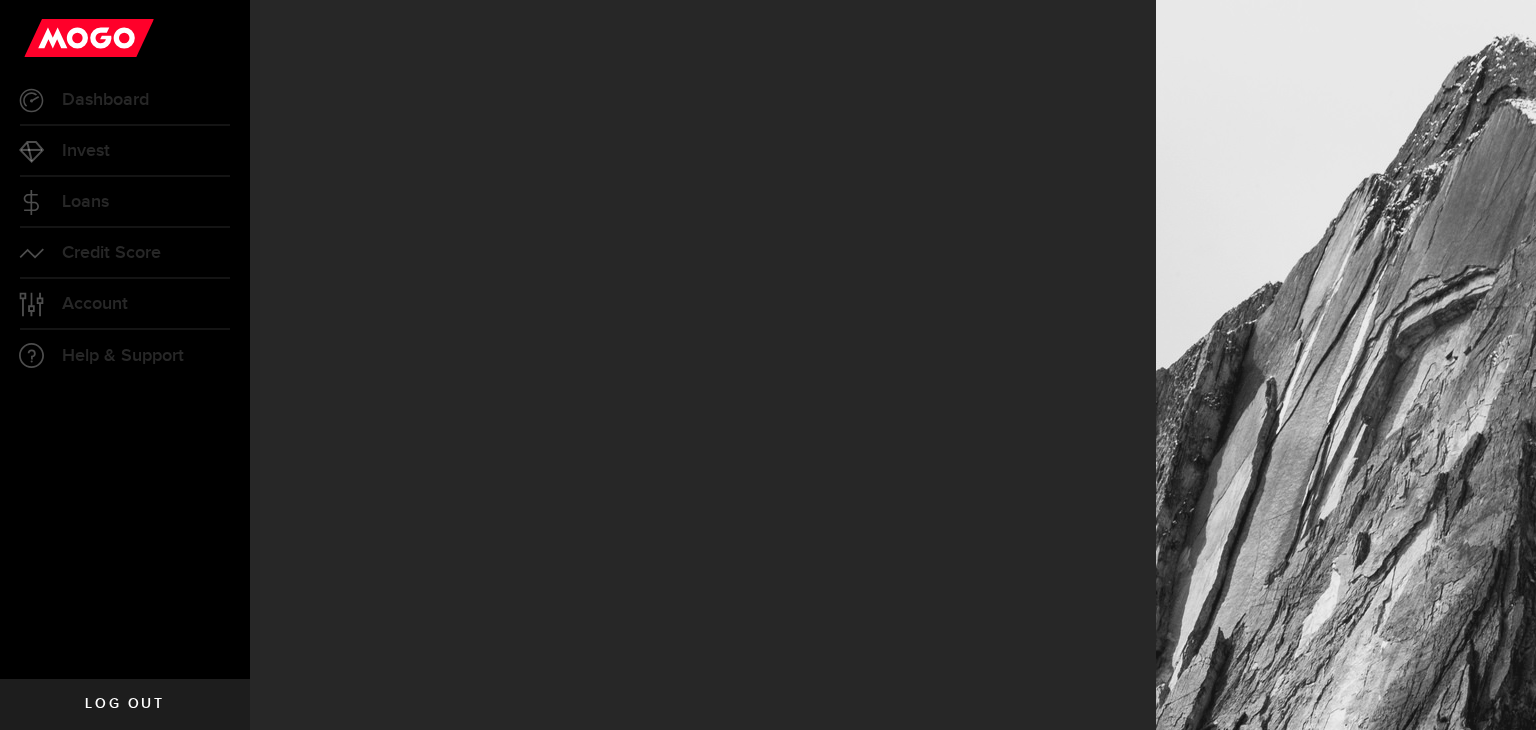 scroll, scrollTop: 0, scrollLeft: 0, axis: both 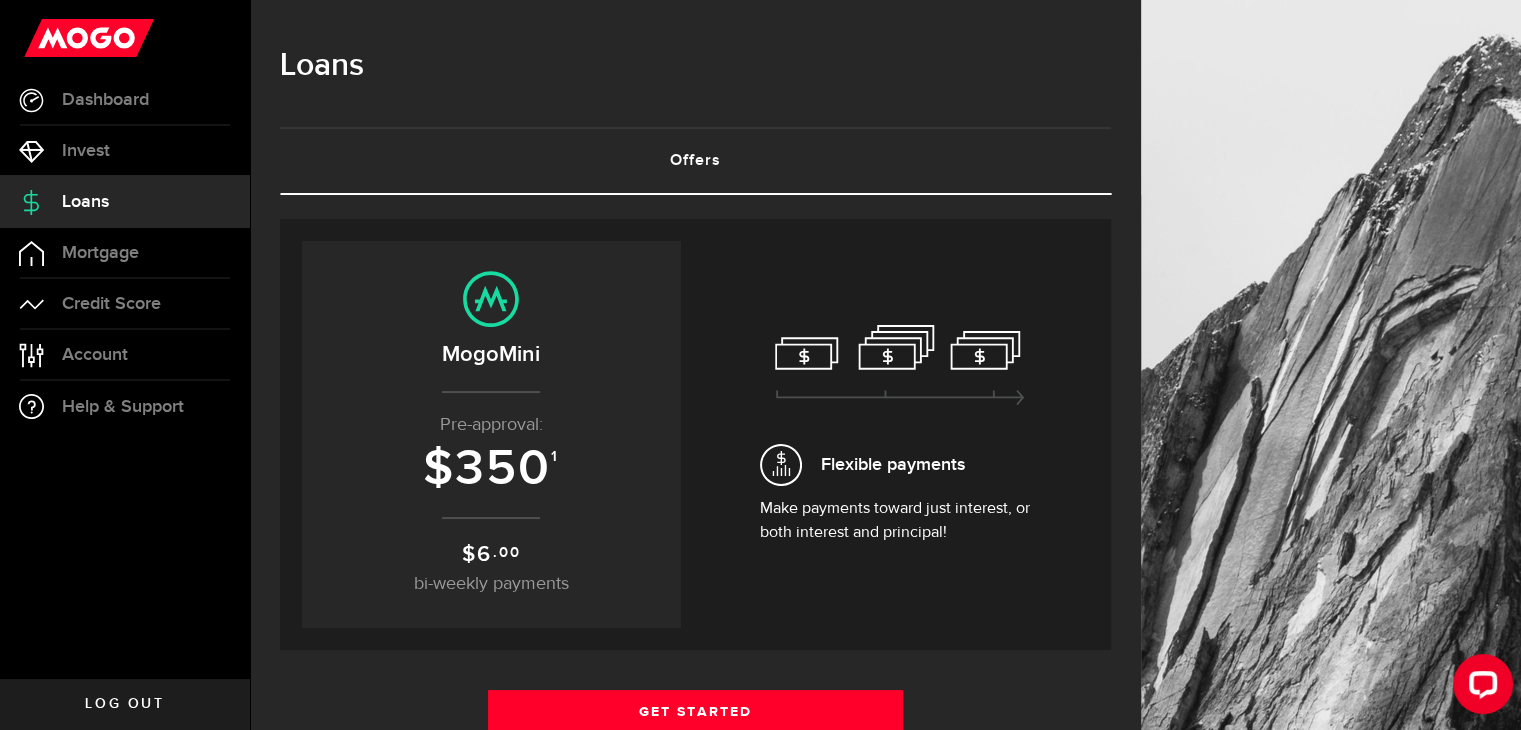 click on "Flexible payments Make payments toward just interest, or both interest and principal!" at bounding box center (900, 434) 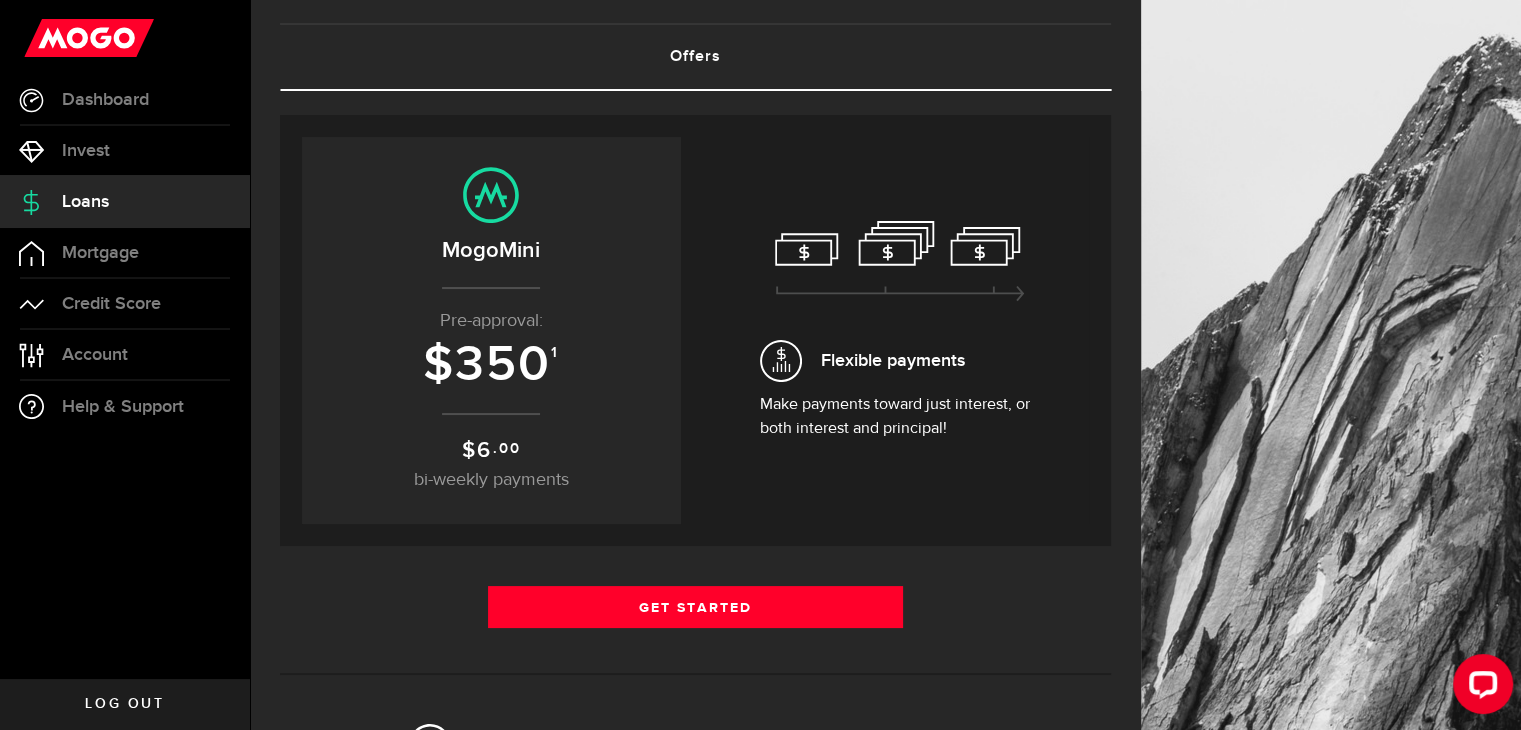 scroll, scrollTop: 300, scrollLeft: 0, axis: vertical 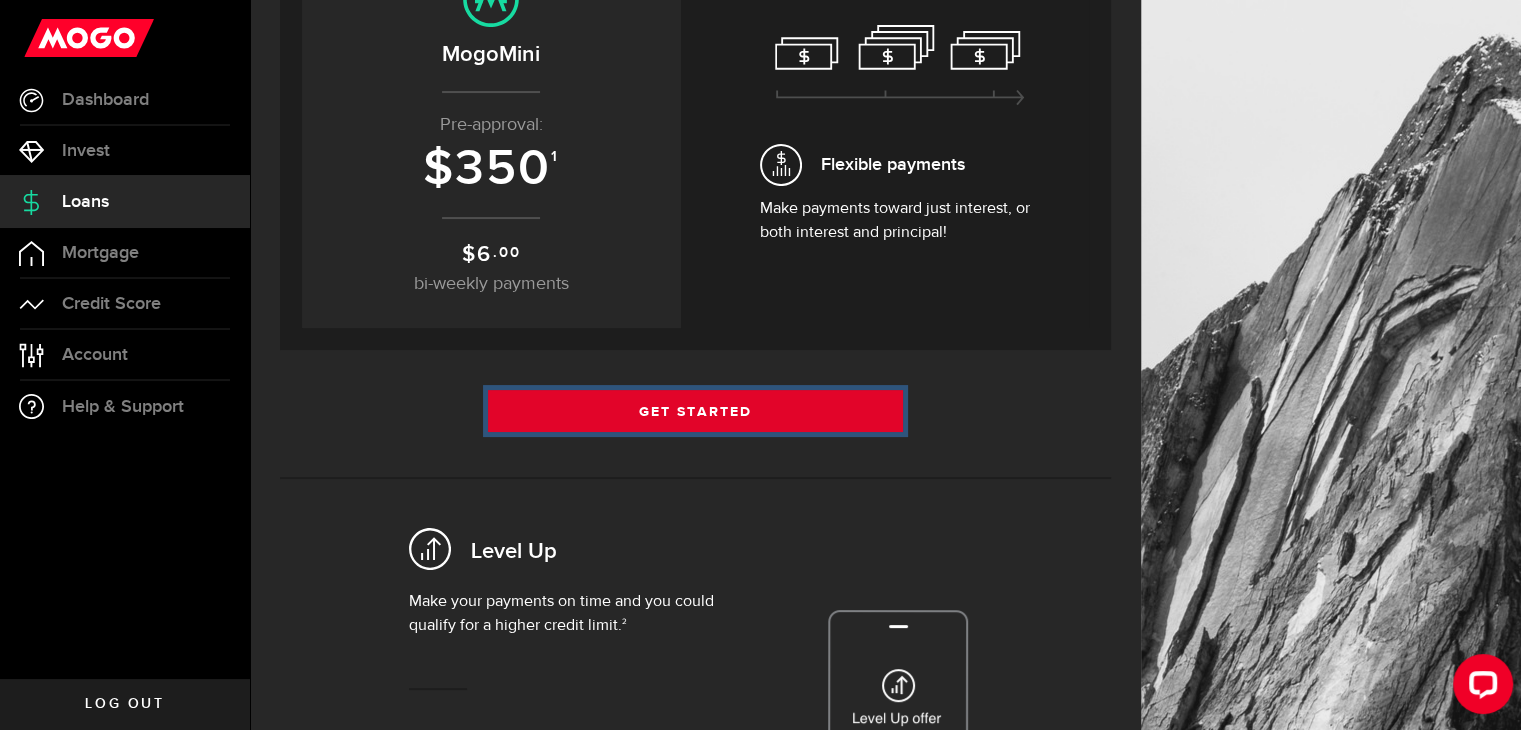 click on "Get Started" at bounding box center (696, 411) 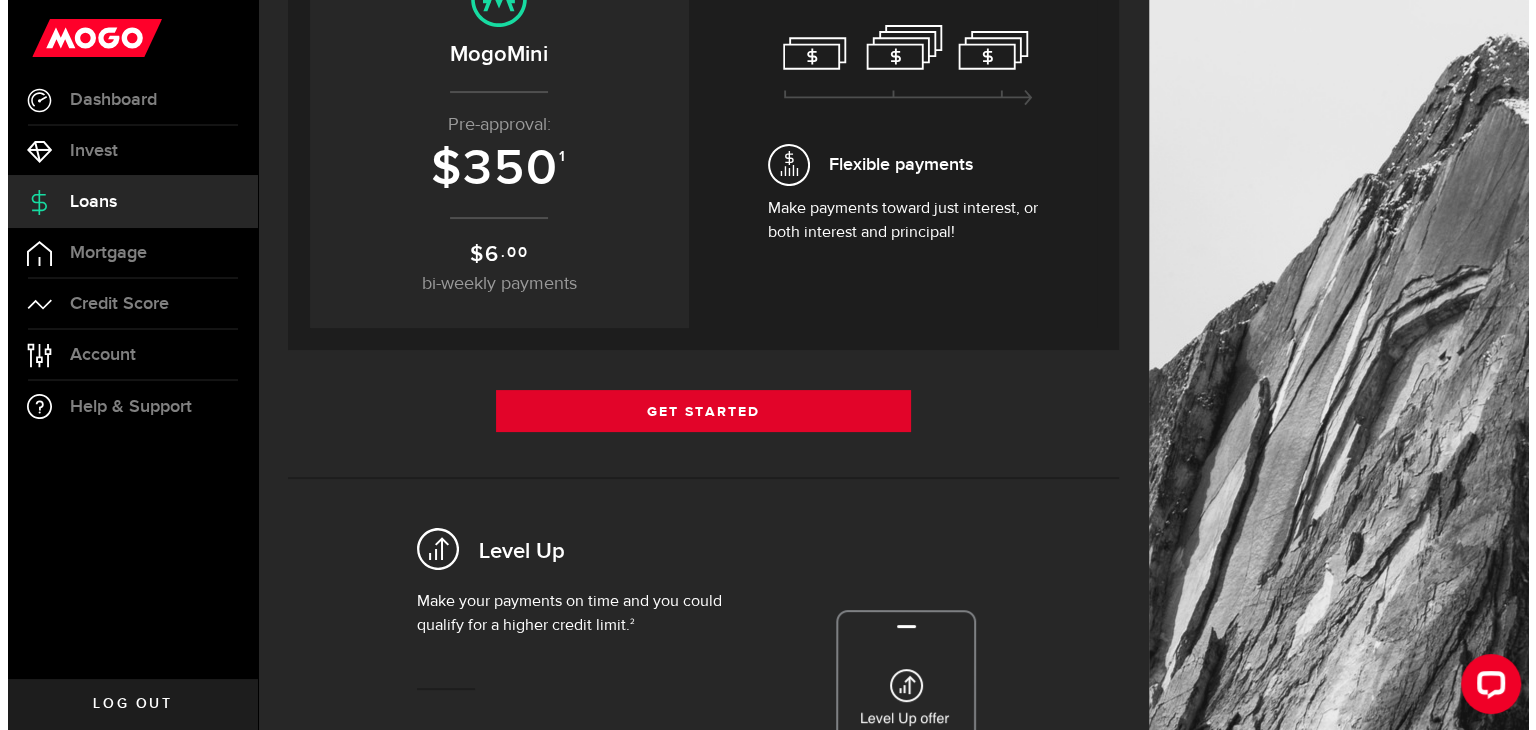 scroll, scrollTop: 0, scrollLeft: 0, axis: both 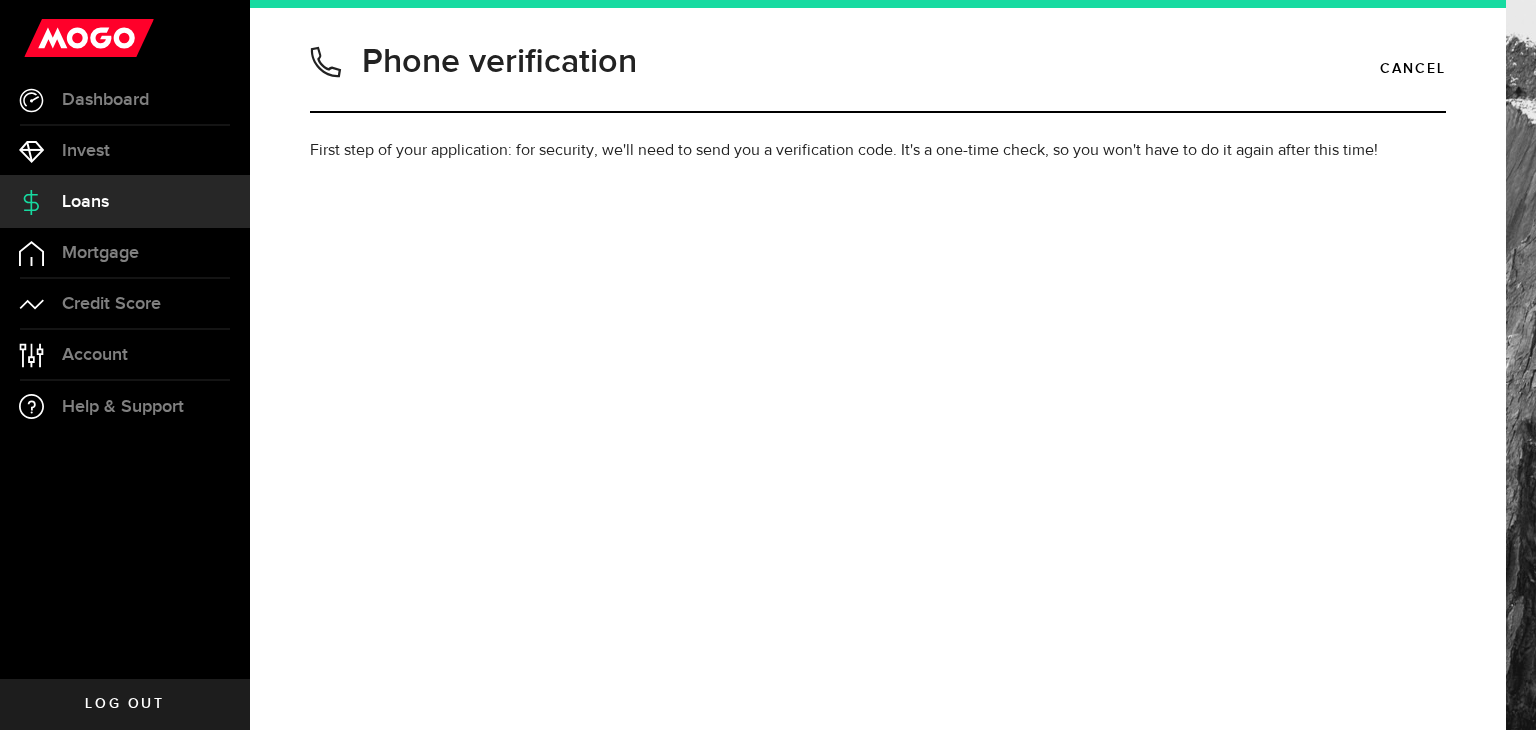 type on "7807780427" 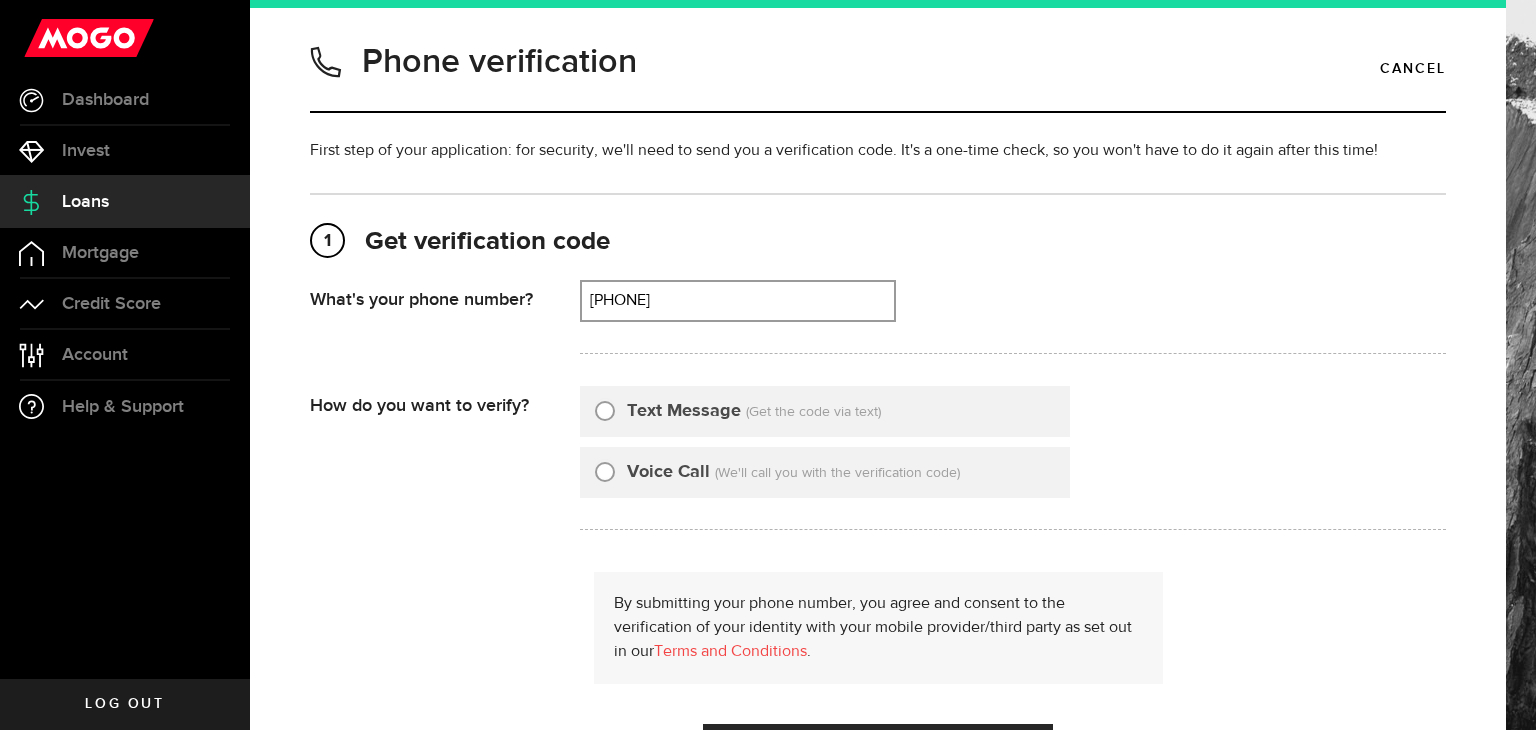 click on "Text Message" at bounding box center [605, 408] 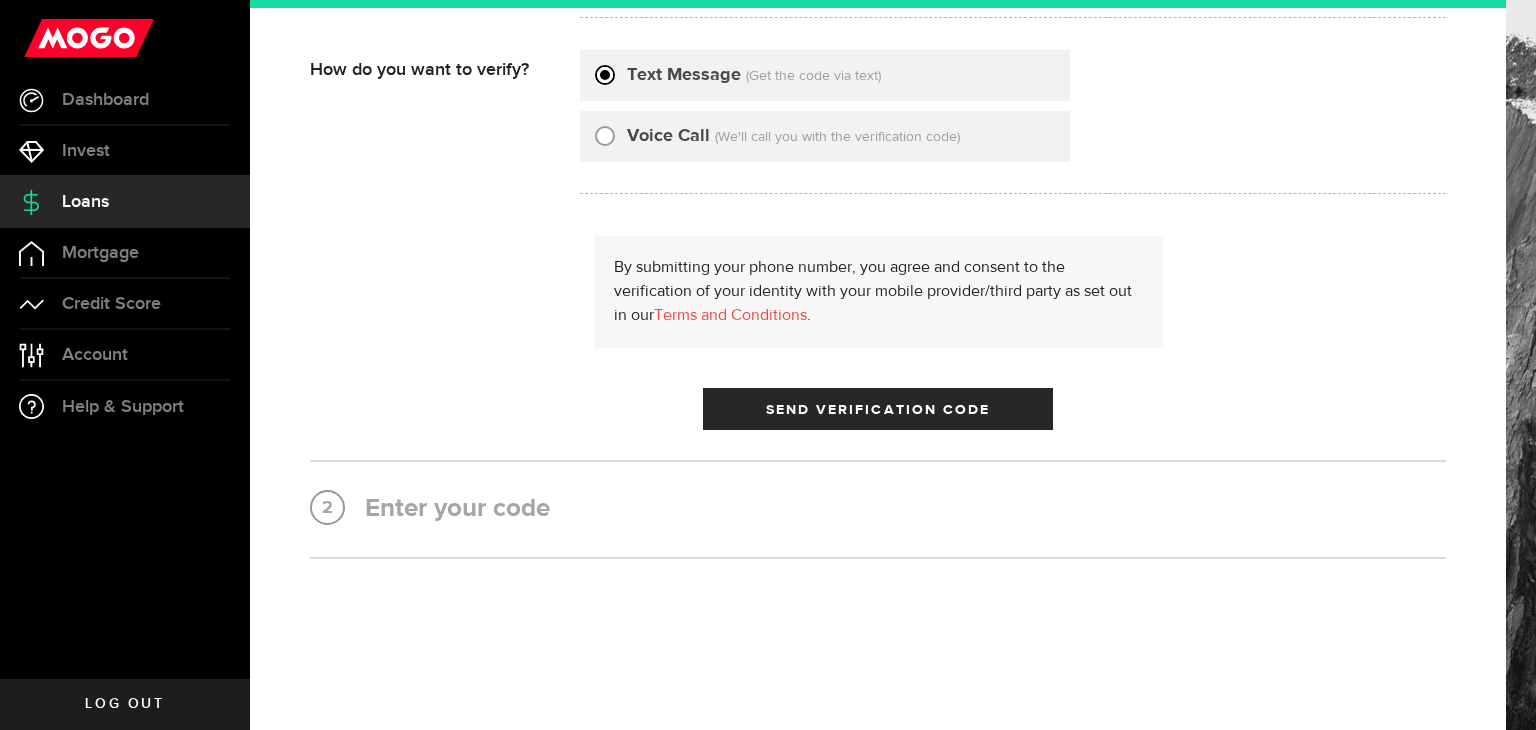 scroll, scrollTop: 362, scrollLeft: 0, axis: vertical 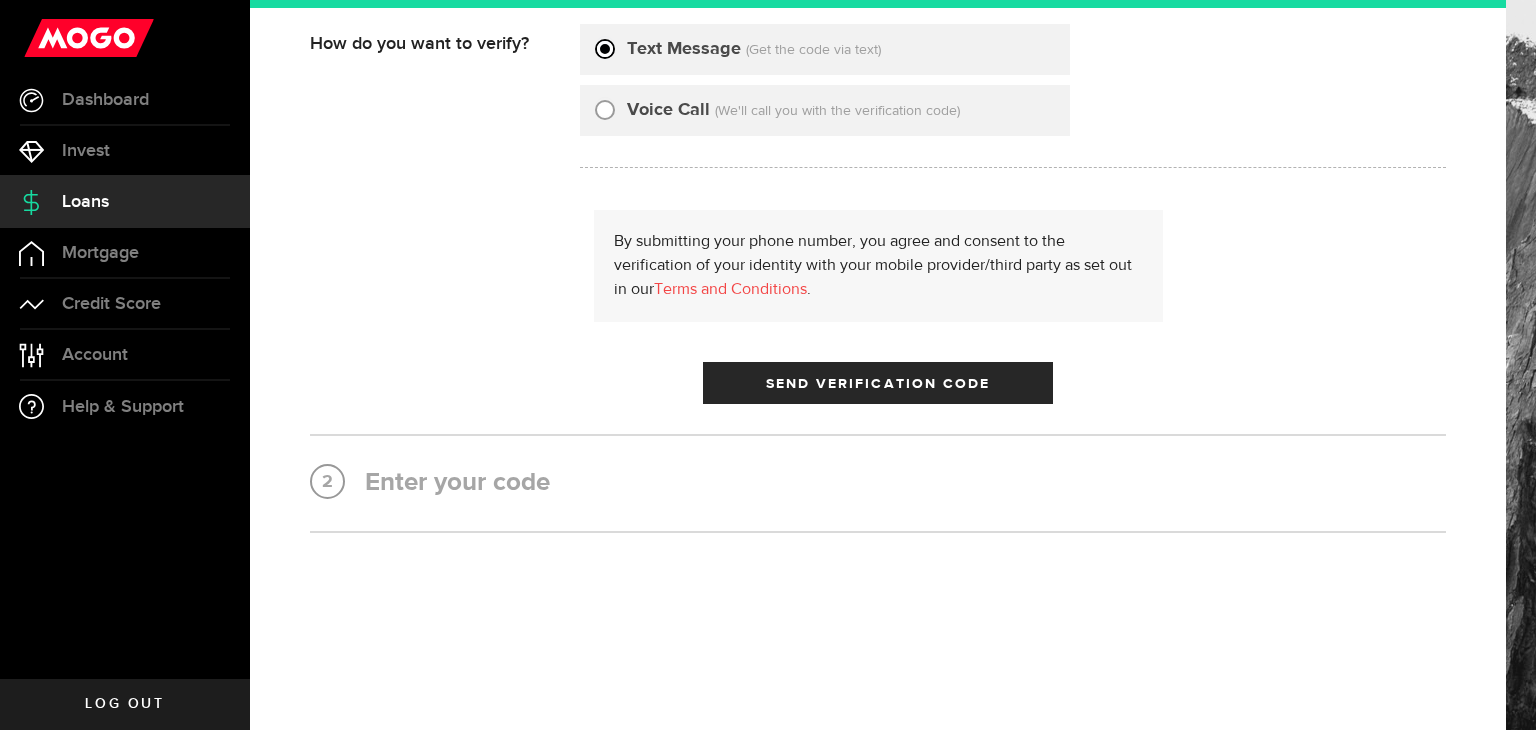 click on "1 Get verification code (780) 778-0427 What's your phone number? That doesn't look like a valid phone number. Try again? 7807780427 (000) 000-0000 Please select a verification method How do you want to verify? Text Message (Get the code via text) Voice Call (We'll call you with the verification code) By submitting your phone number, you agree and consent to the verification of your identity with your mobile provider/third party as set out in our  Terms and Conditions . Send Verification Code Cancel 2 Enter your code Verified Your verification code is on its way! Once you get the text, enter the code below. We're calling you with the verification code. Enter it below: What’s your verification code? Enter code That doesn’t look like a valid code. Try again? verify Patience is a virtue It might take up to 2 minutes for the code to come through. Hang tight! Didn't receive a call? Try a  voice call  again  or  get a  text . Didn't get the text message? Try a  voice call  or try getting the  text  again ." at bounding box center [878, 182] 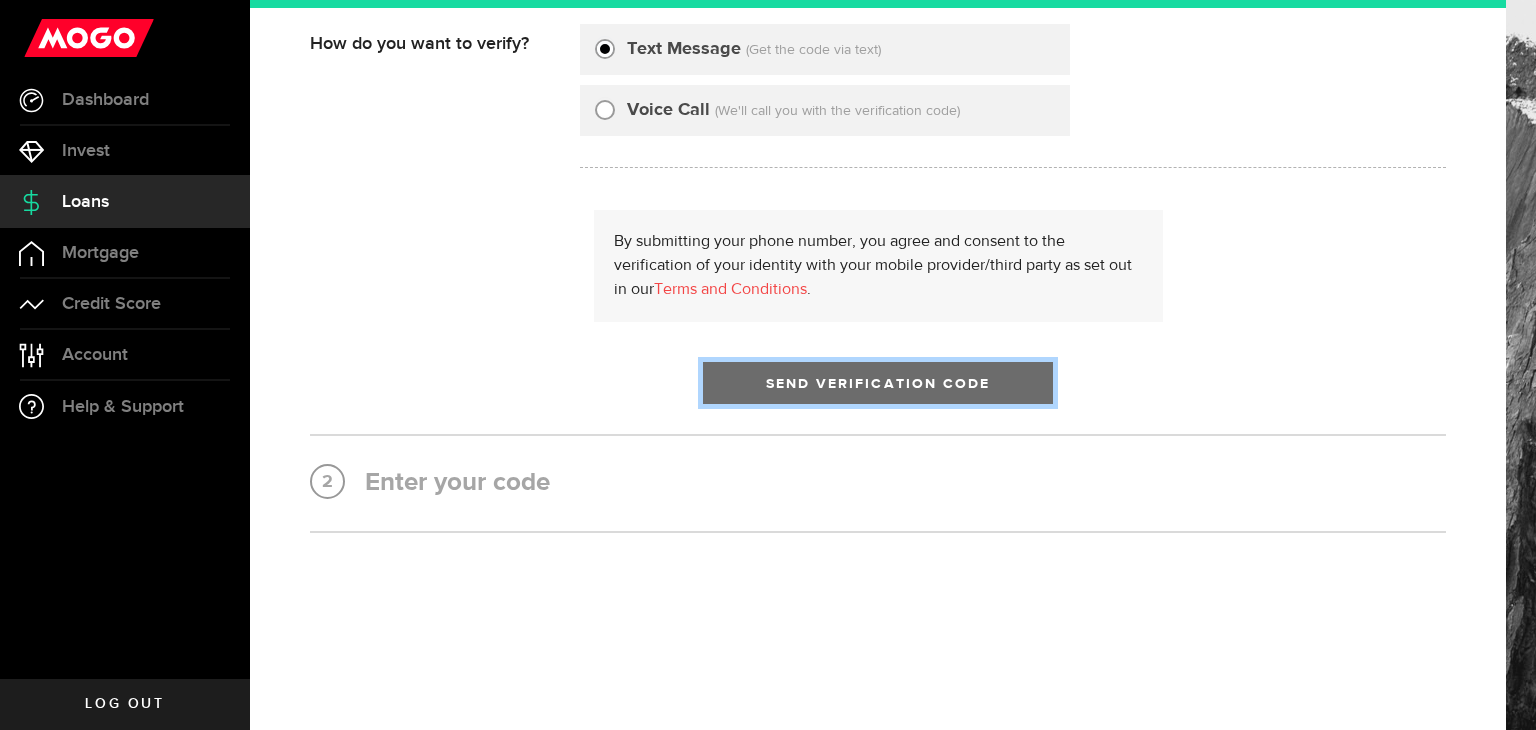 click on "Send Verification Code" at bounding box center (878, 383) 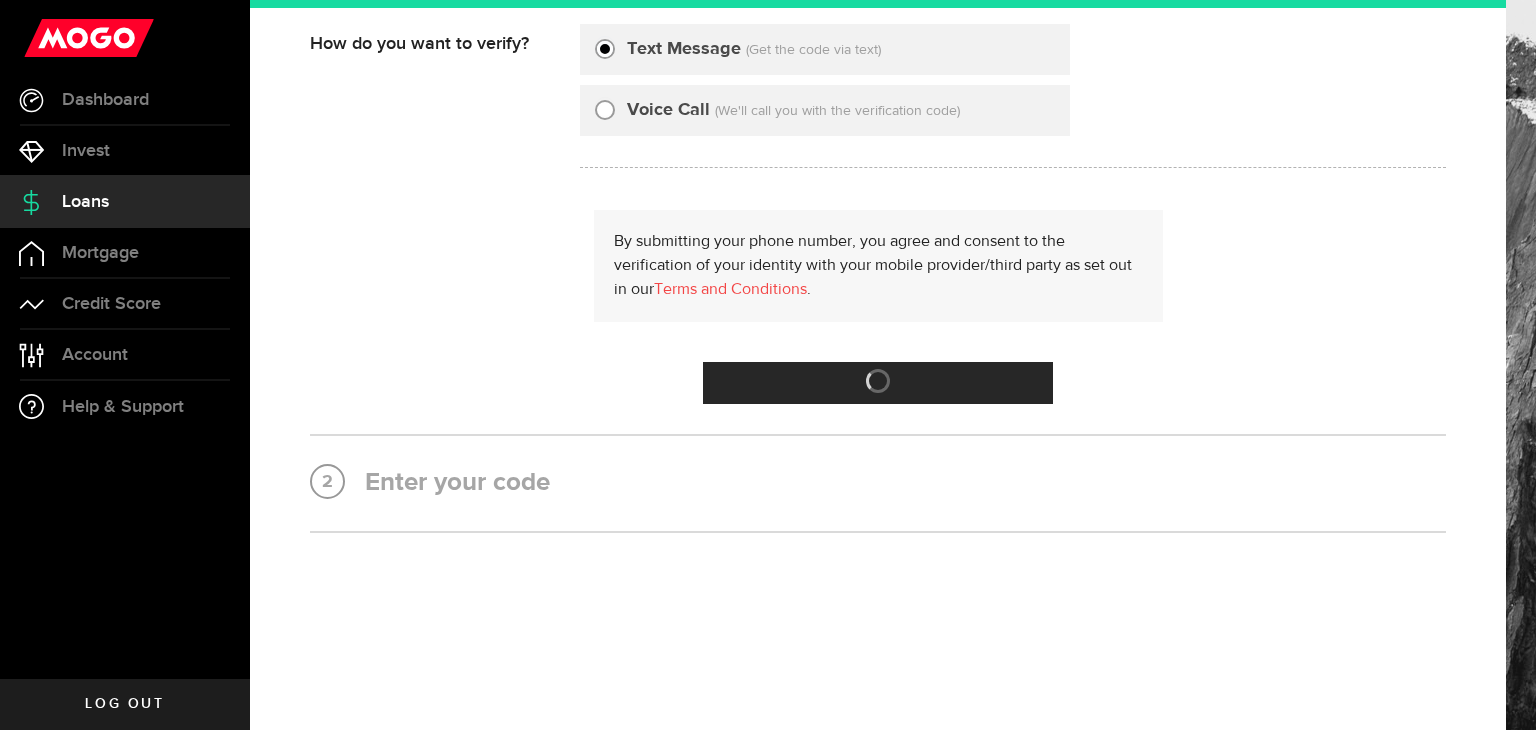 scroll, scrollTop: 0, scrollLeft: 0, axis: both 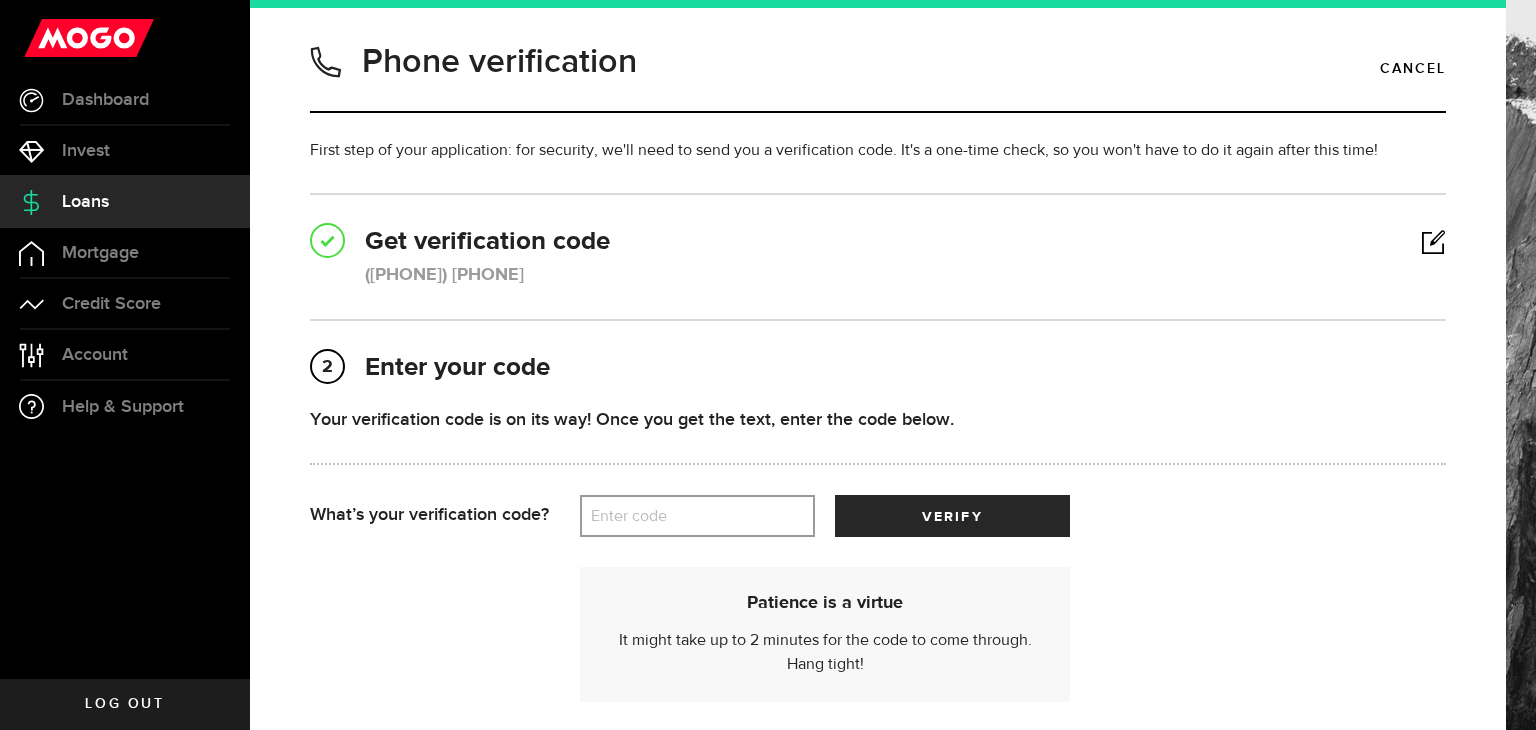 click on "Enter code" at bounding box center (697, 516) 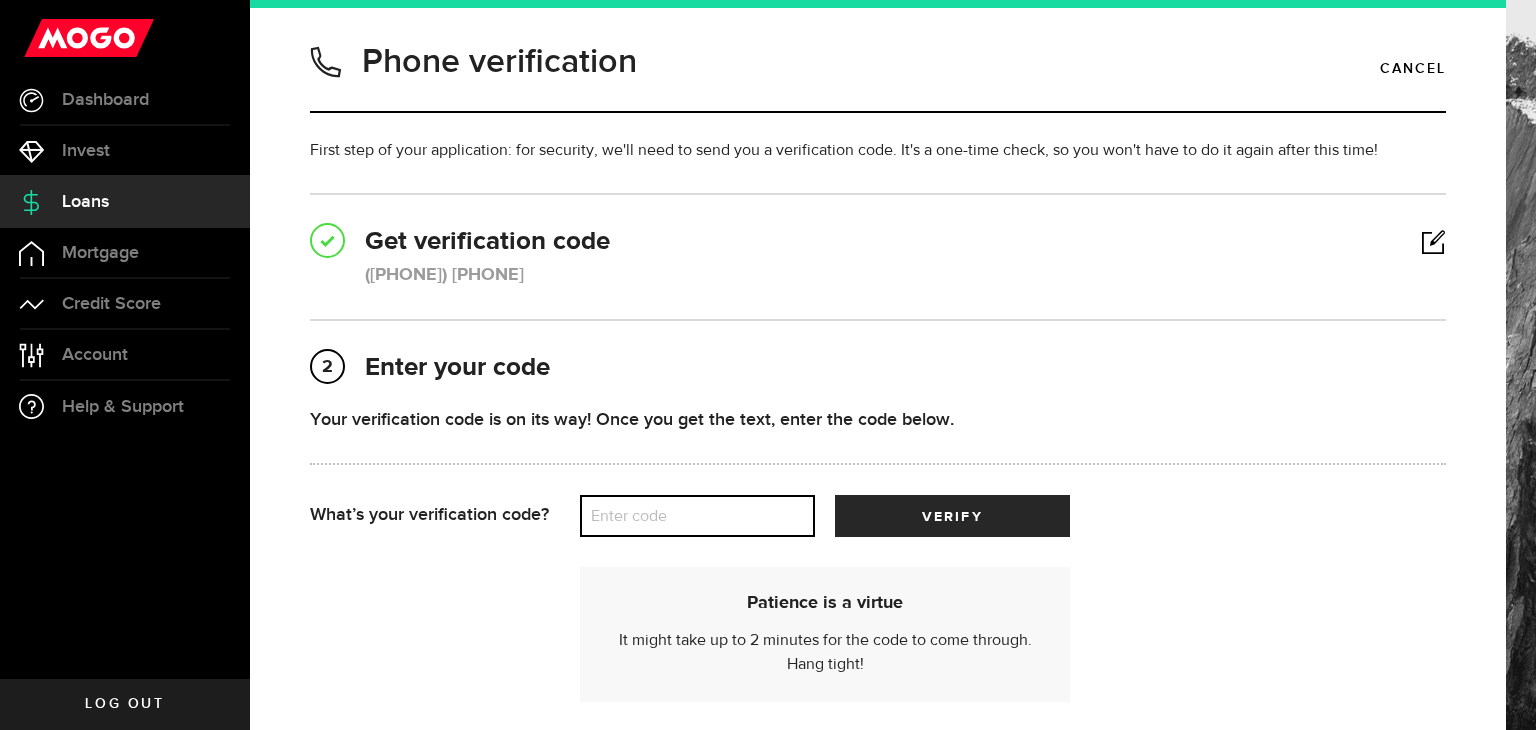 click on "Enter code" at bounding box center (697, 516) 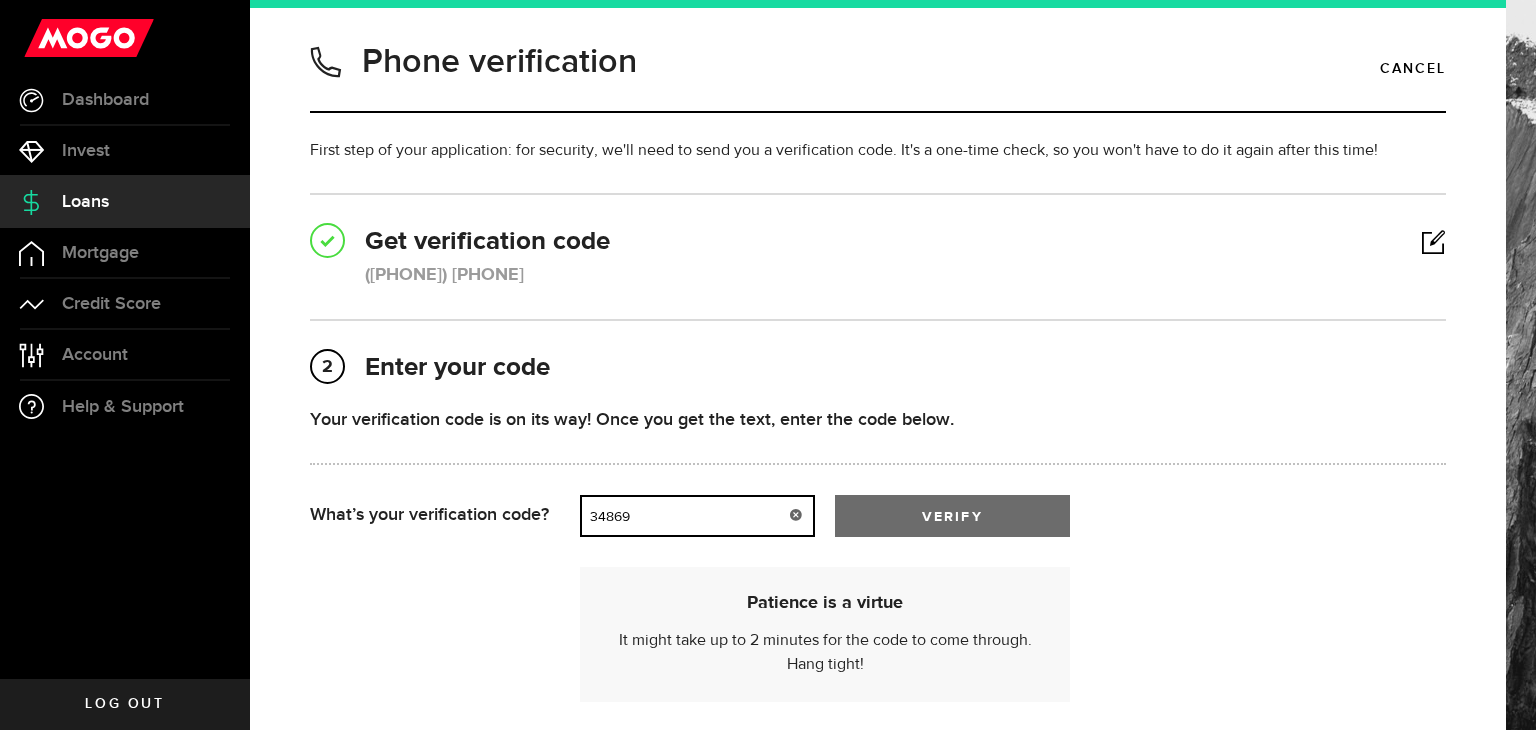 type on "34869" 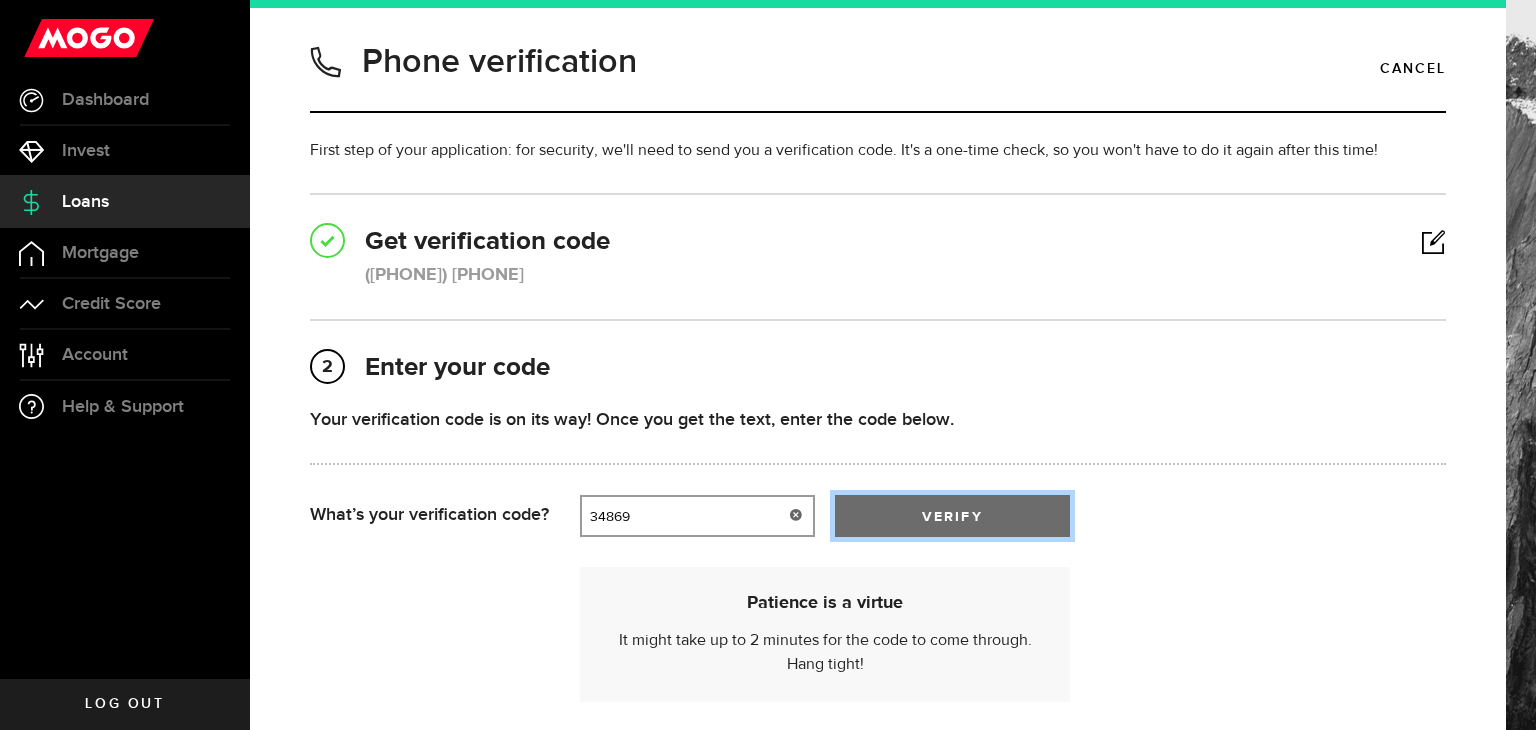 click on "verify" at bounding box center [952, 516] 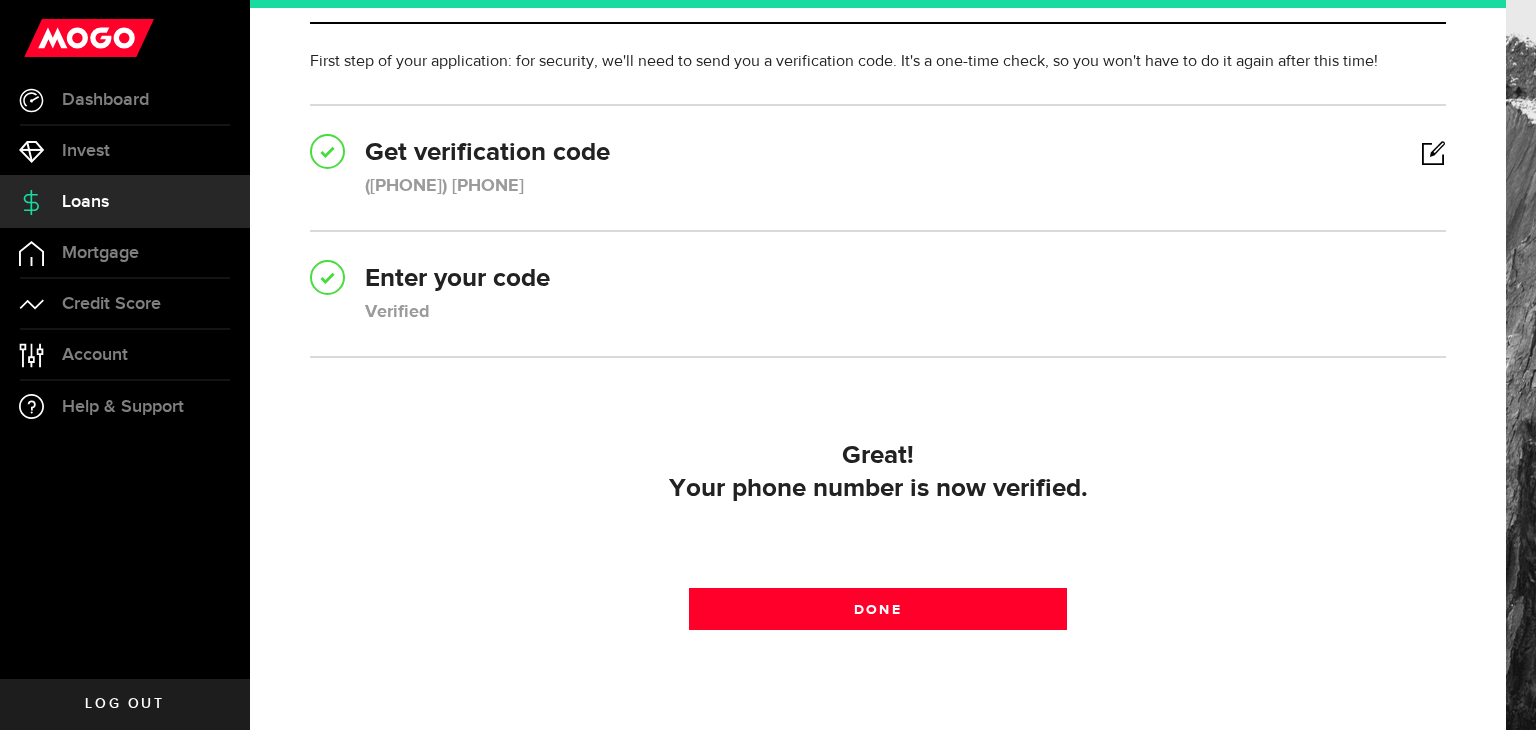 scroll, scrollTop: 194, scrollLeft: 0, axis: vertical 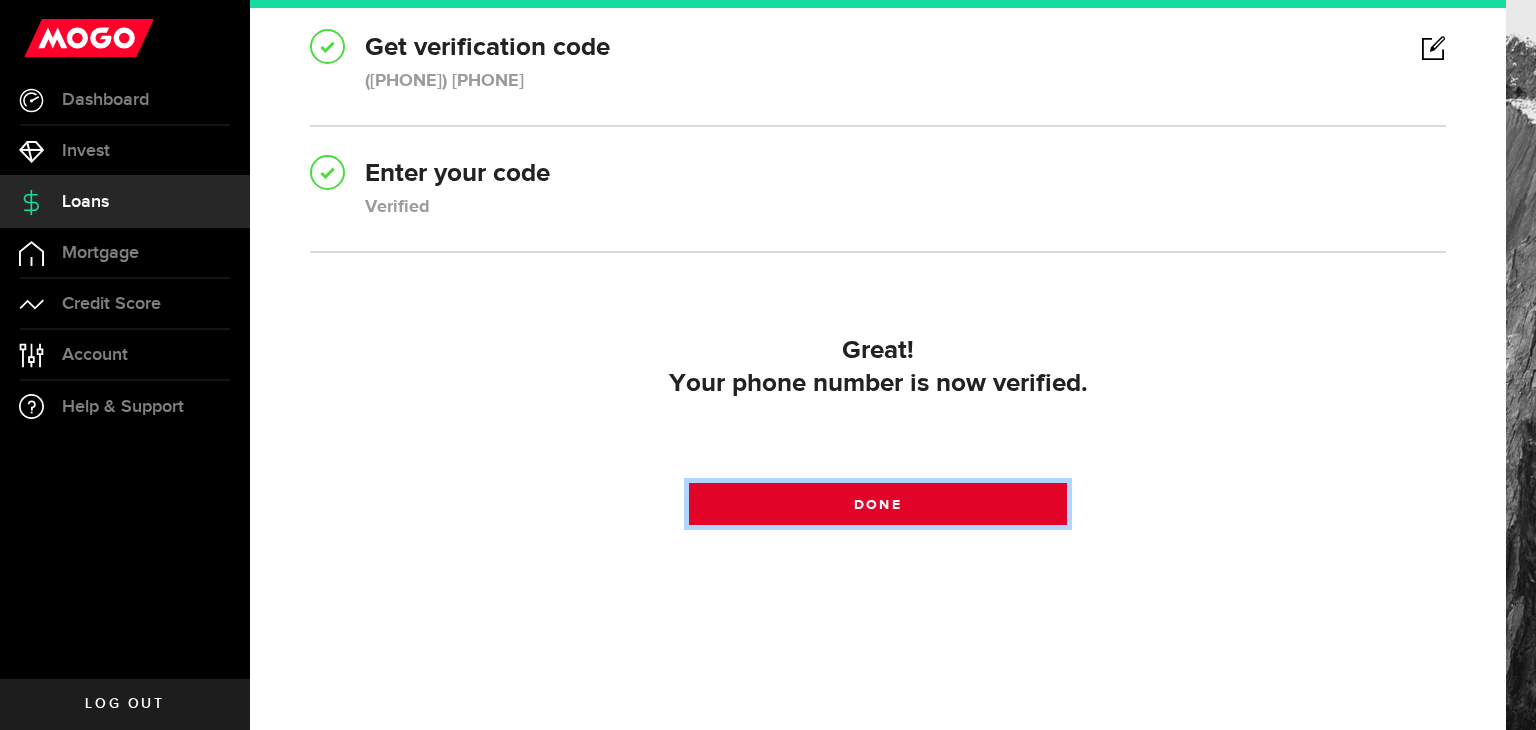 click on "Done" at bounding box center [878, 504] 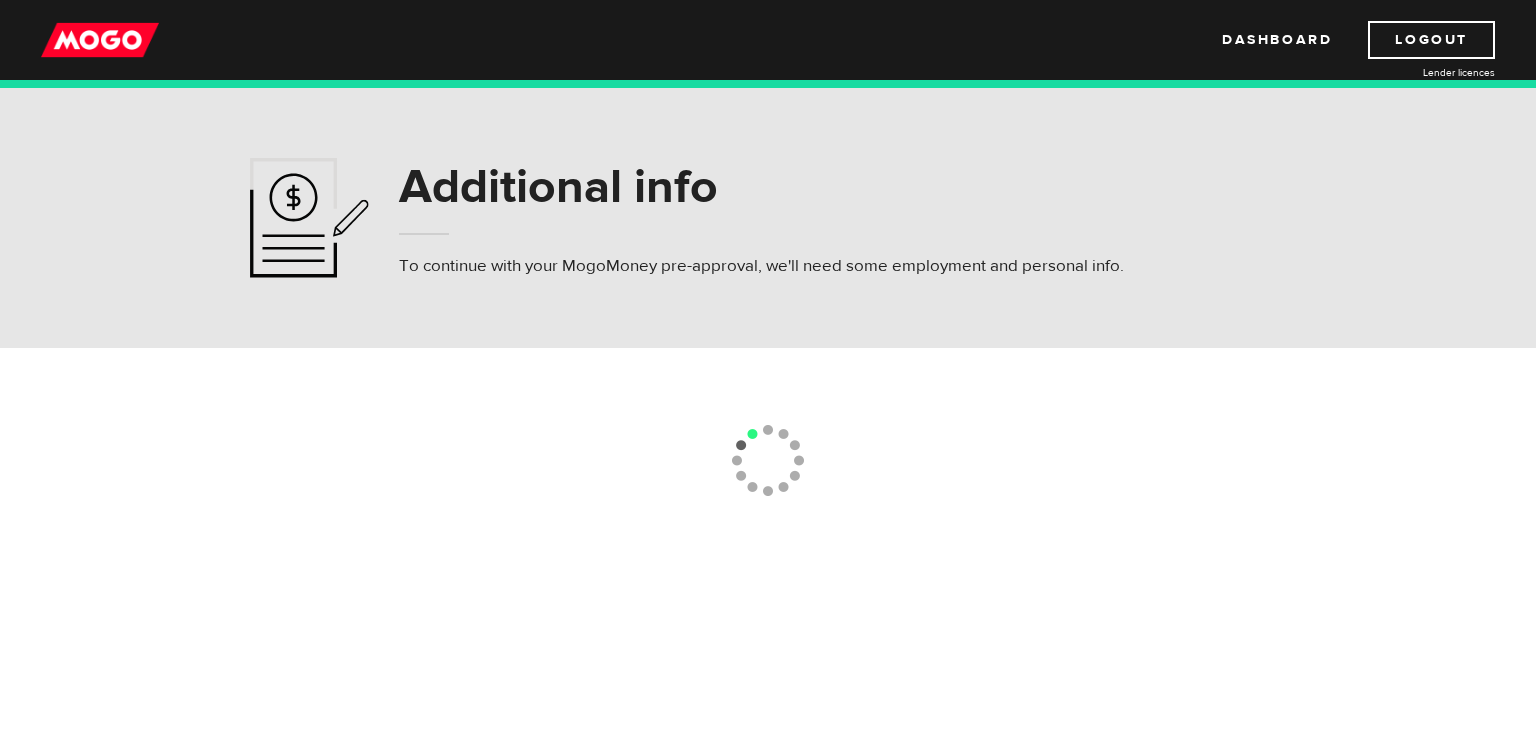 scroll, scrollTop: 0, scrollLeft: 0, axis: both 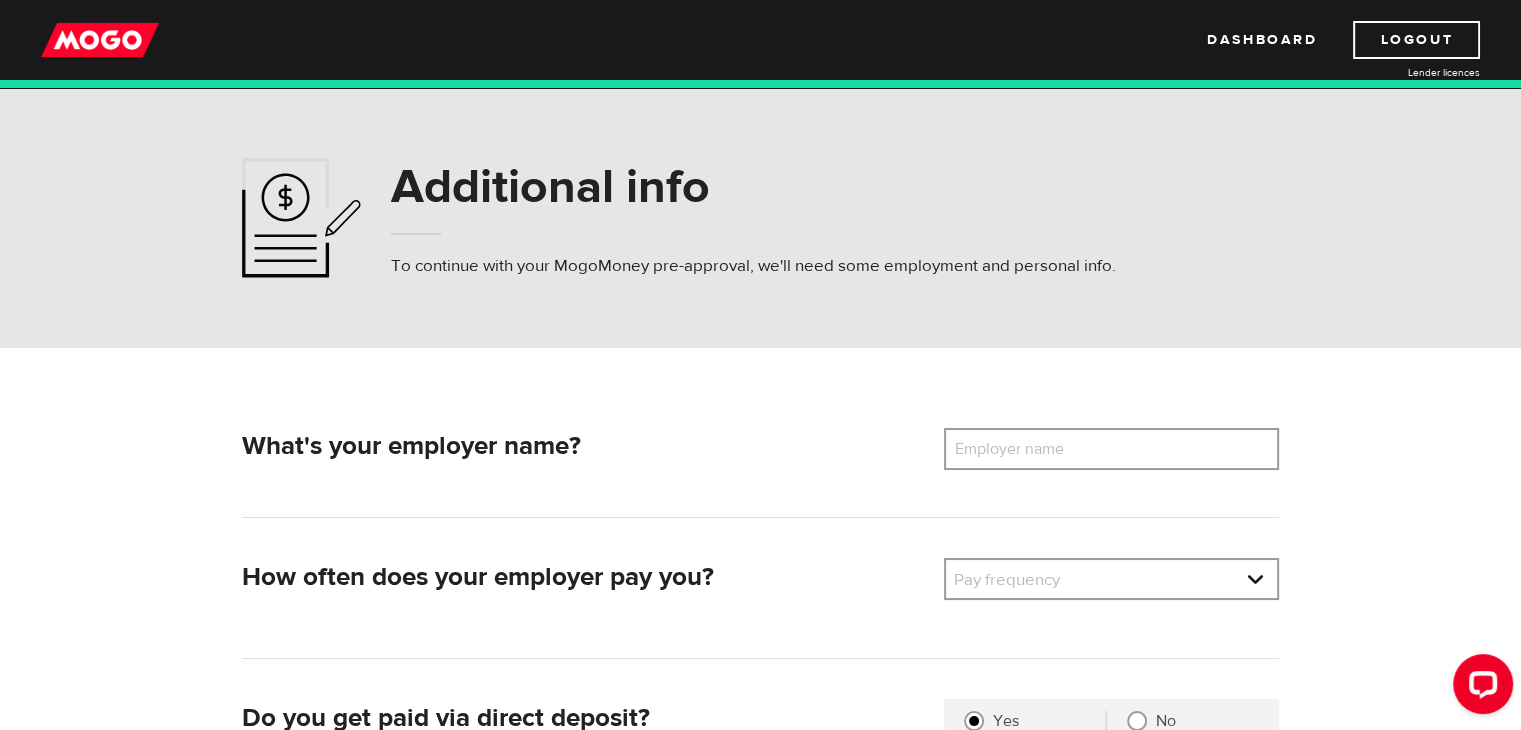 click on "Employer name" at bounding box center (1024, 449) 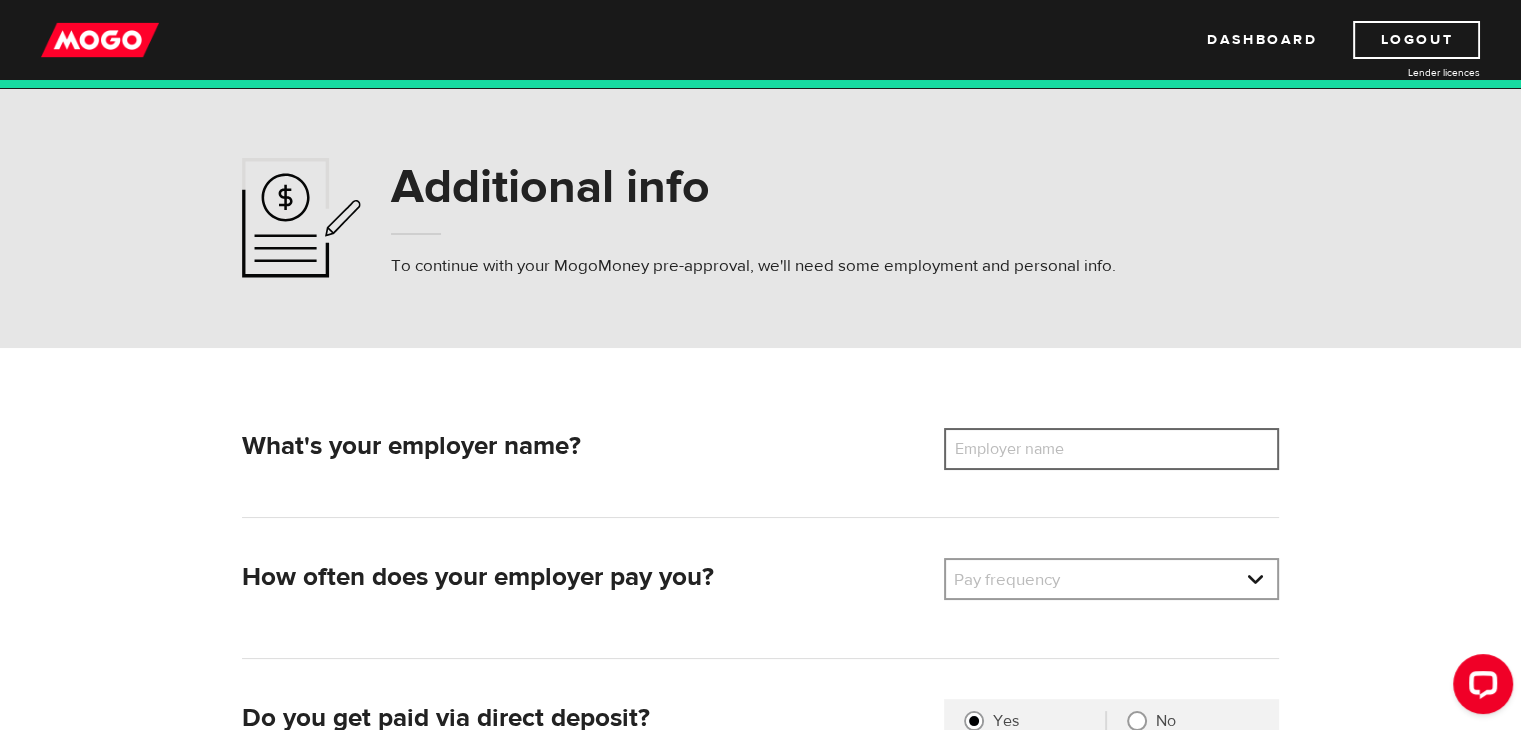 click on "Employer name" at bounding box center [1111, 449] 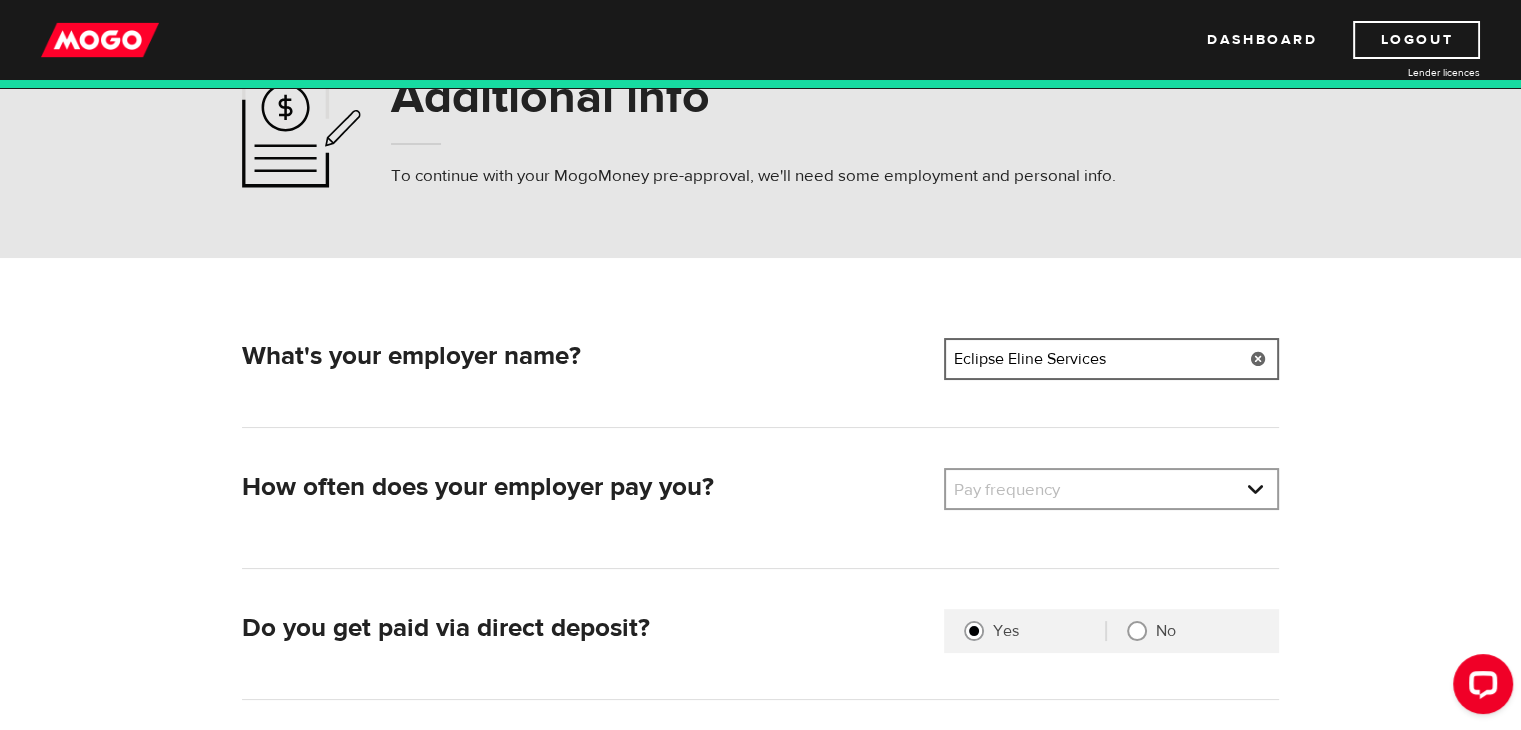 scroll, scrollTop: 300, scrollLeft: 0, axis: vertical 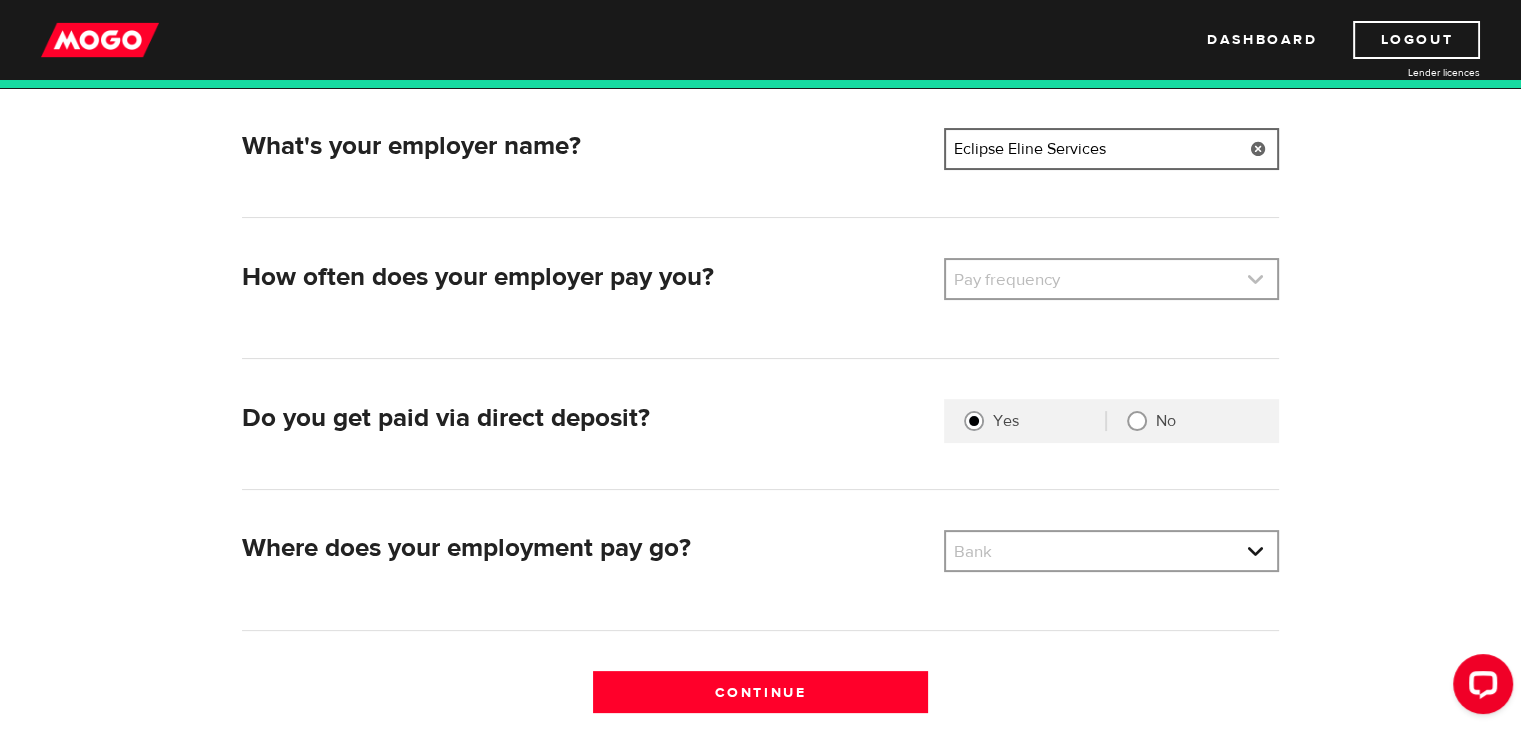type on "Eclipse Eline Services" 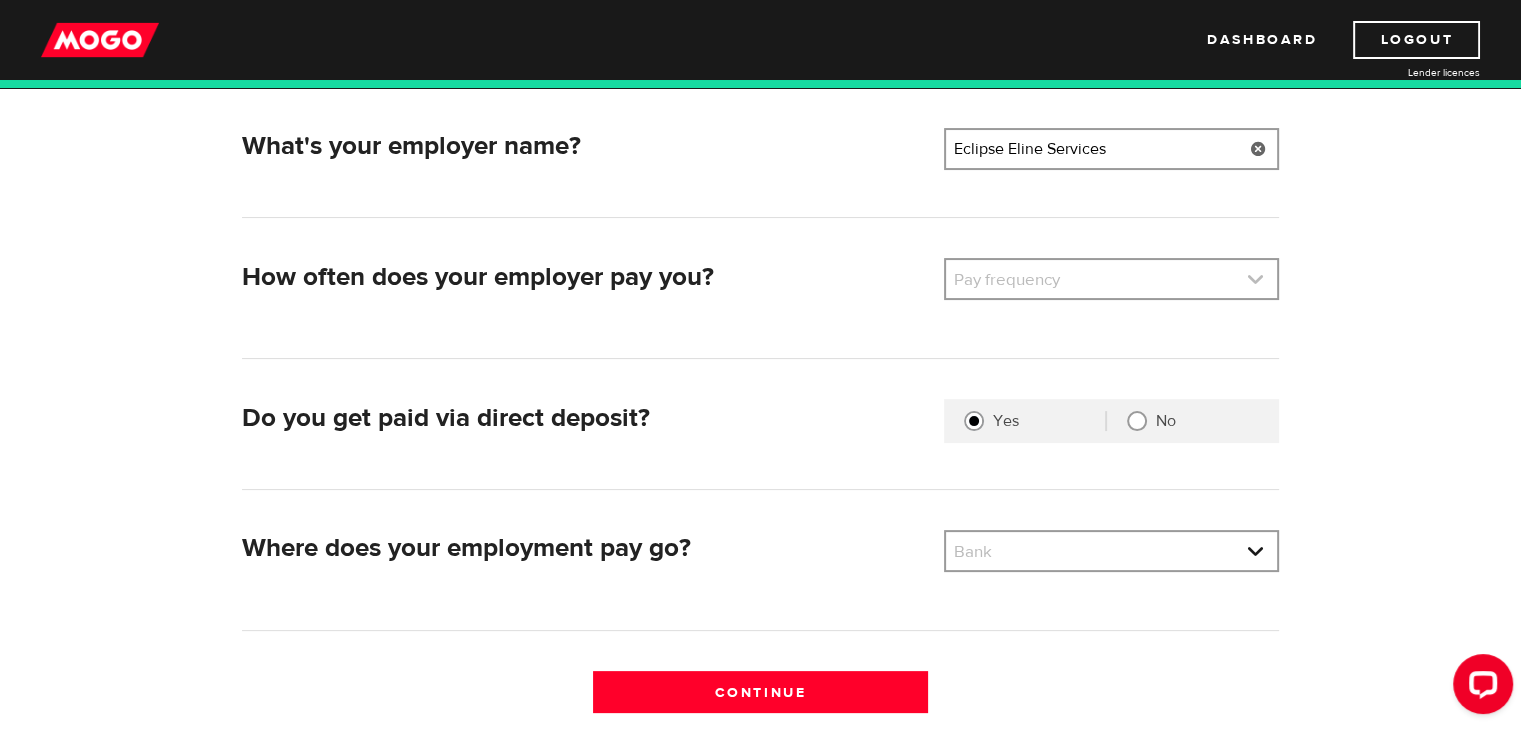 click at bounding box center [1111, 279] 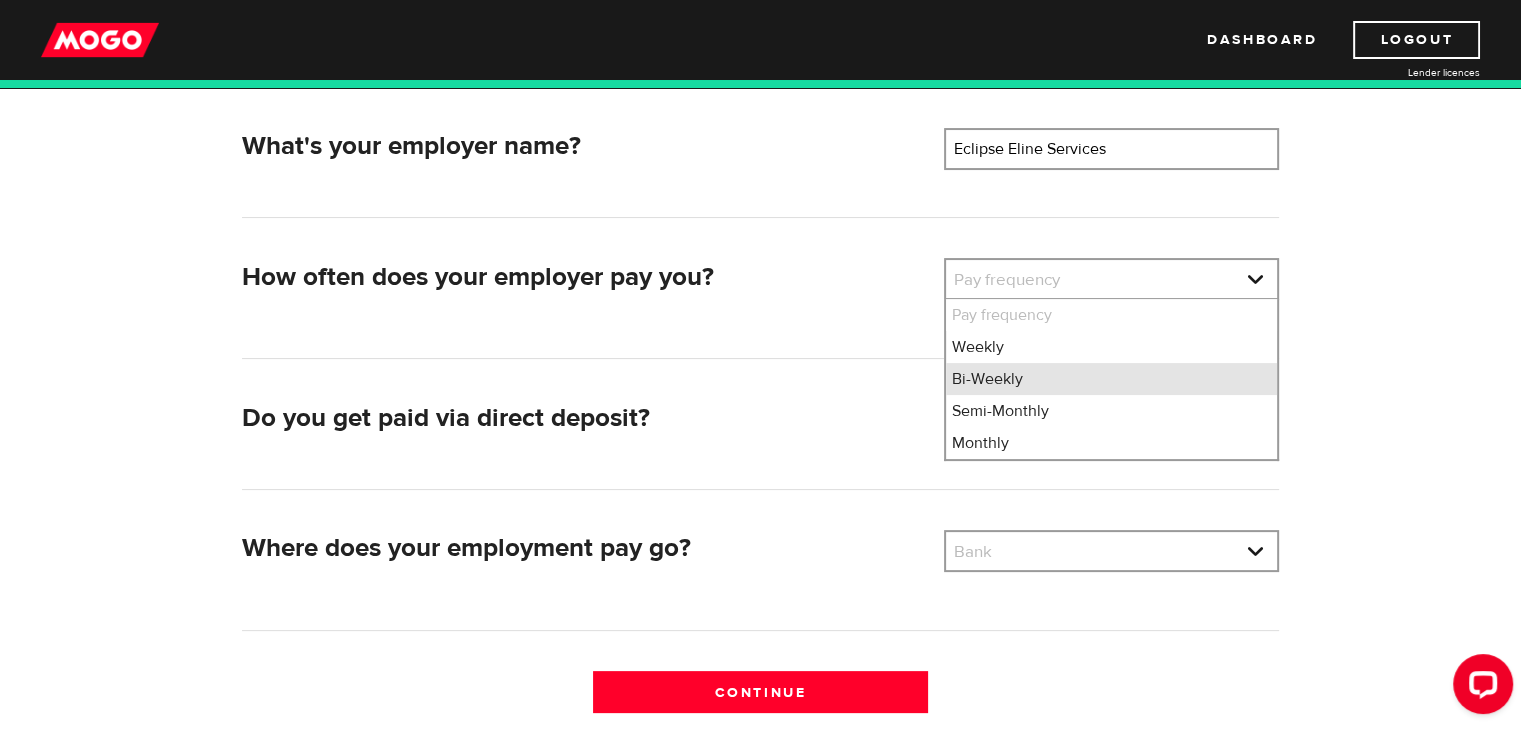 click on "Bi-Weekly" at bounding box center (1111, 379) 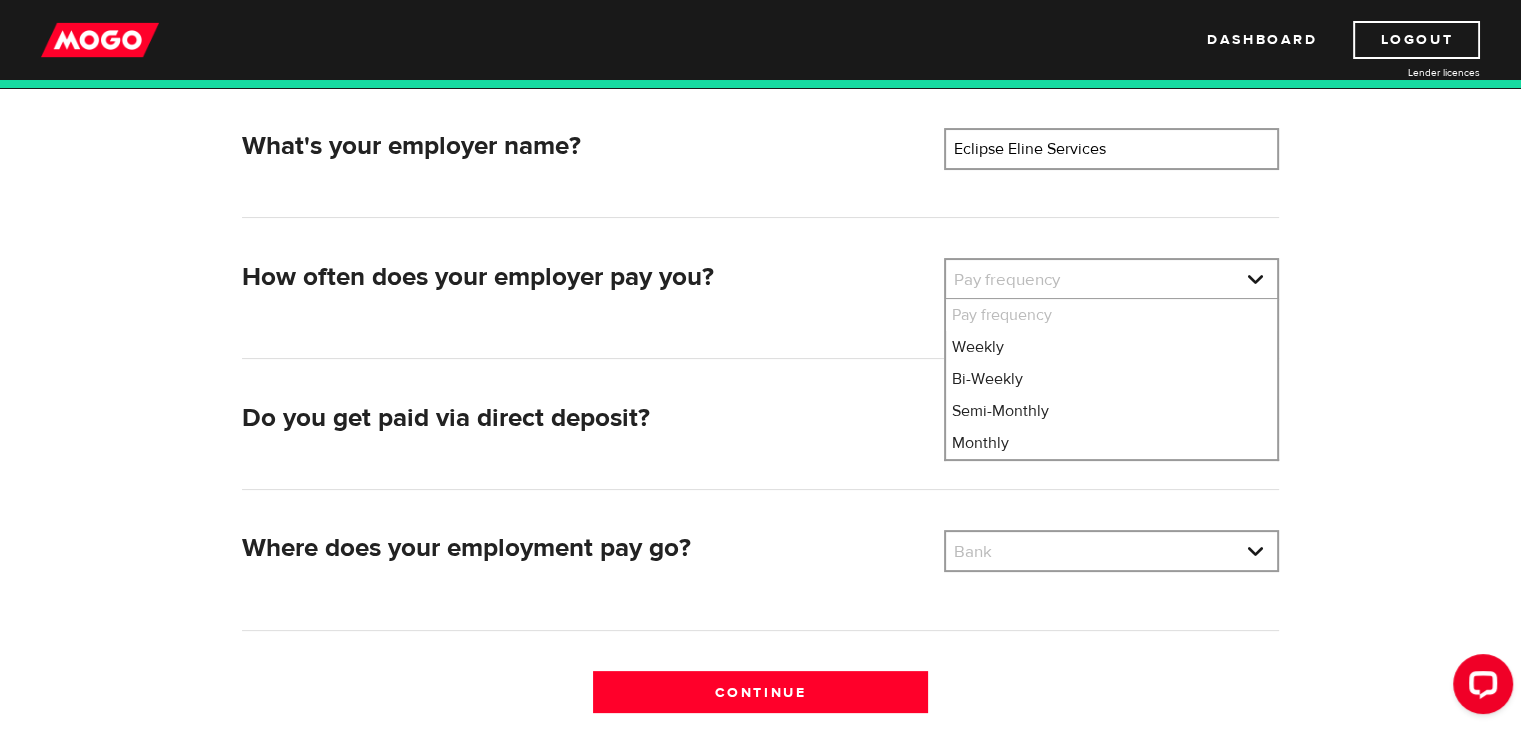 select on "2" 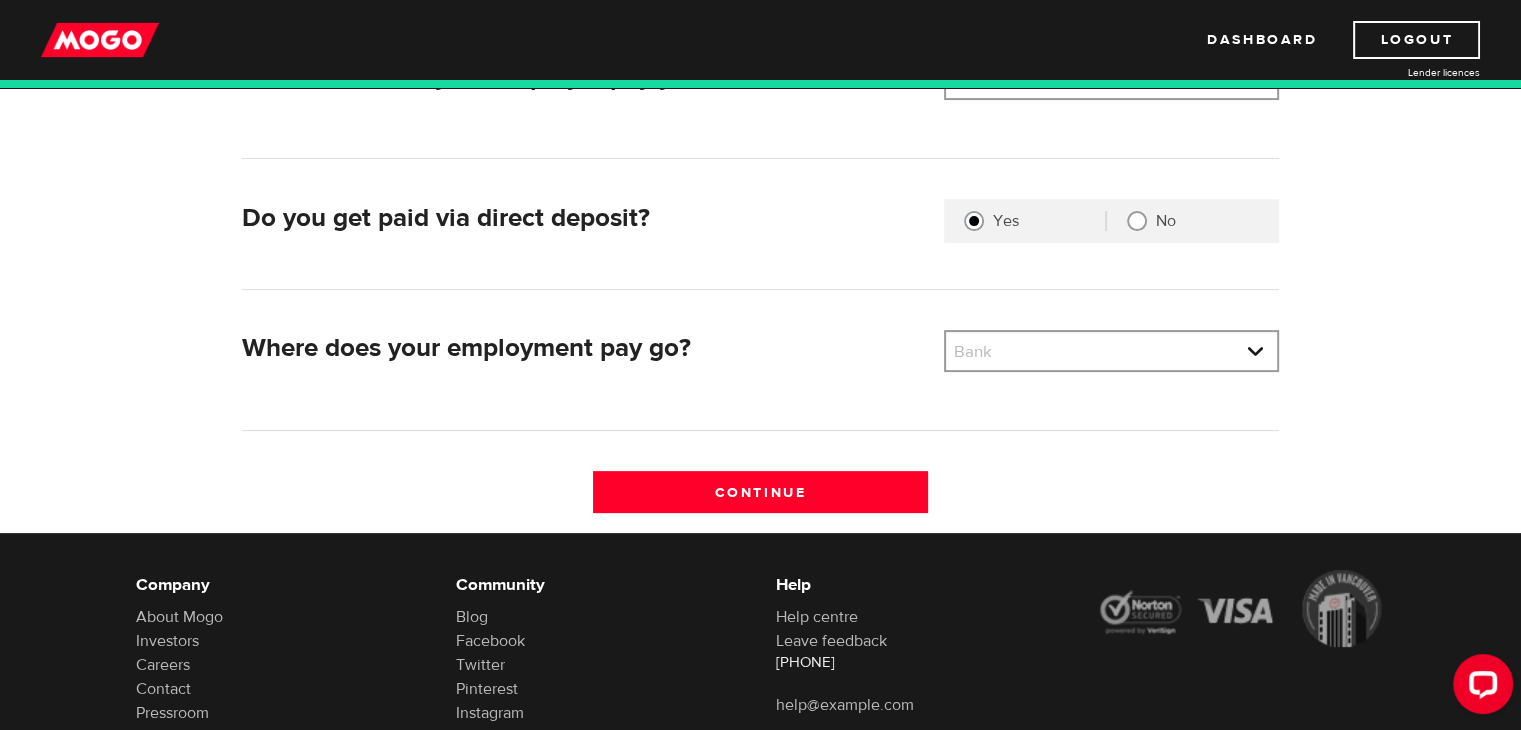 scroll, scrollTop: 600, scrollLeft: 0, axis: vertical 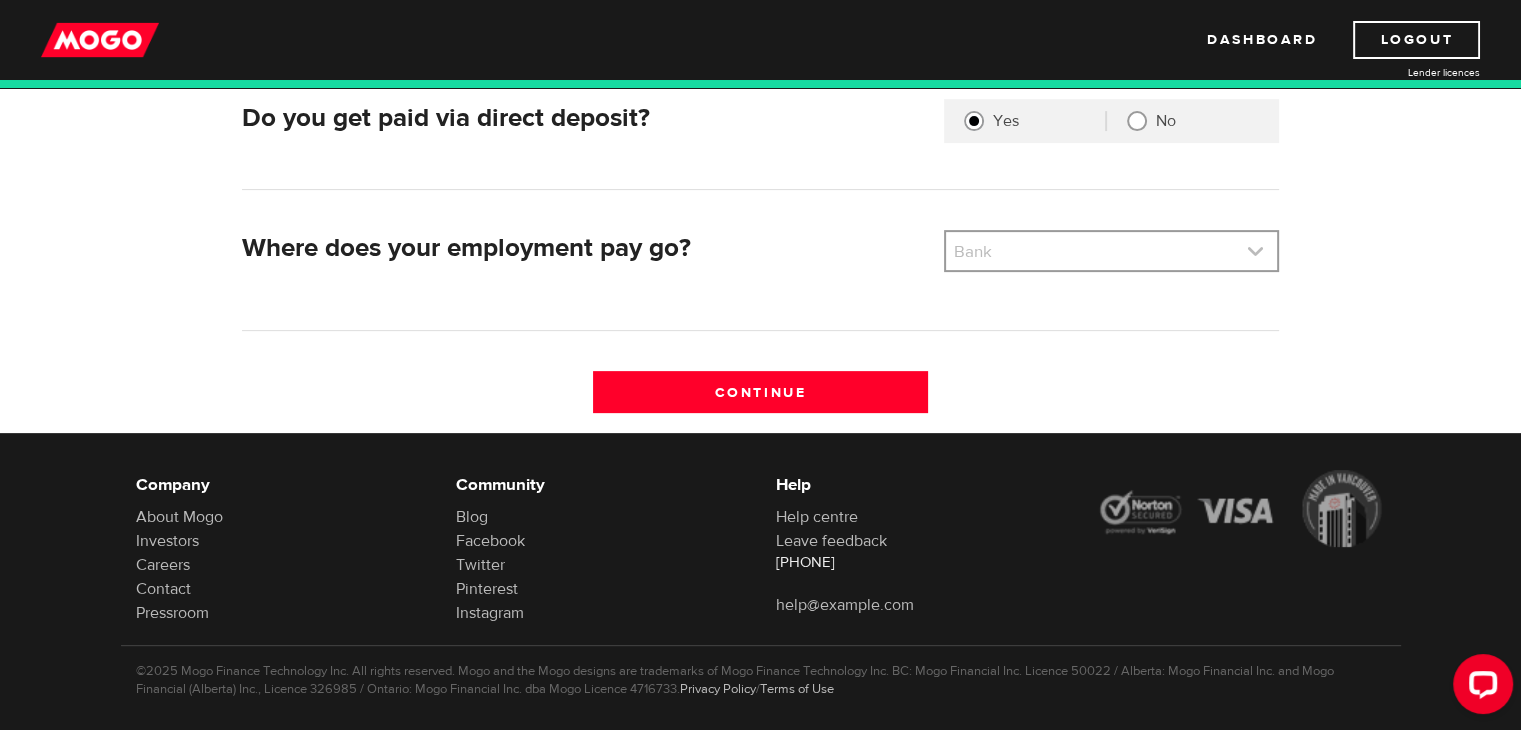 click at bounding box center (1111, 251) 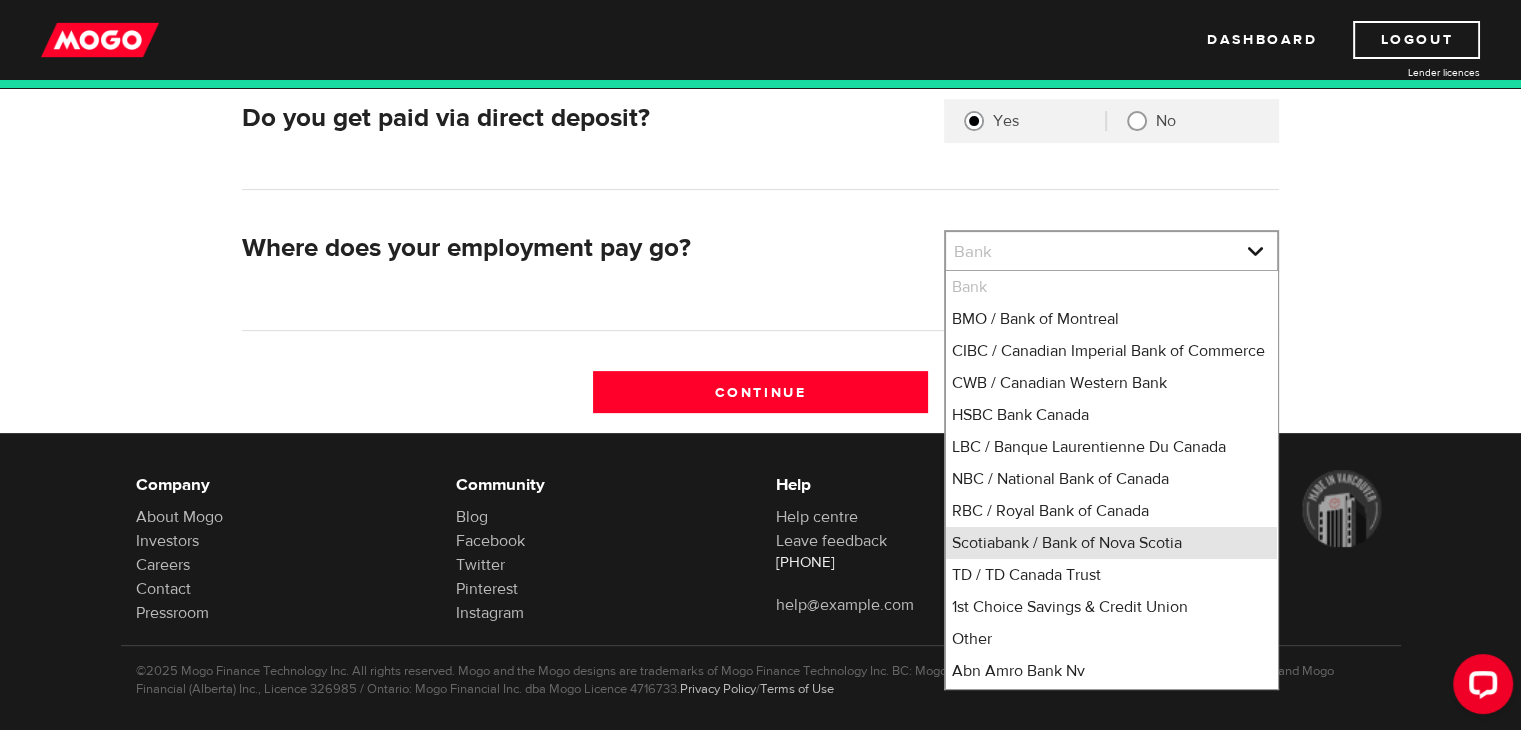click on "Scotiabank / Bank of Nova Scotia" at bounding box center (1111, 543) 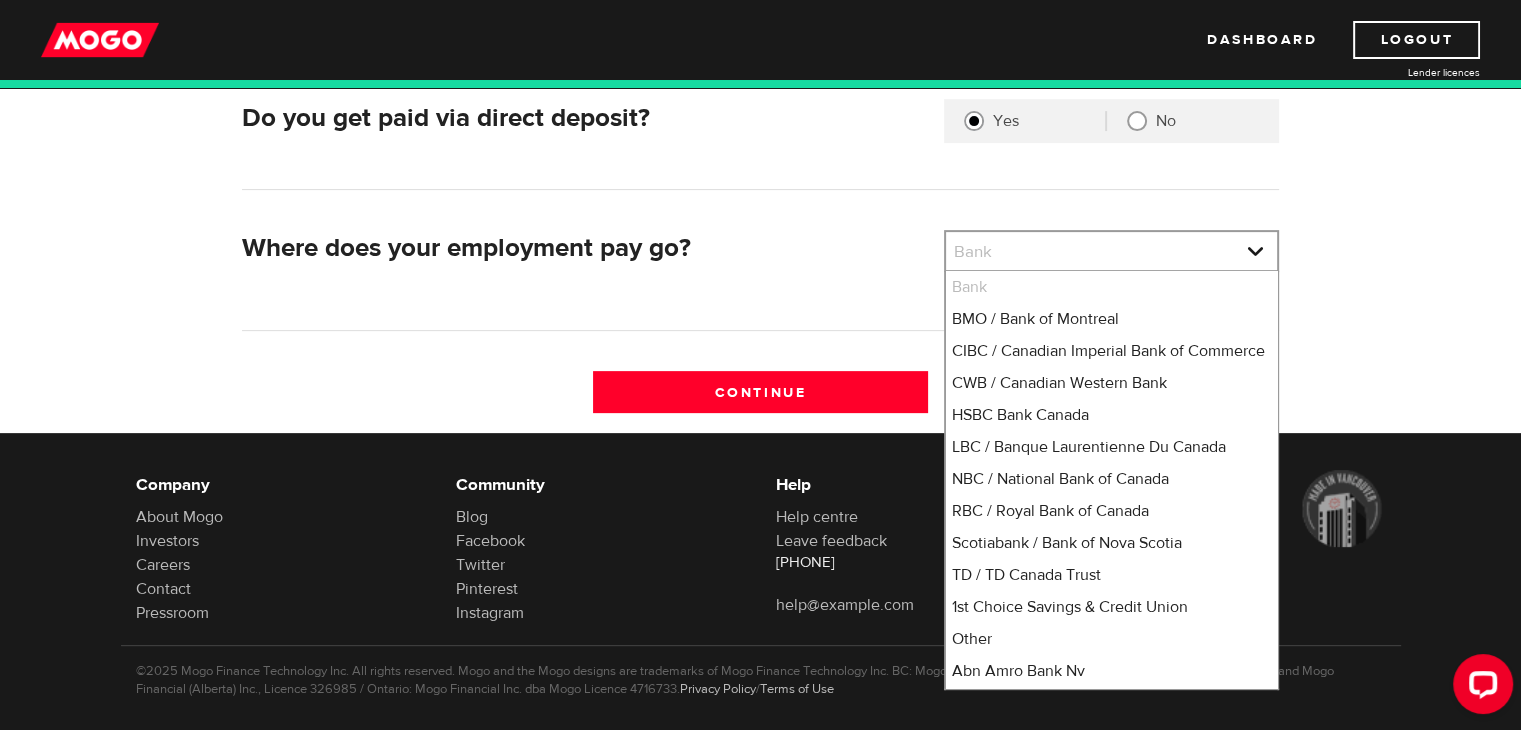select on "2" 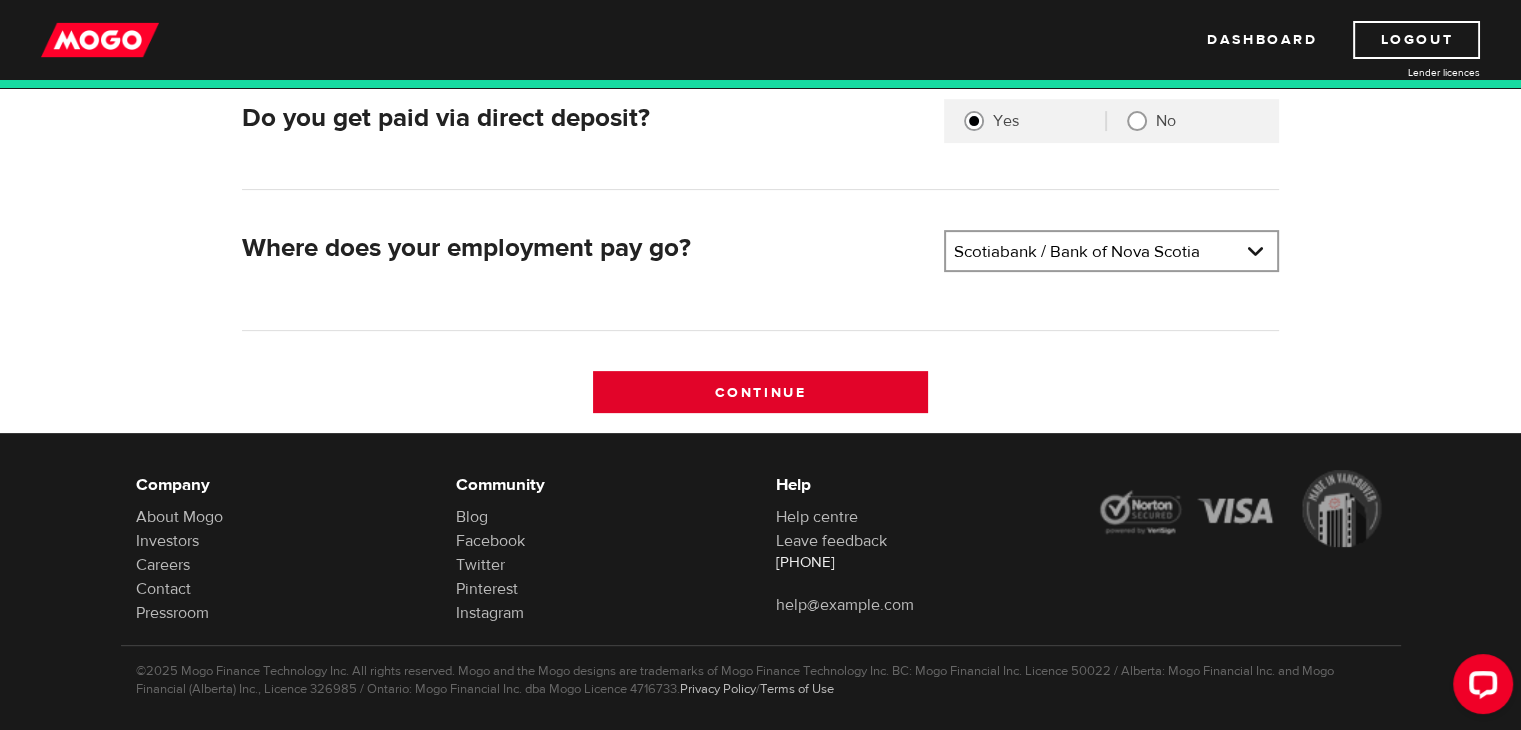 click on "Continue" at bounding box center (760, 392) 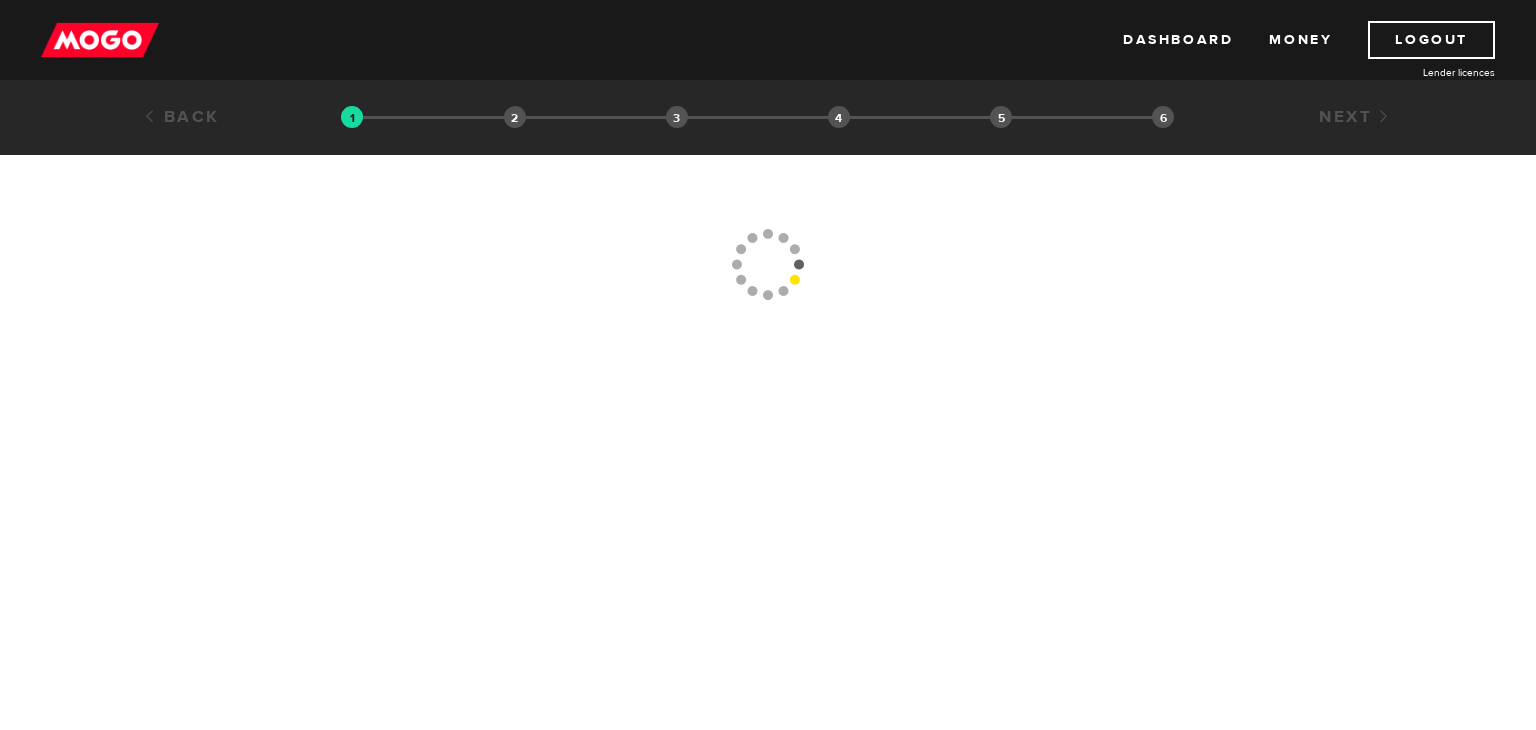 scroll, scrollTop: 0, scrollLeft: 0, axis: both 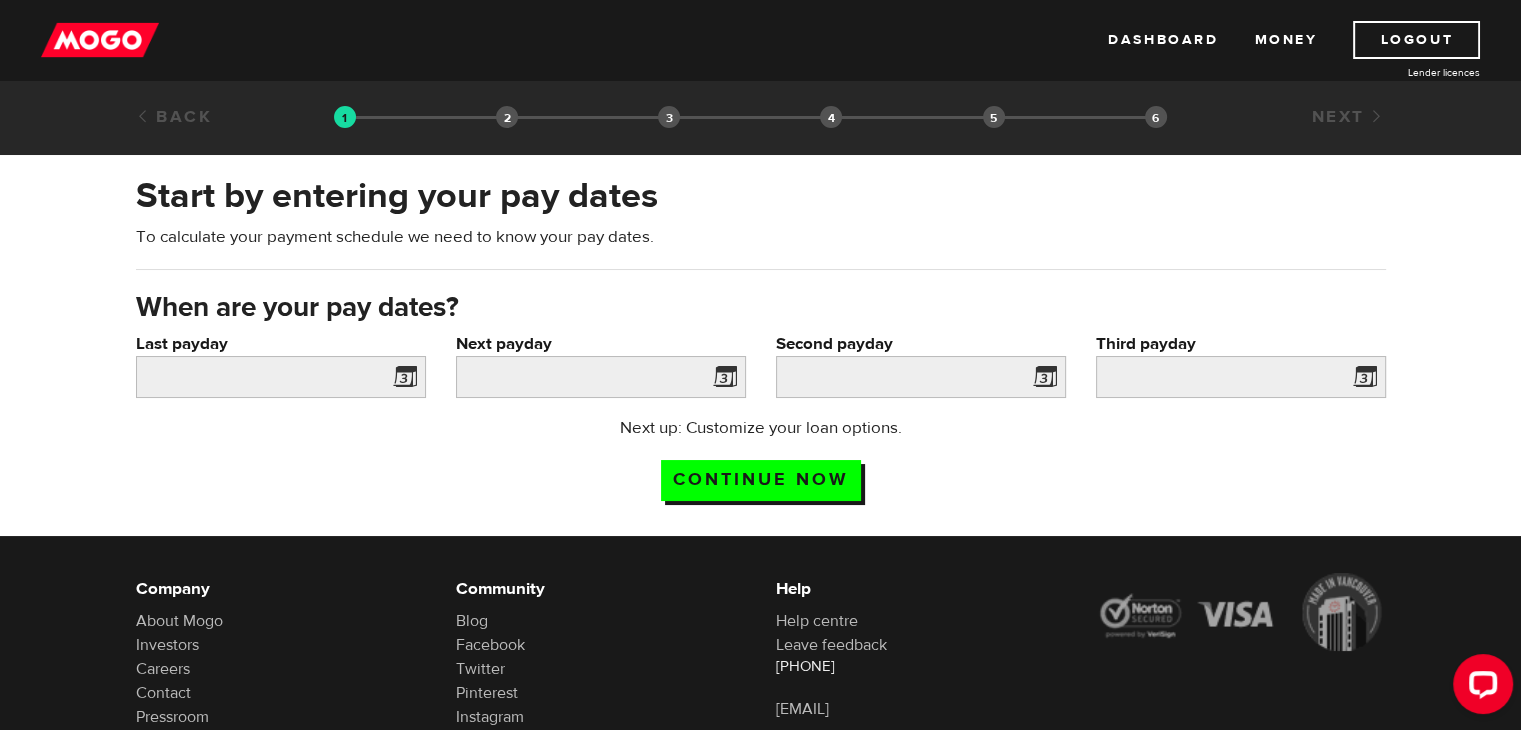 click at bounding box center (401, 380) 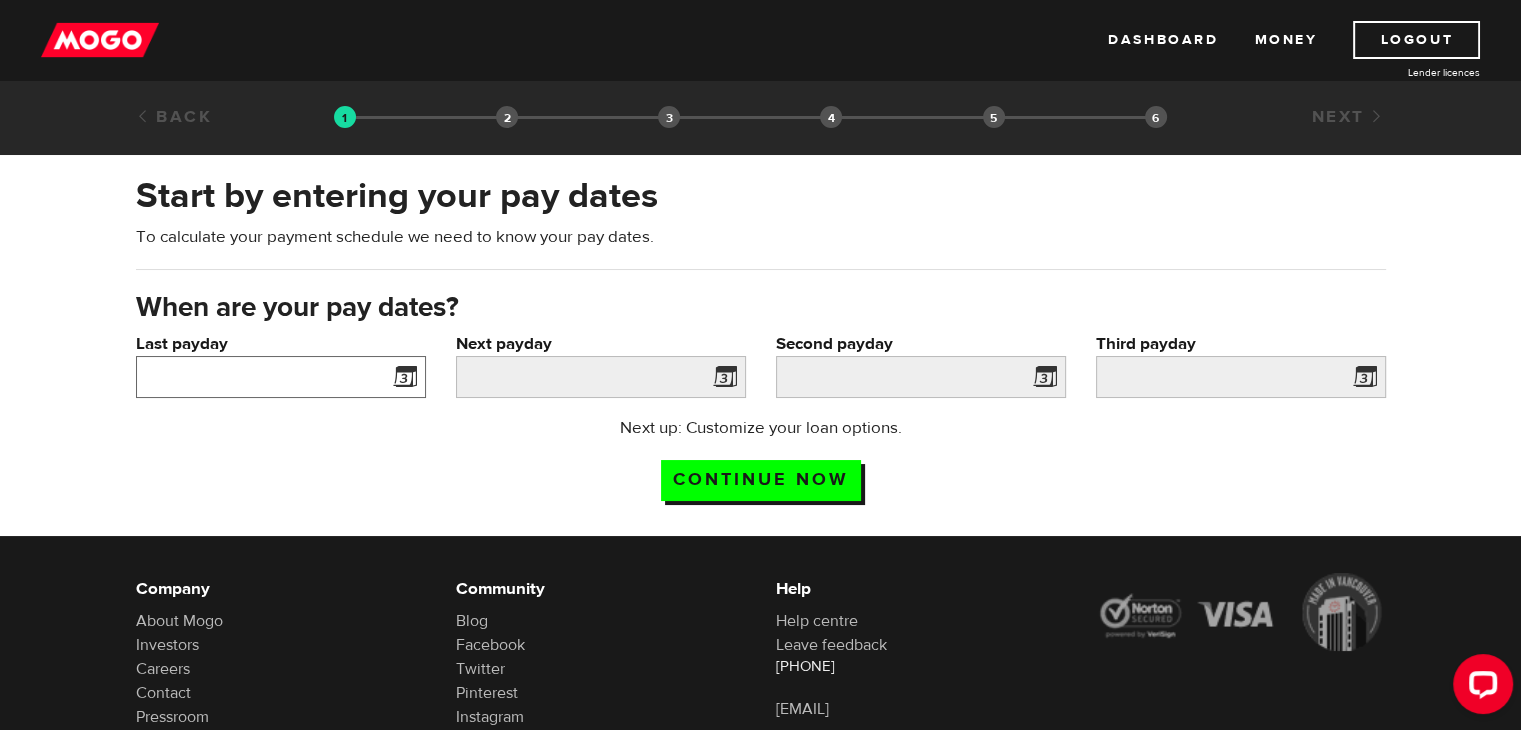 click on "Last payday" at bounding box center (281, 377) 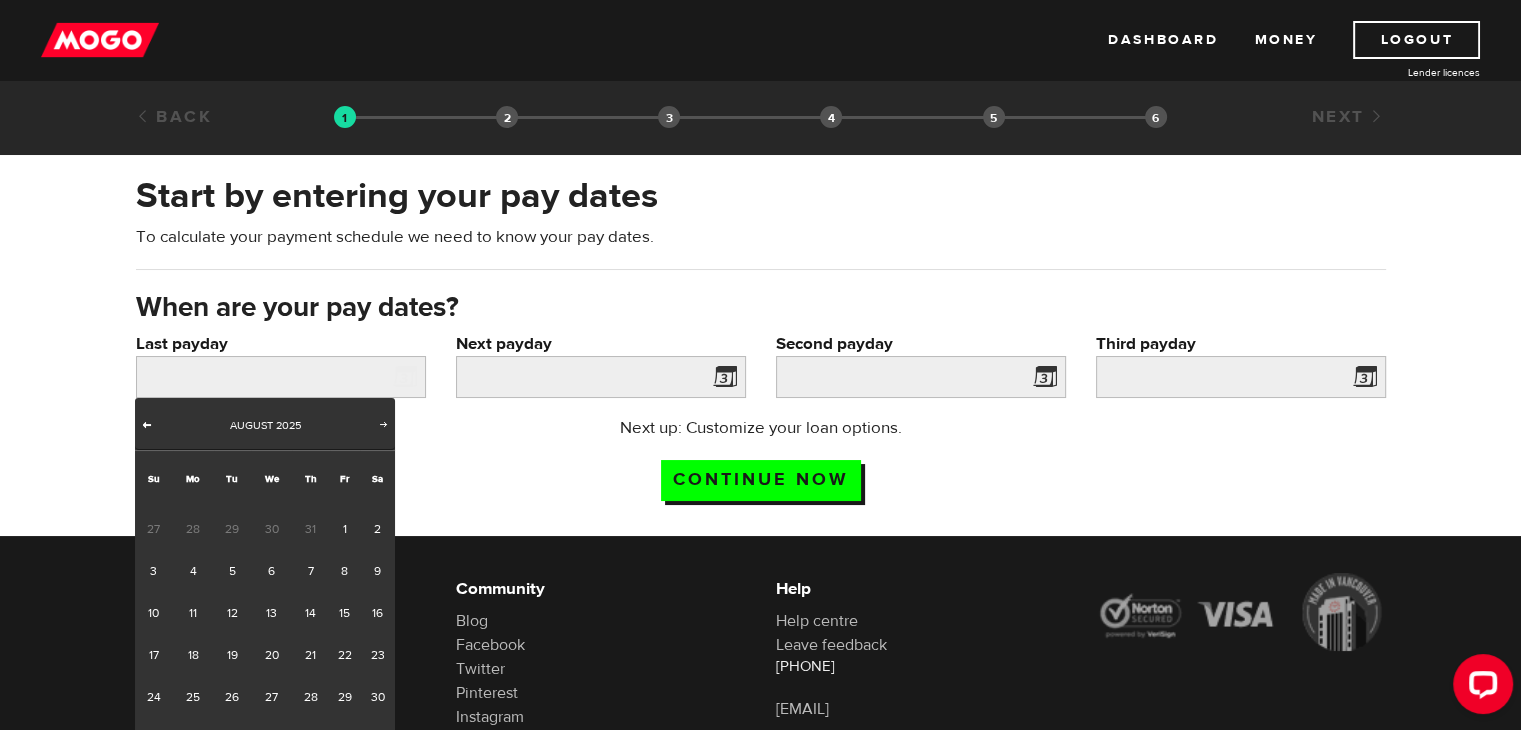 click on "Prev" at bounding box center [147, 424] 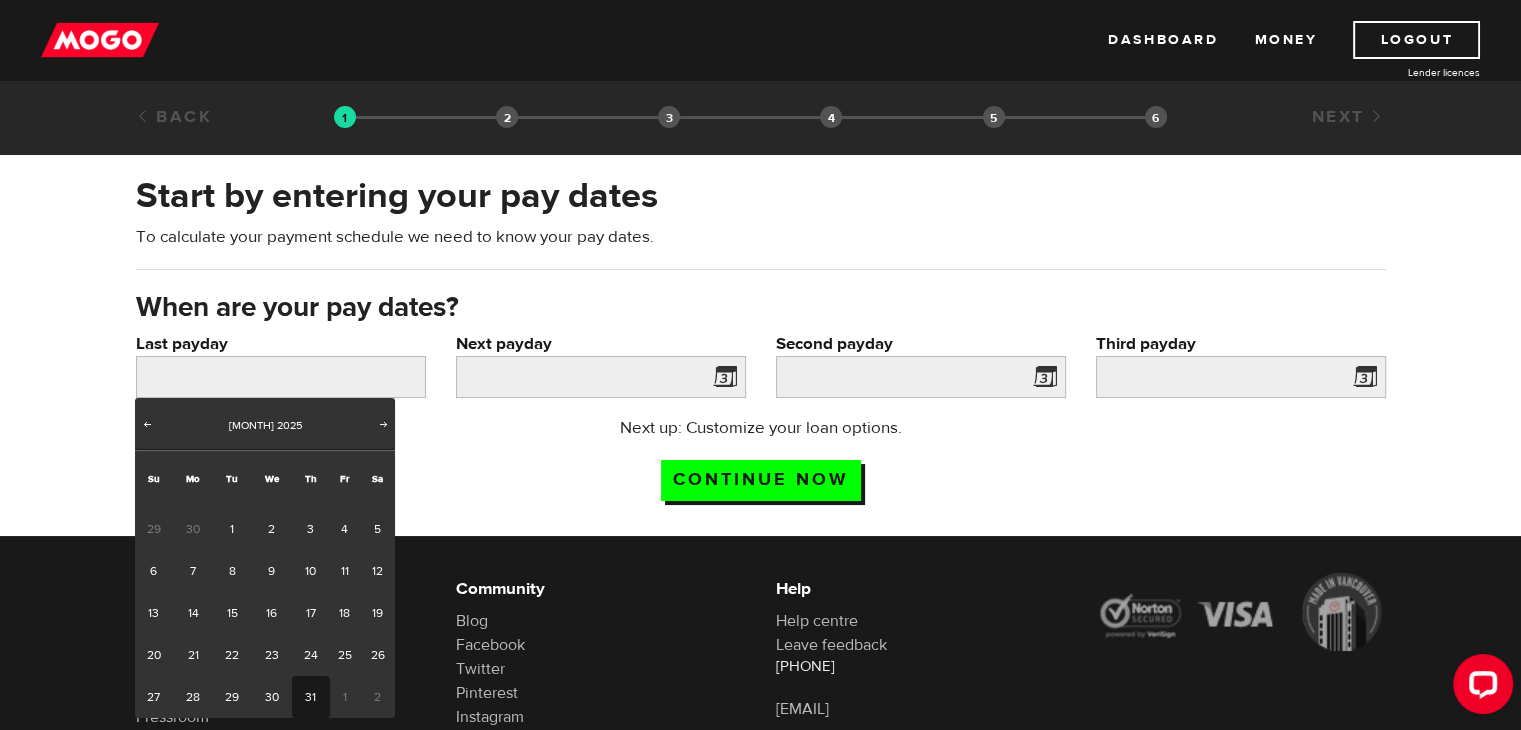 click on "31" at bounding box center [310, 697] 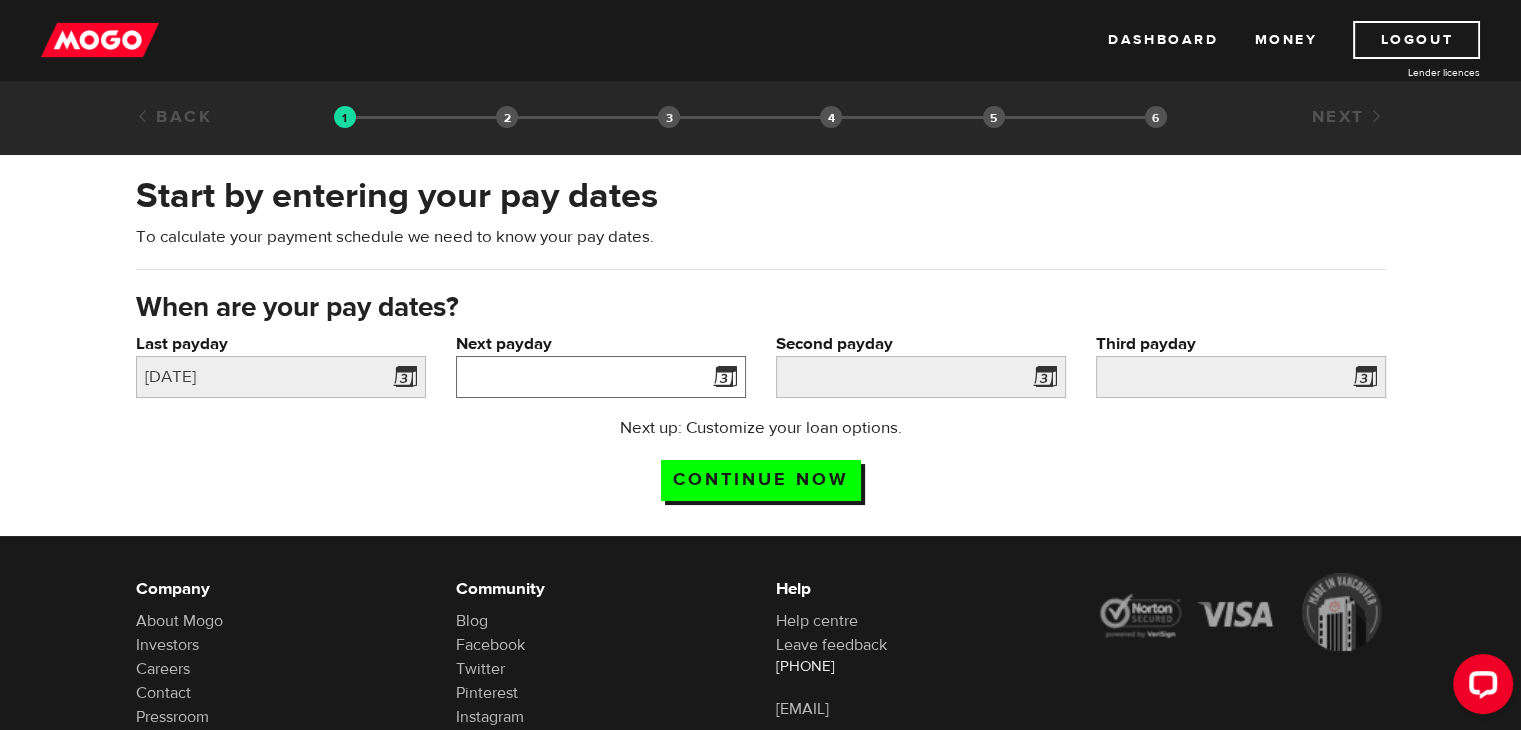 click on "Next payday" at bounding box center [601, 377] 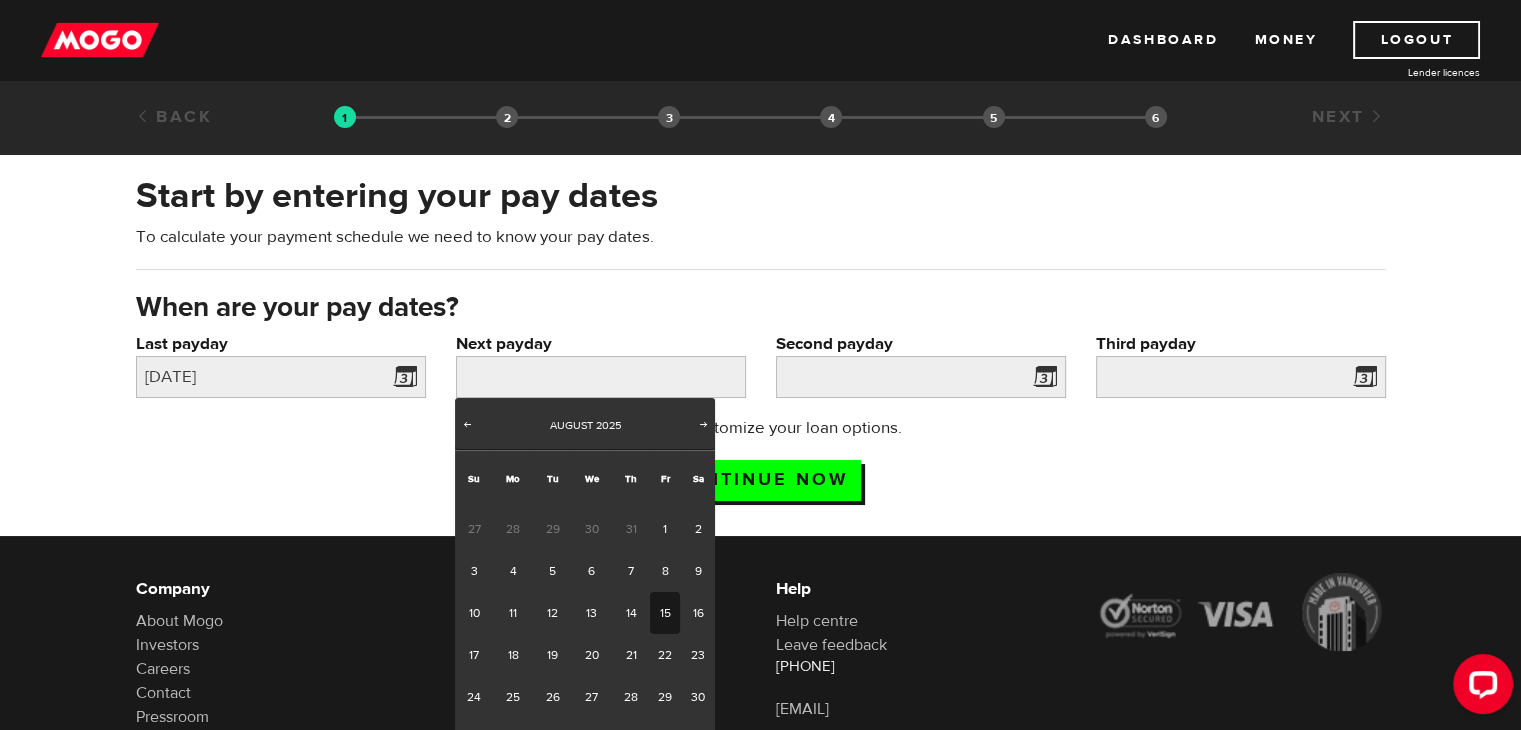 click on "15" at bounding box center (665, 613) 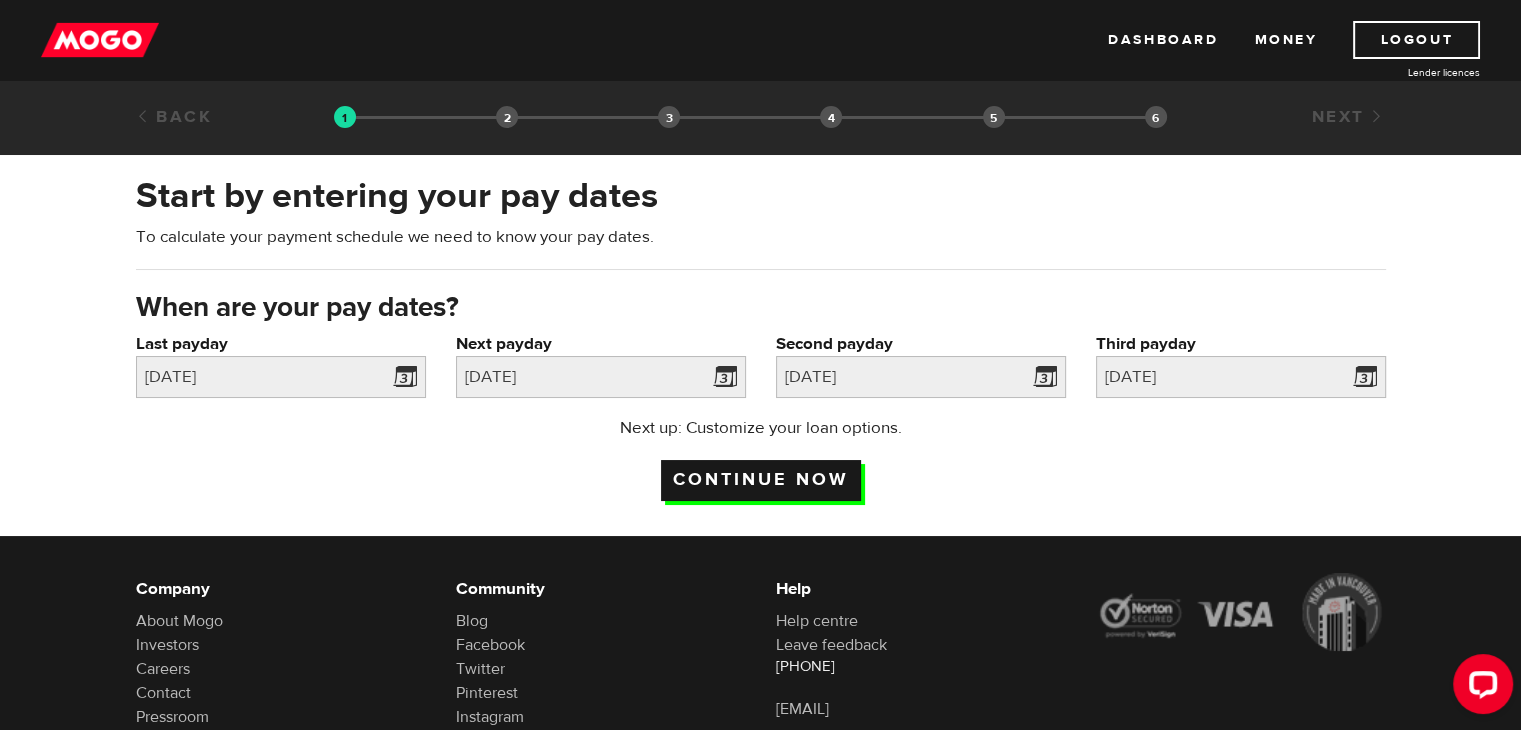 click on "Continue now" at bounding box center (761, 480) 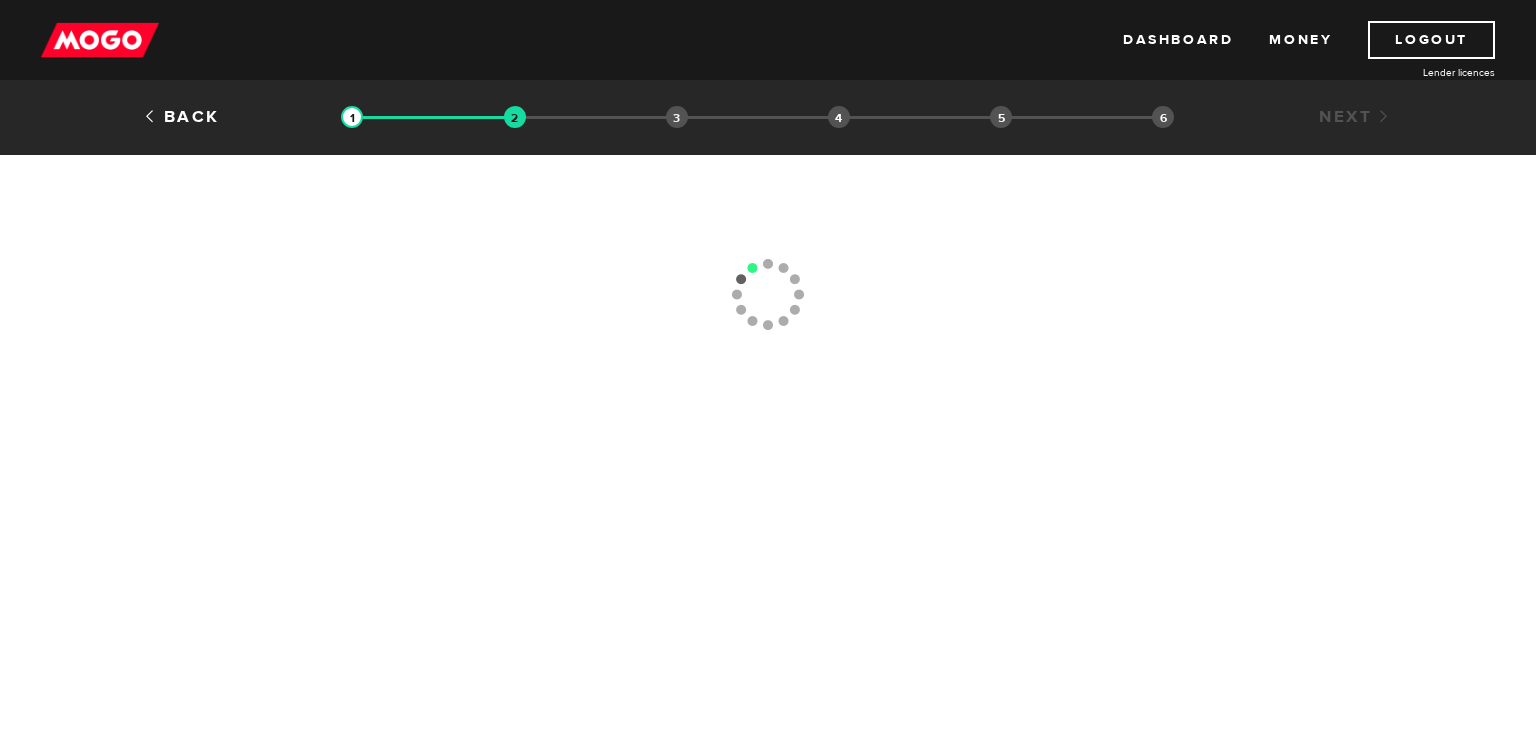 scroll, scrollTop: 0, scrollLeft: 0, axis: both 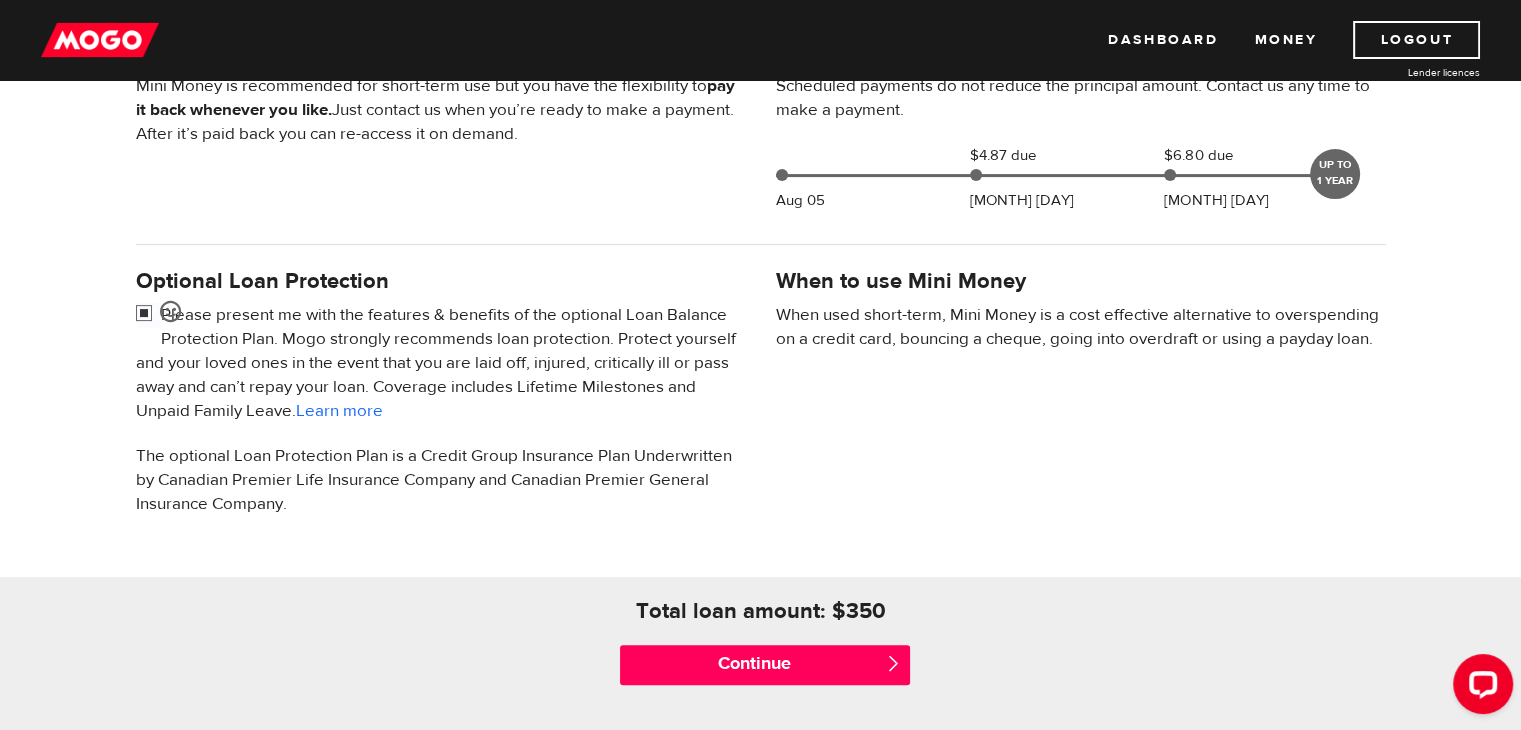 click at bounding box center (148, 315) 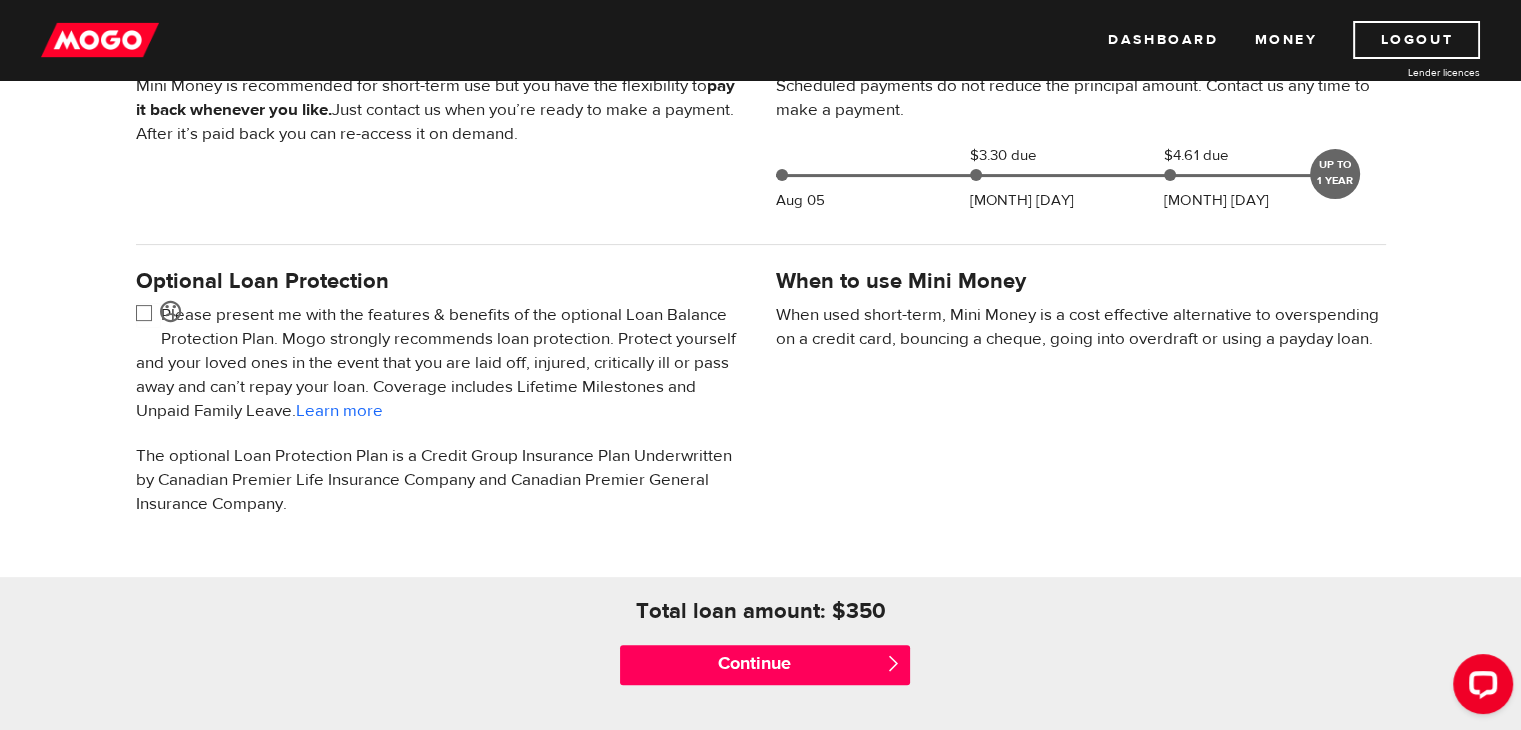 click at bounding box center (148, 315) 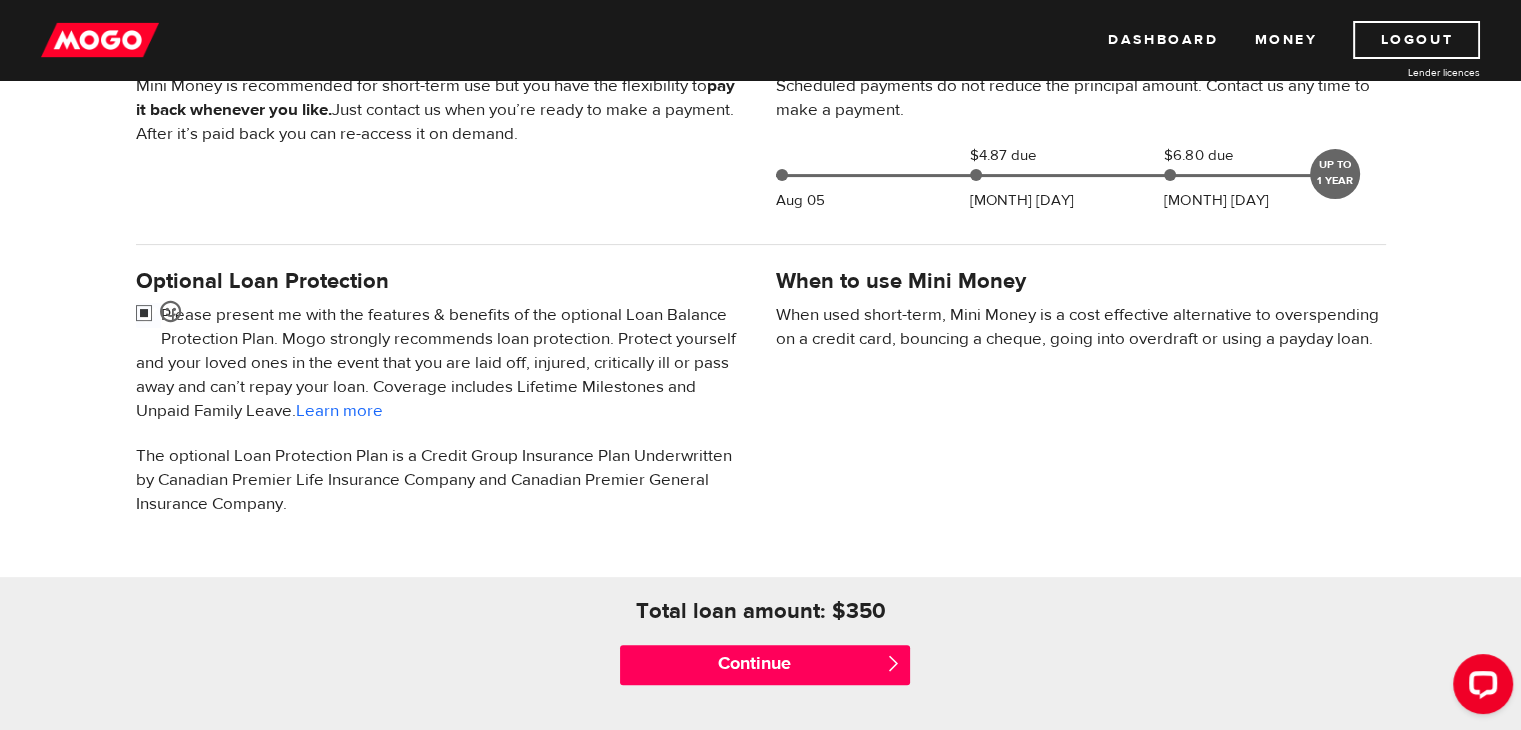 click at bounding box center [148, 315] 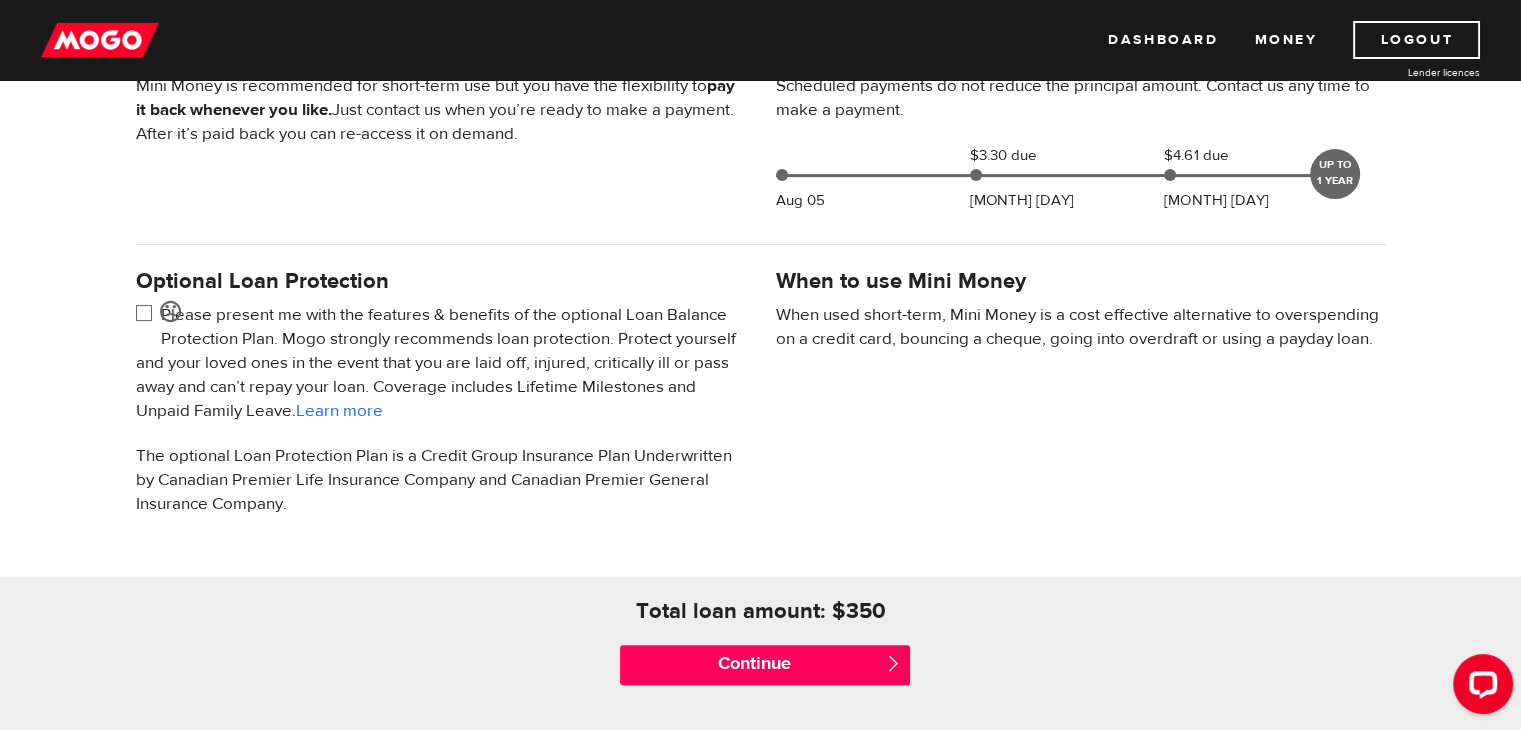 click at bounding box center (148, 315) 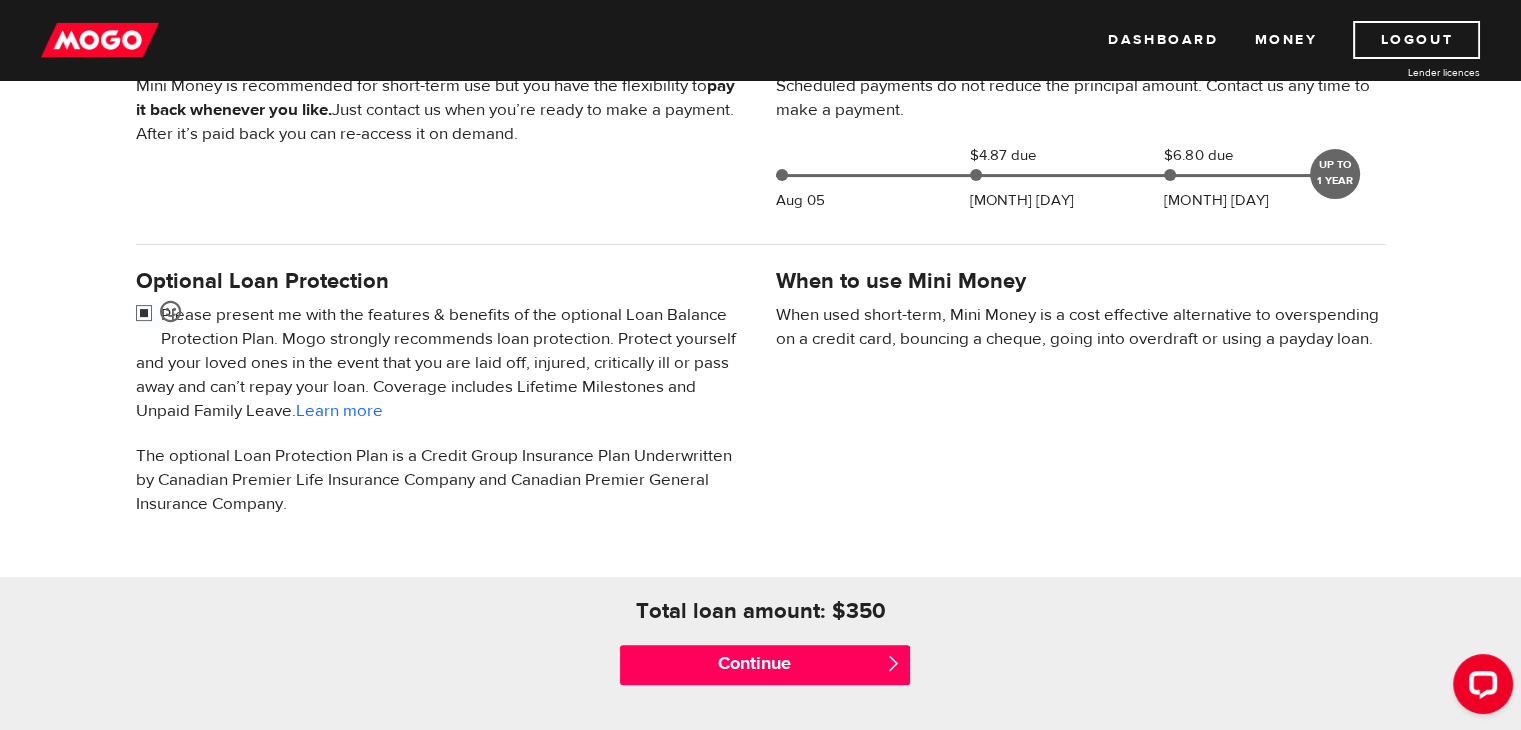 click at bounding box center (148, 315) 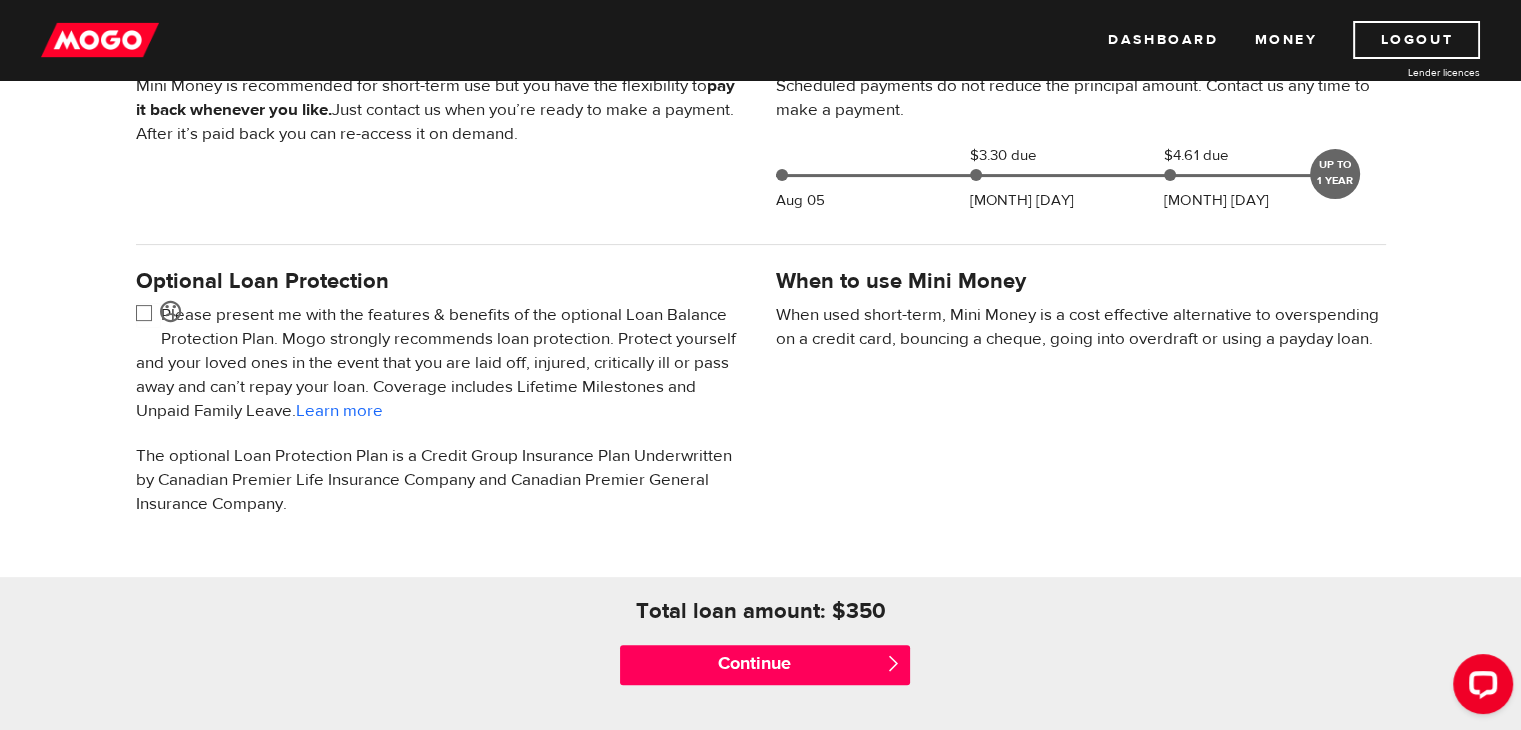 click at bounding box center (148, 315) 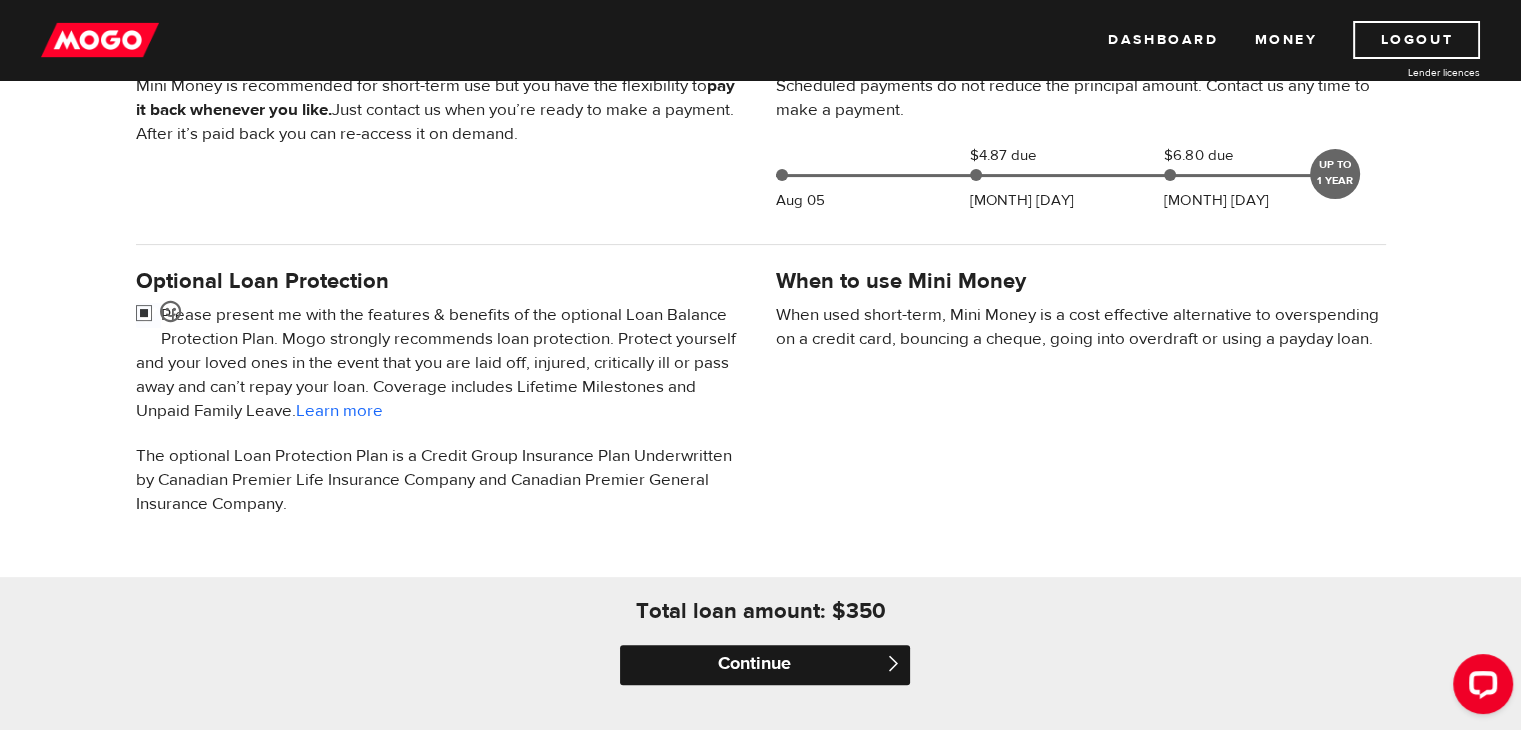 click on "Continue" at bounding box center (765, 665) 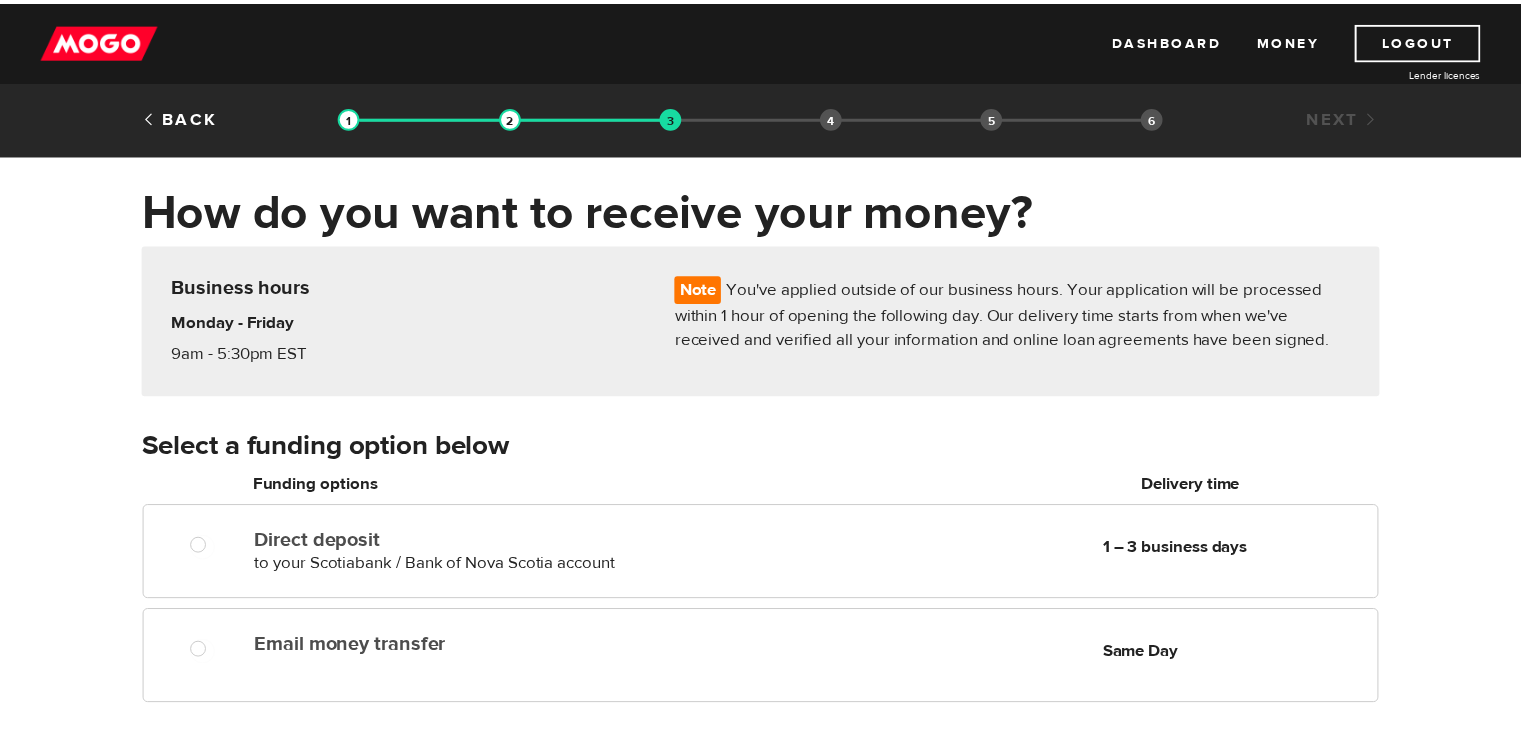 scroll, scrollTop: 0, scrollLeft: 0, axis: both 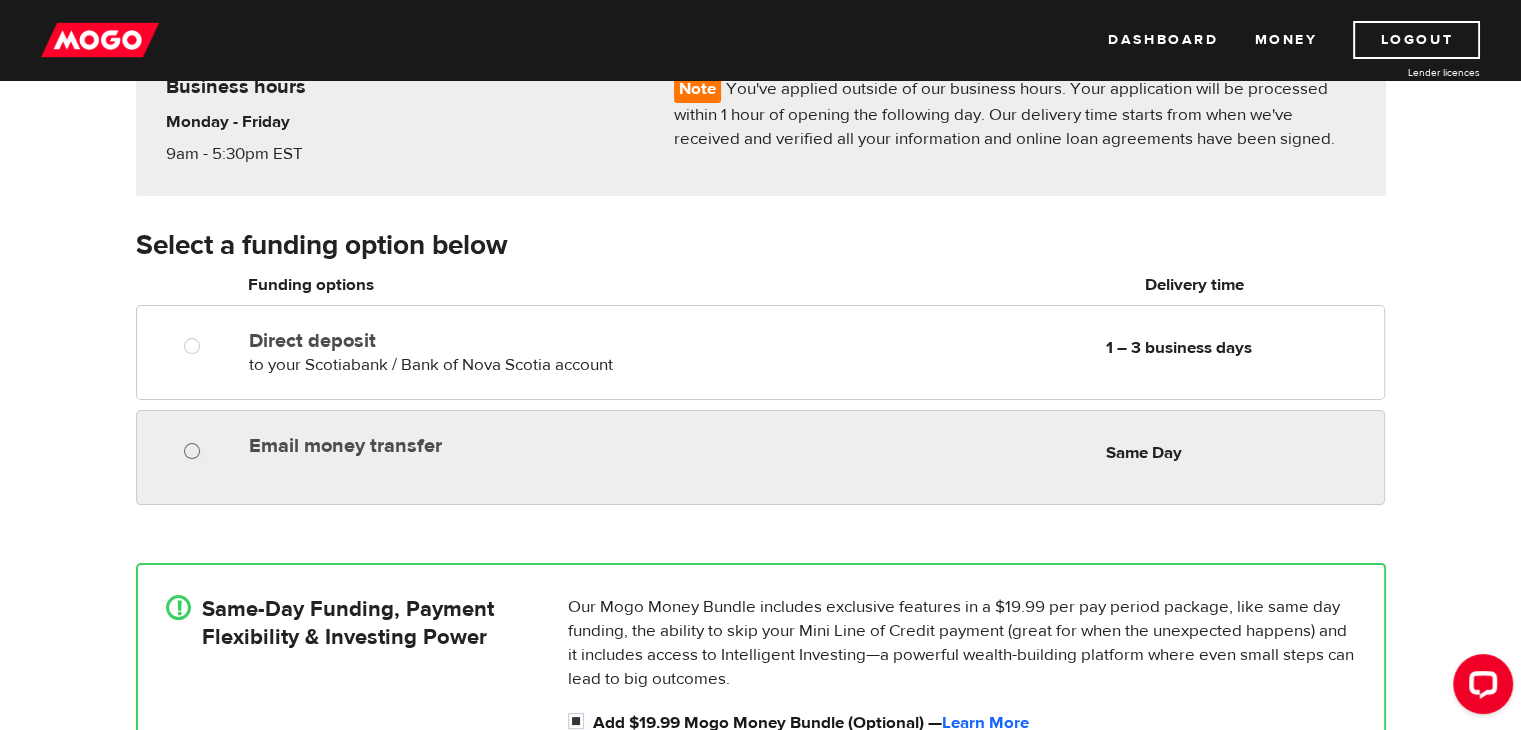 radio on "true" 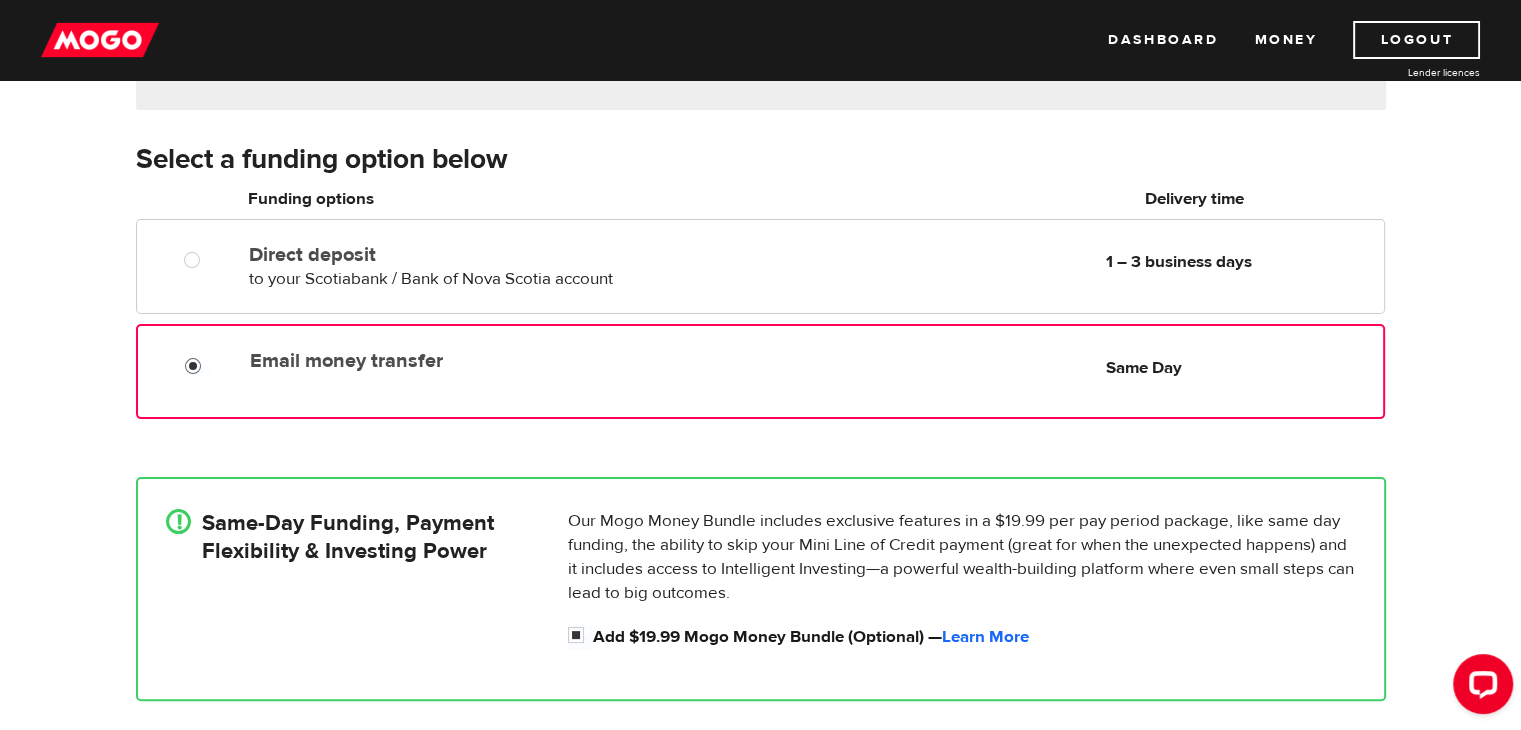scroll, scrollTop: 400, scrollLeft: 0, axis: vertical 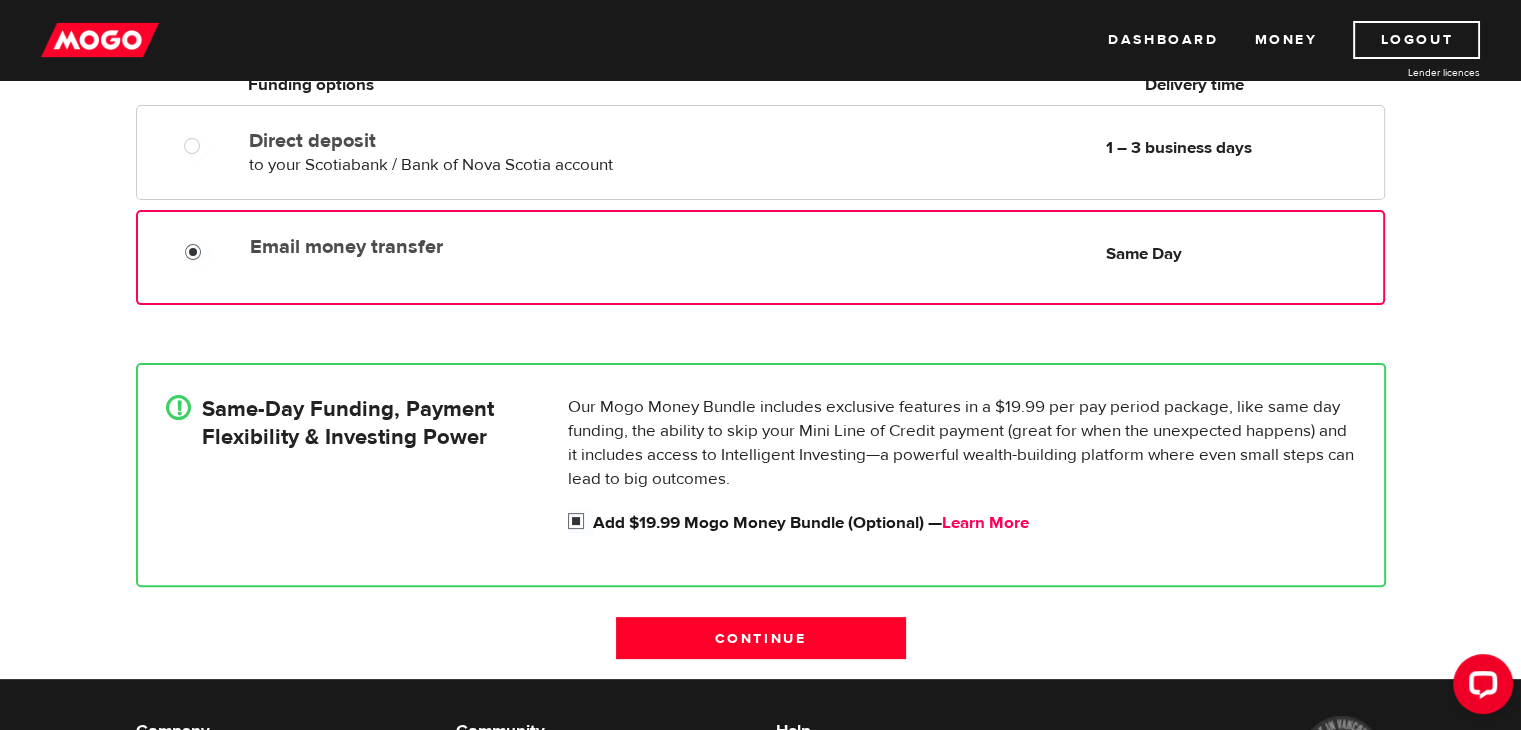 click on "Learn More" at bounding box center (985, 523) 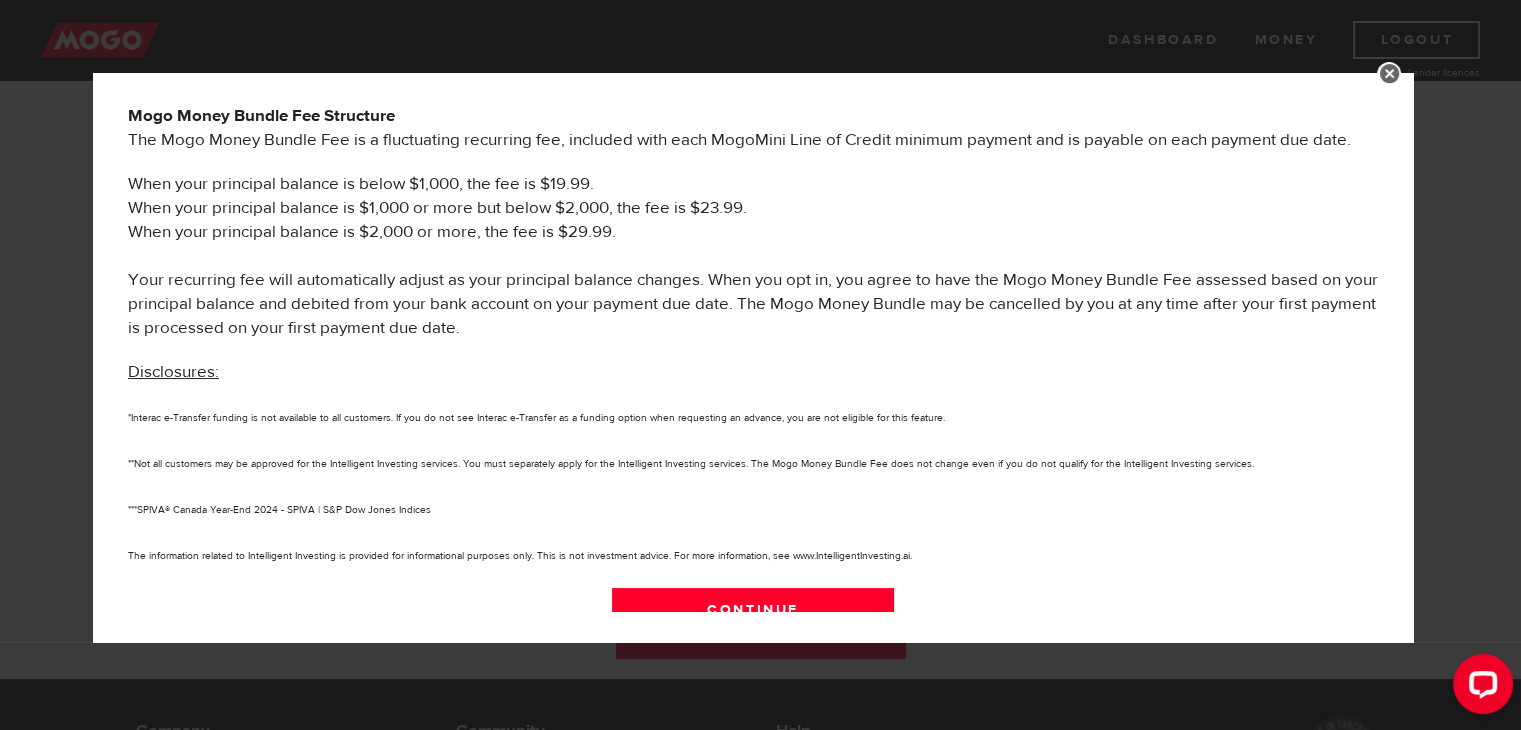 scroll, scrollTop: 1080, scrollLeft: 0, axis: vertical 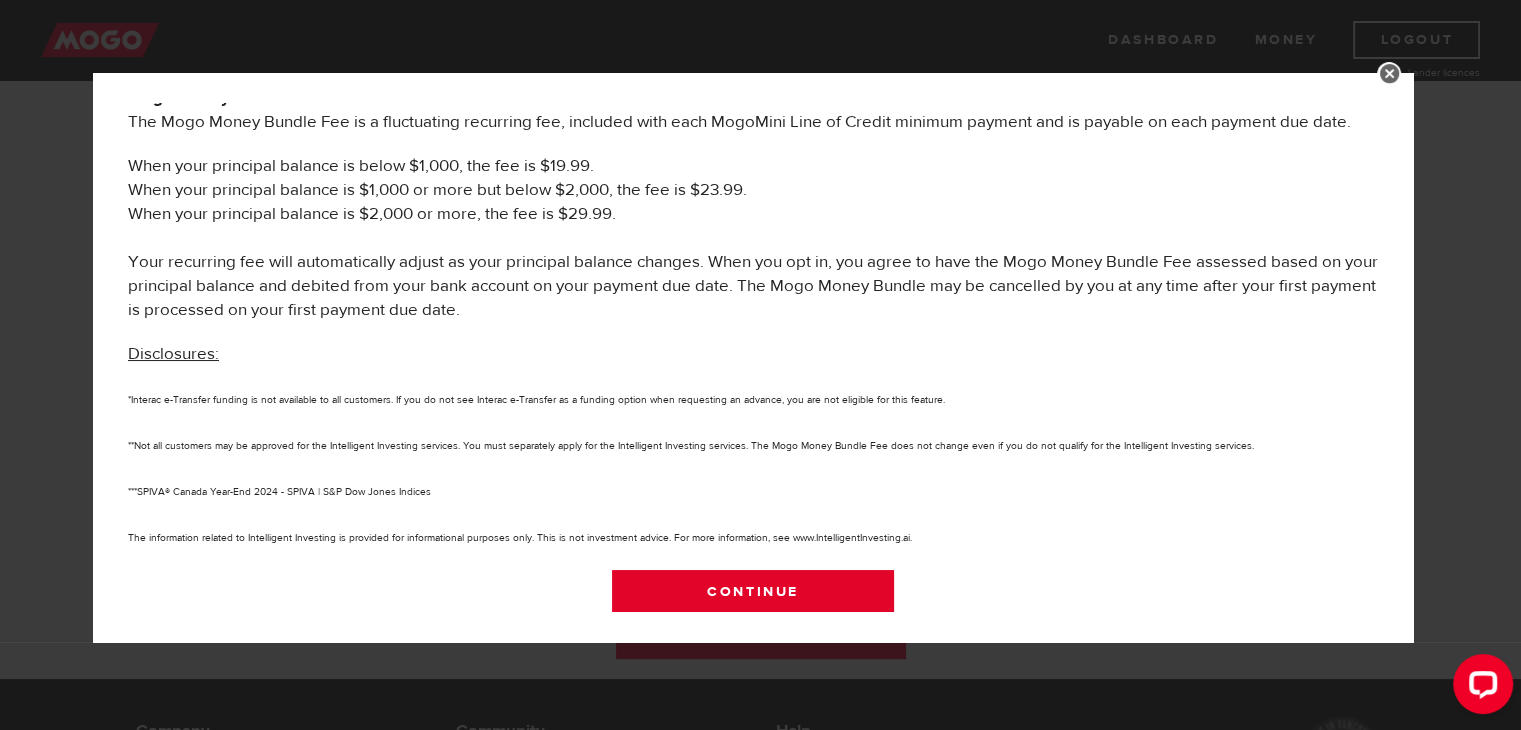 click on "Continue" at bounding box center [753, 591] 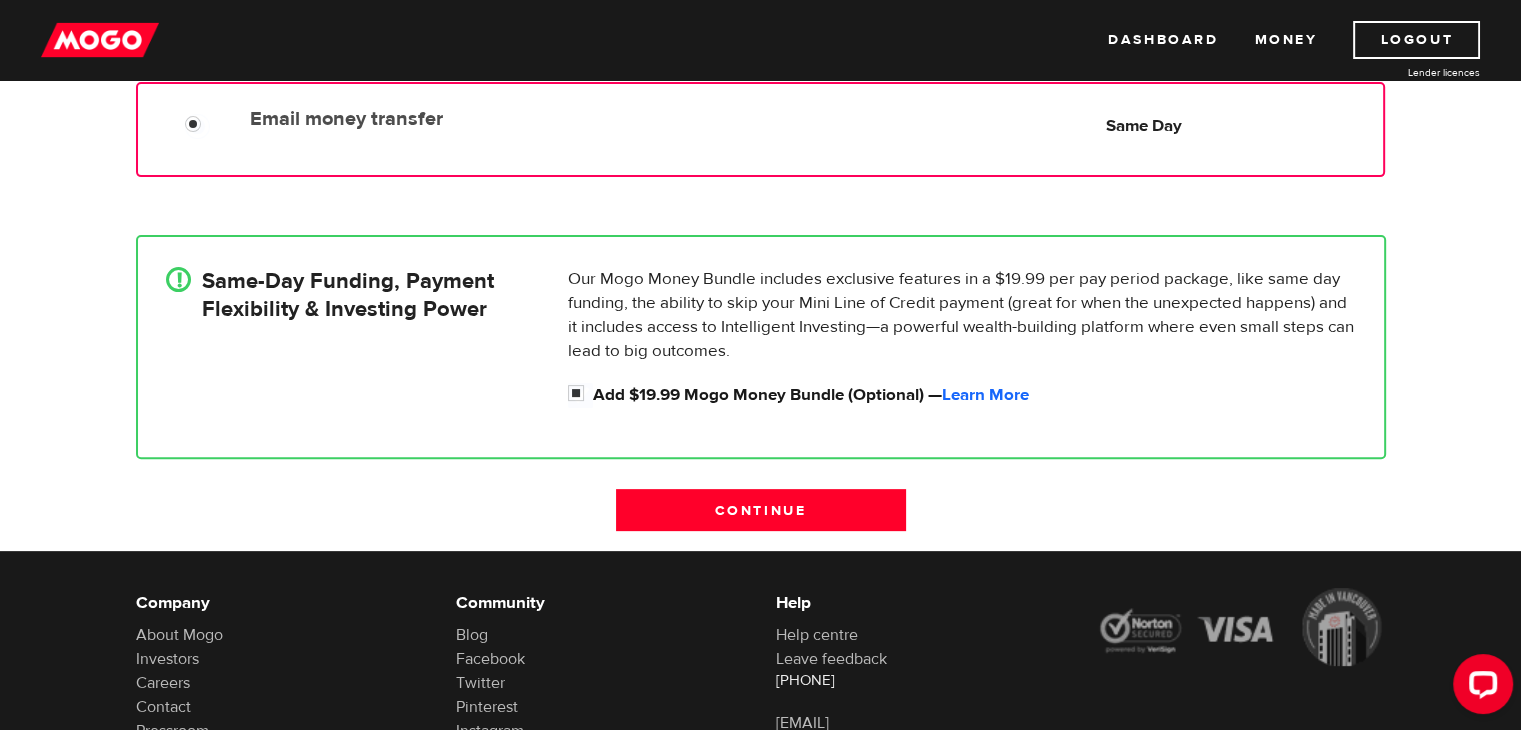 scroll, scrollTop: 600, scrollLeft: 0, axis: vertical 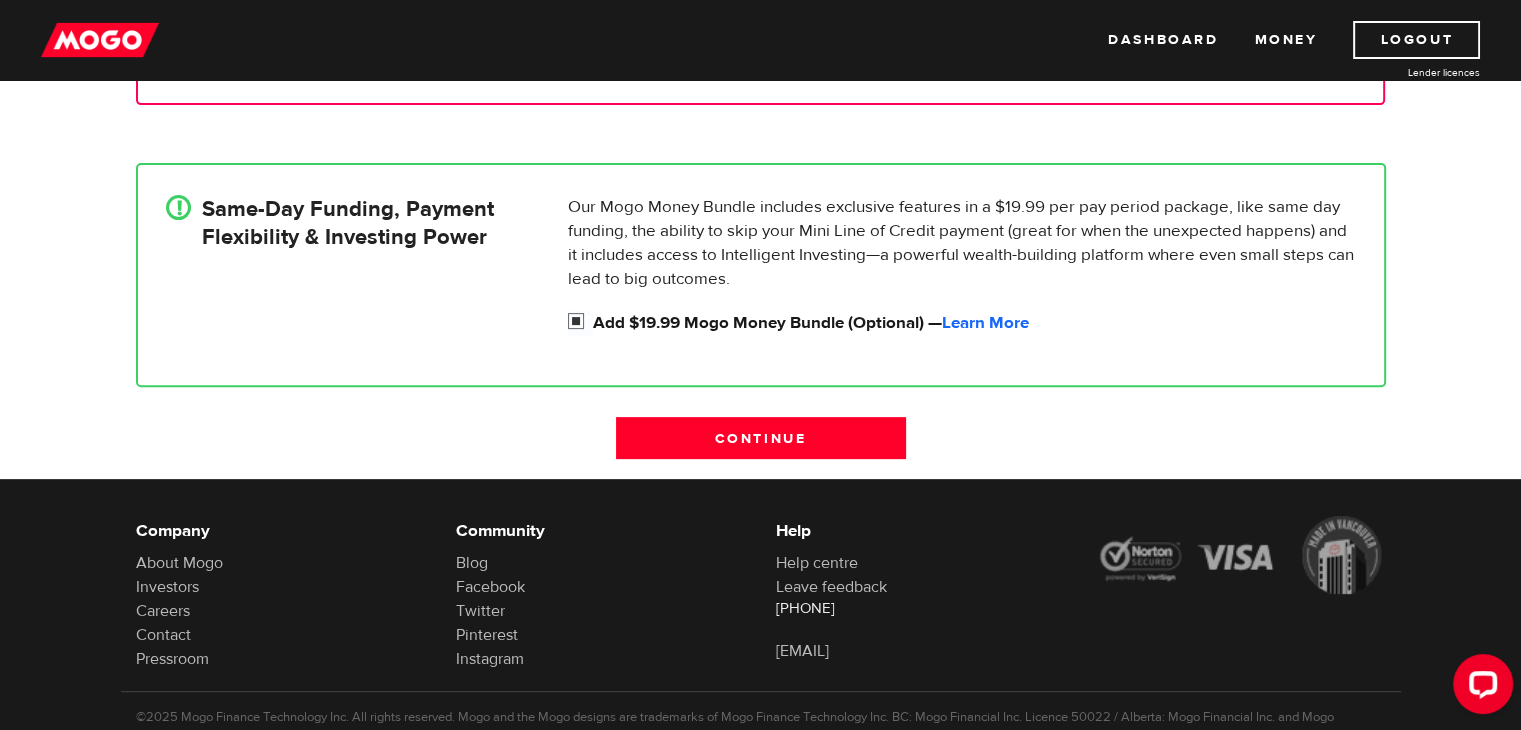 click on "Add $19.99 Mogo Money Bundle (Optional) —  Learn More" at bounding box center (580, 323) 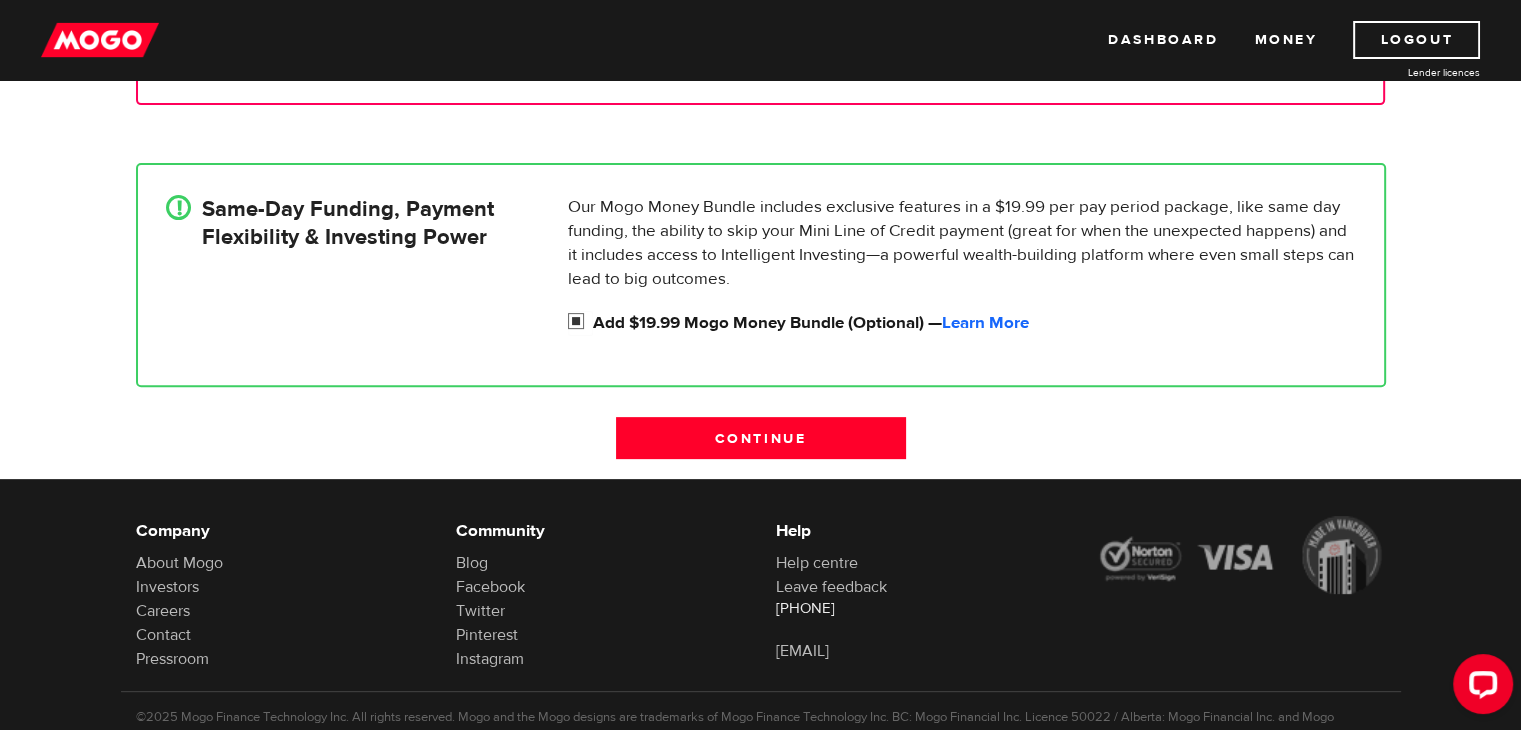 radio on "false" 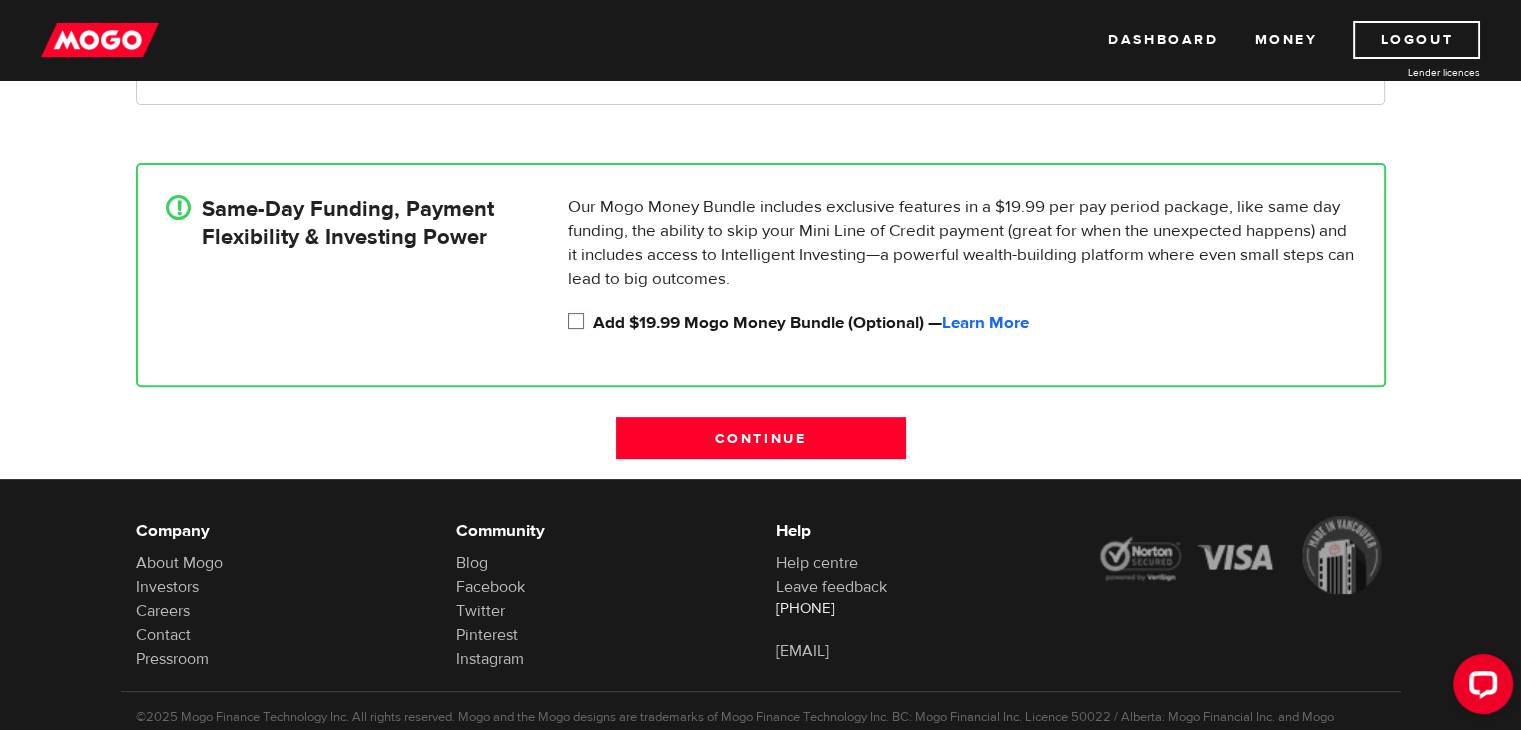 click on "Add $19.99 Mogo Money Bundle (Optional) —  Learn More" at bounding box center (580, 323) 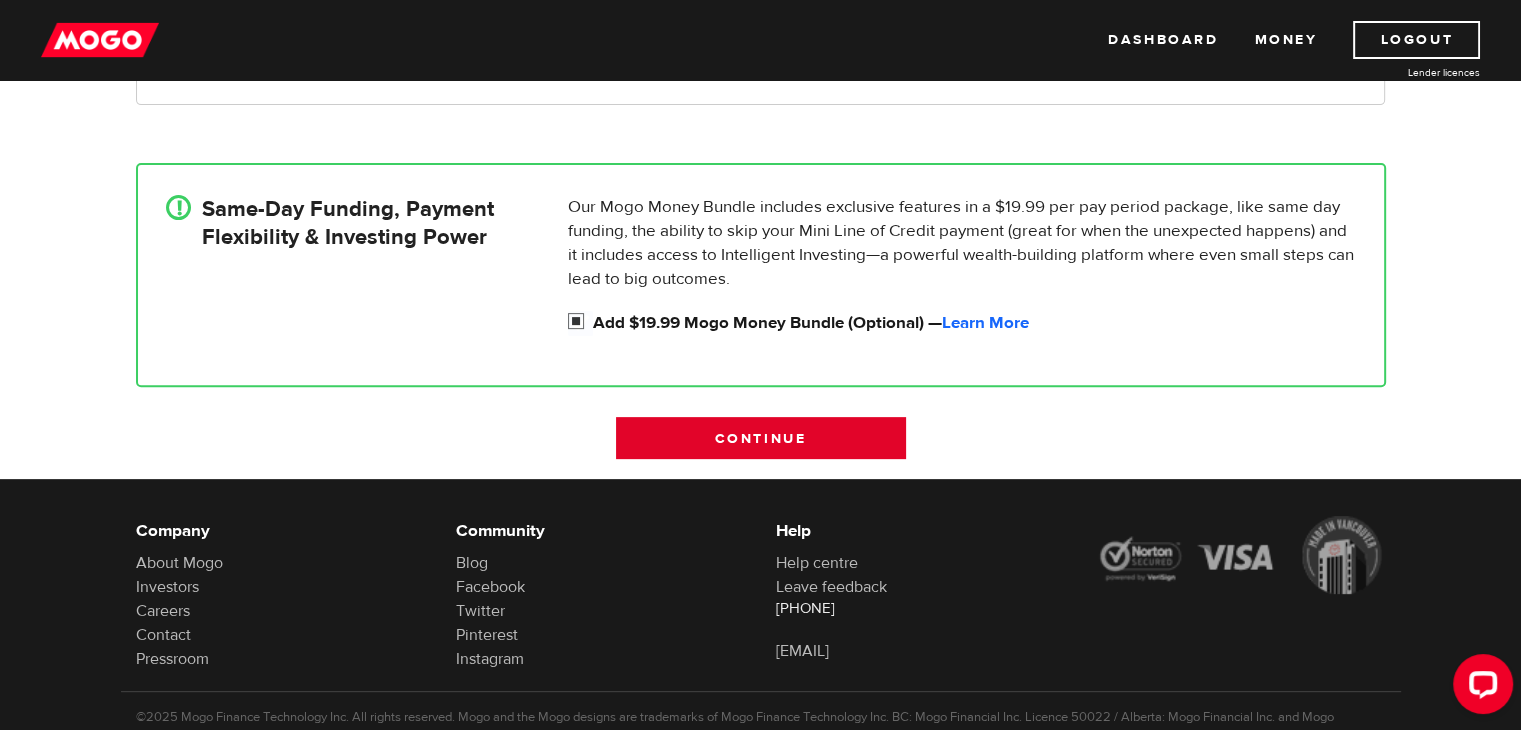 click on "Continue" at bounding box center (761, 438) 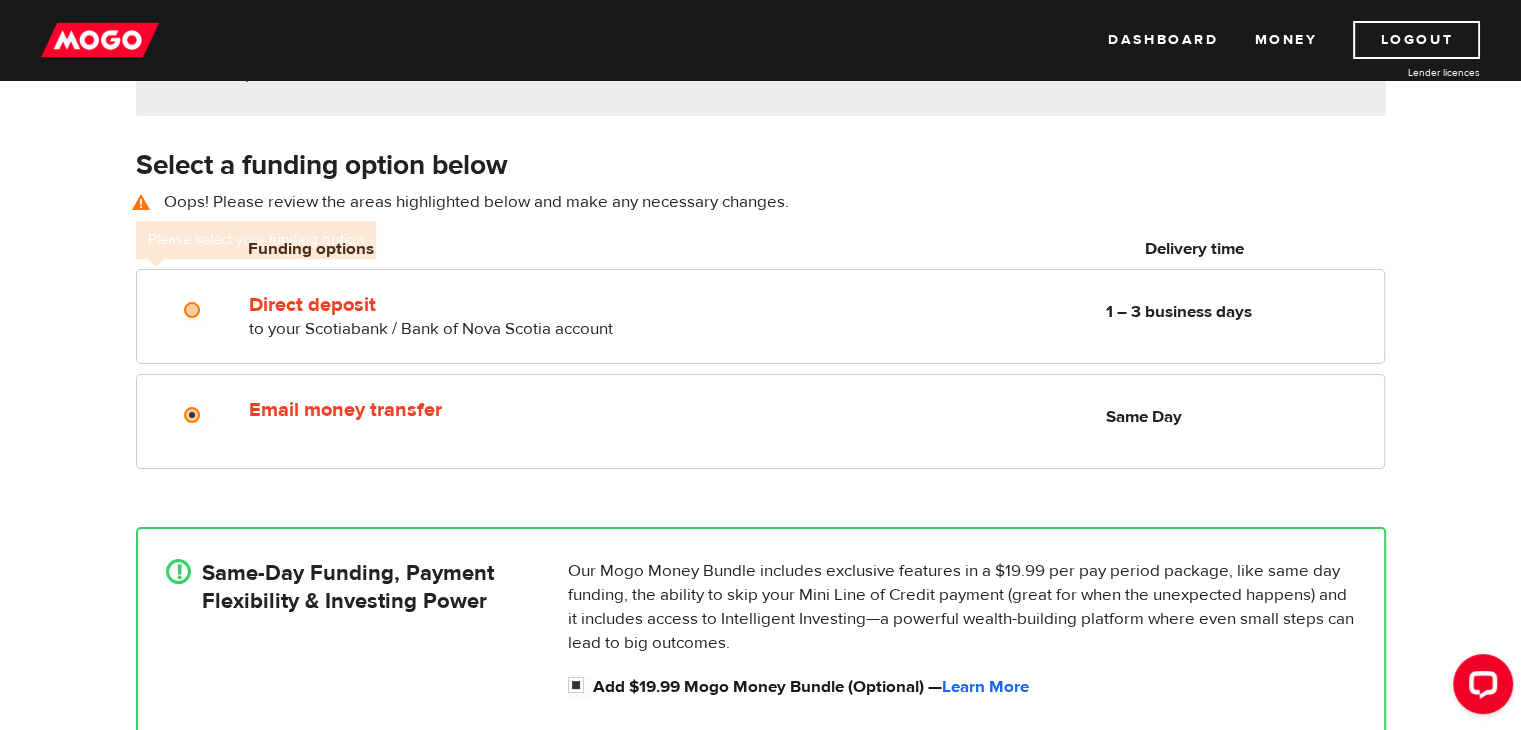 scroll, scrollTop: 278, scrollLeft: 0, axis: vertical 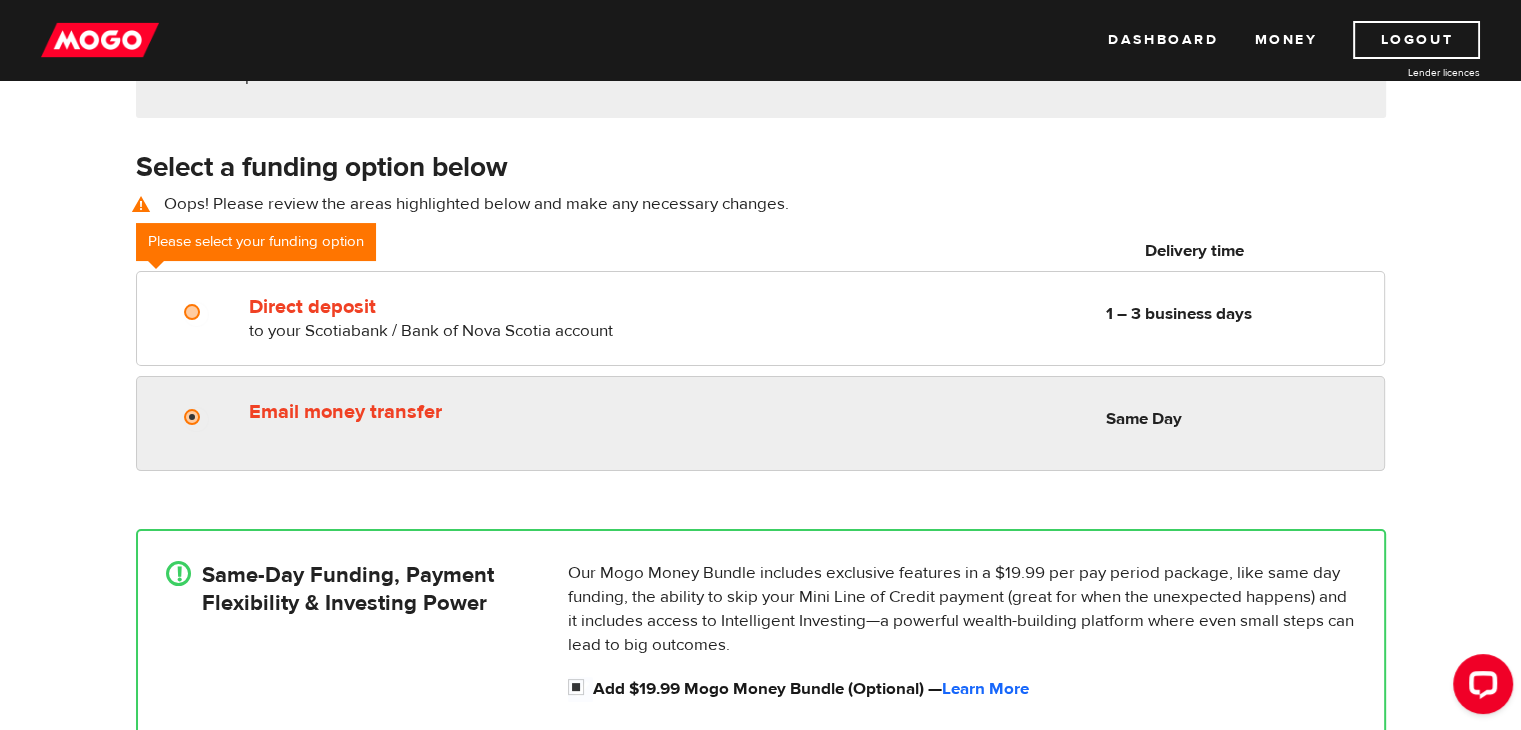 radio on "true" 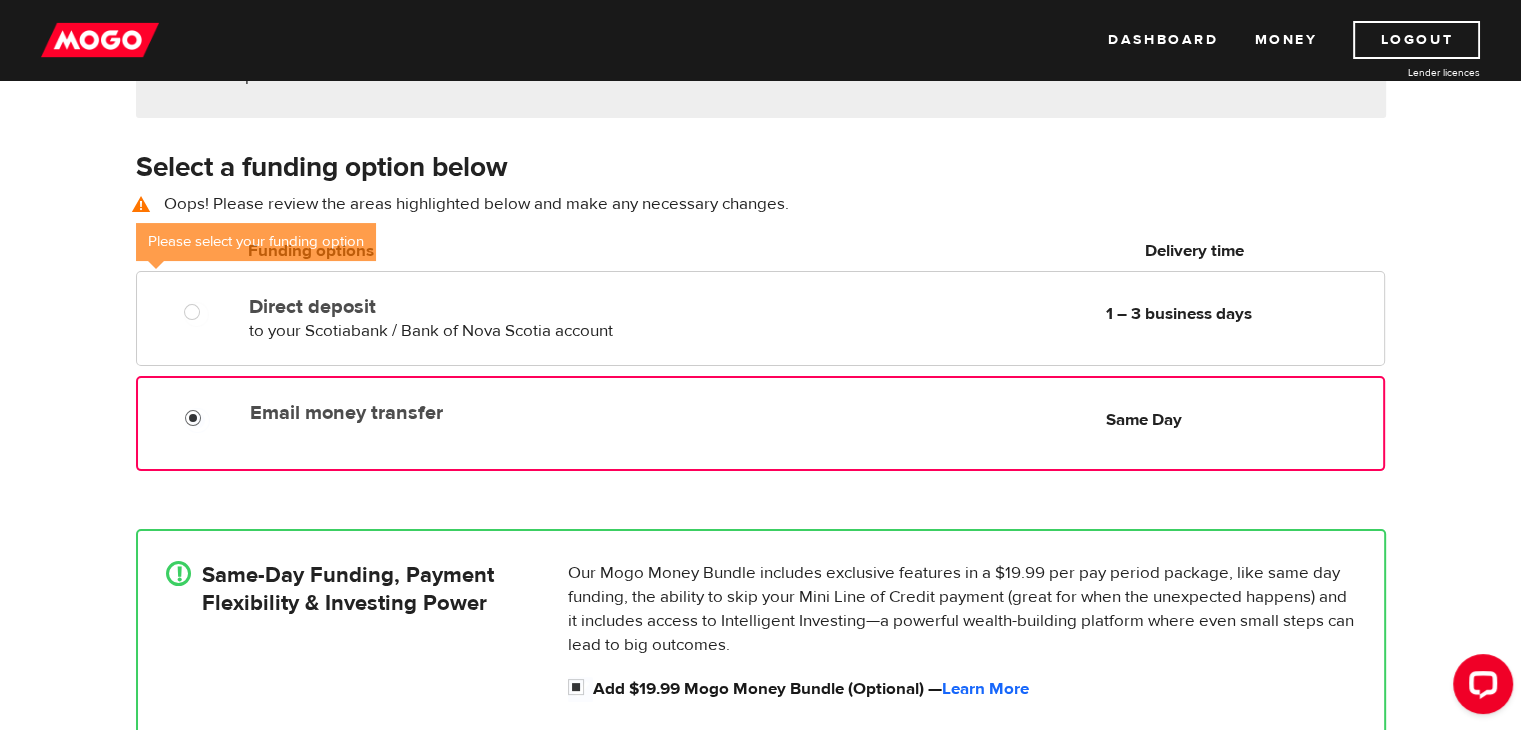 click at bounding box center [212, 420] 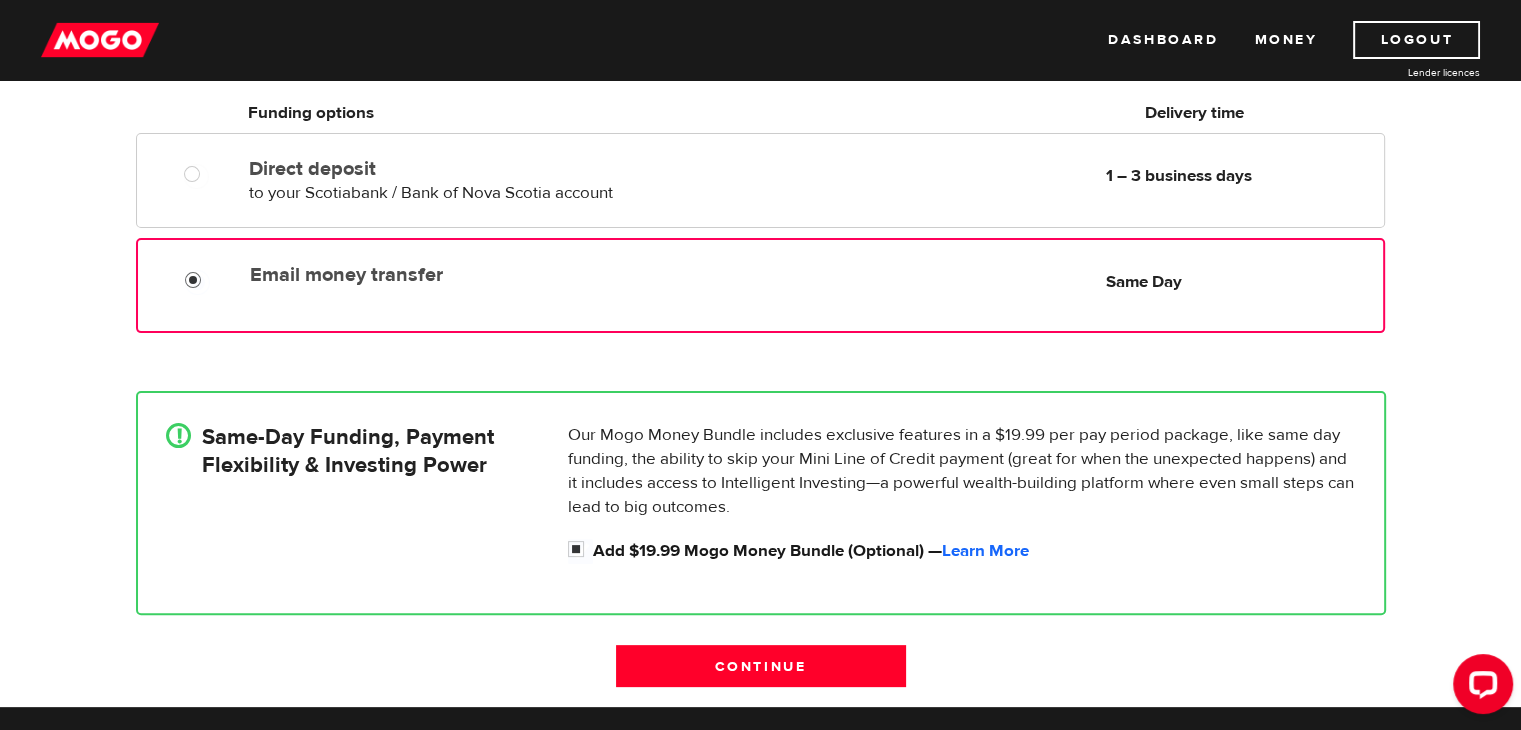scroll, scrollTop: 678, scrollLeft: 0, axis: vertical 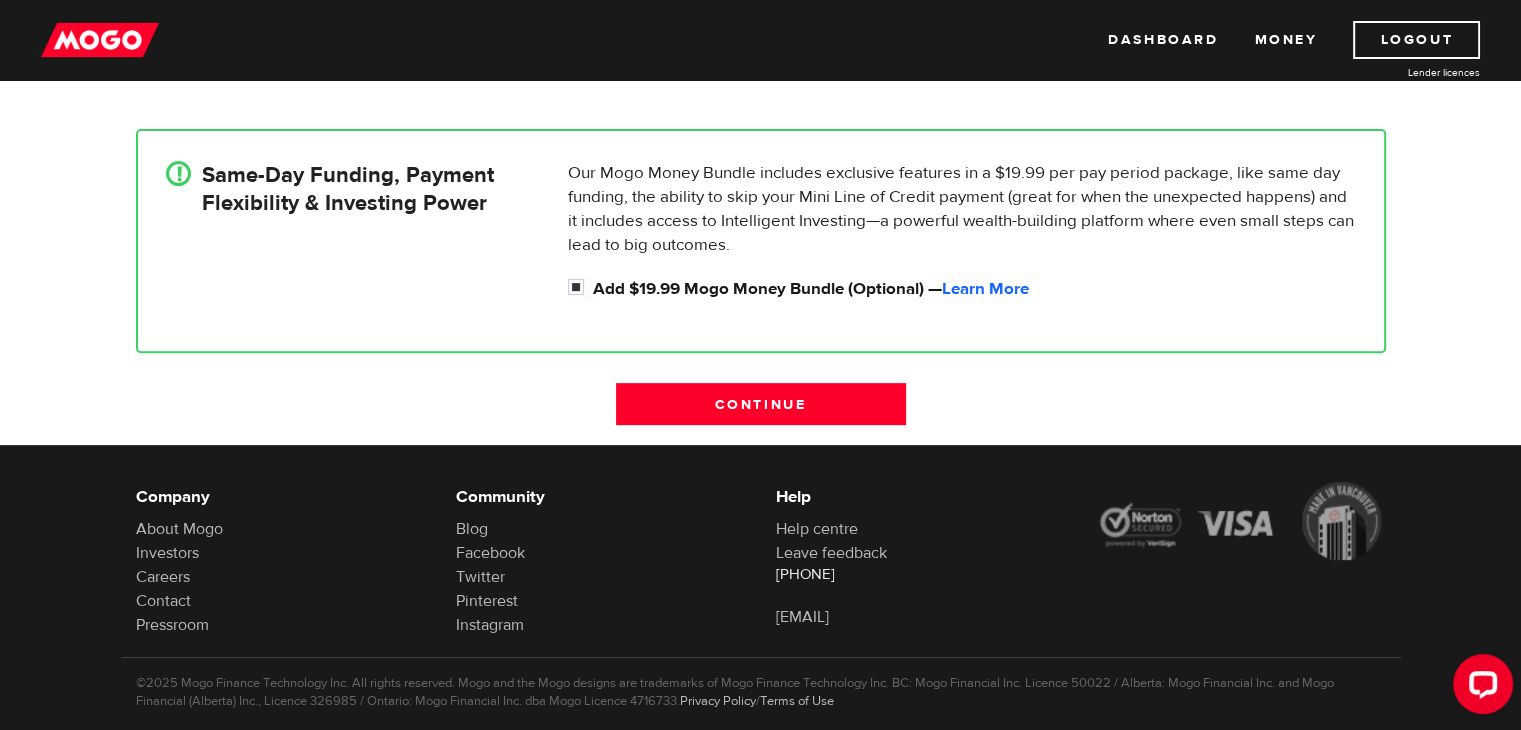 click on "Continue" at bounding box center (761, 414) 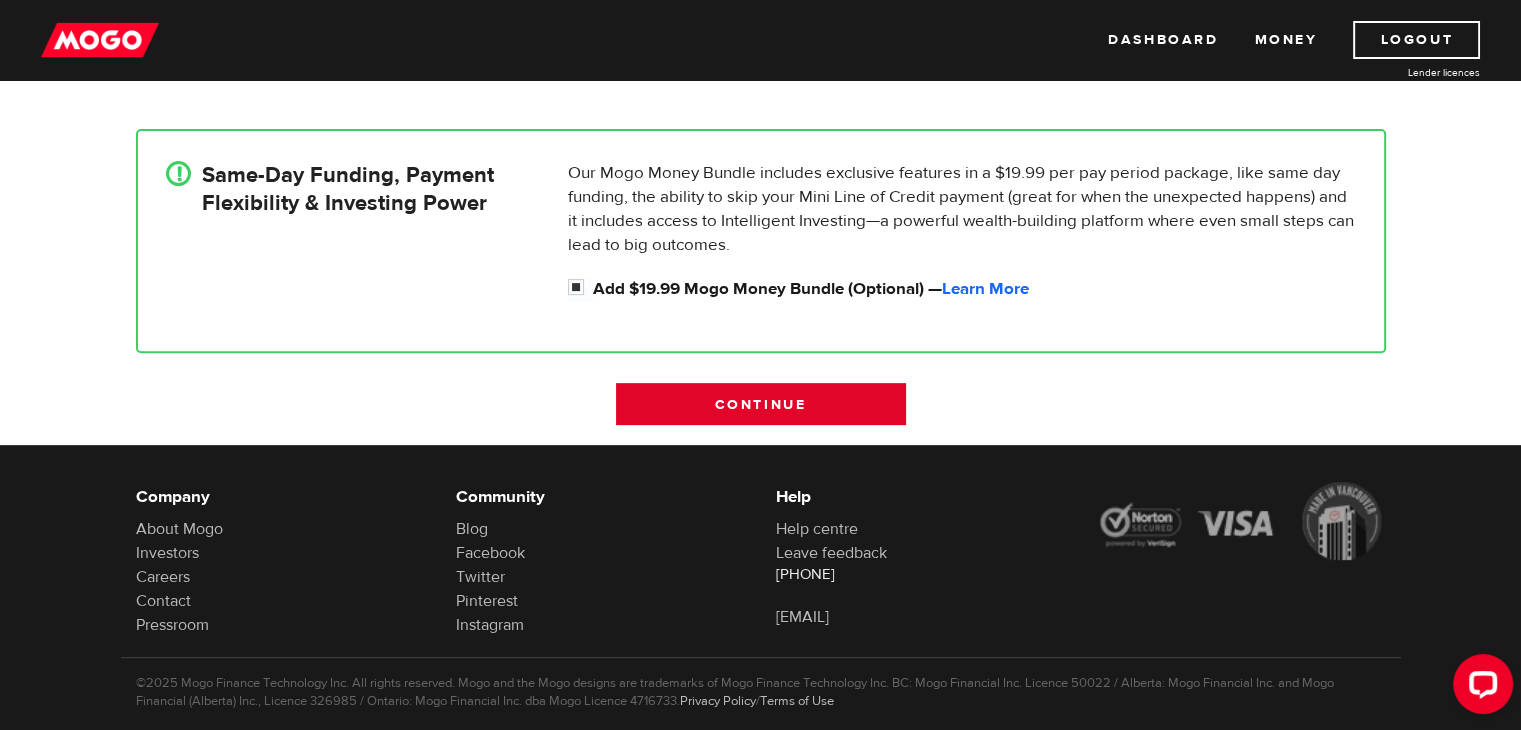 click on "Continue" at bounding box center (761, 404) 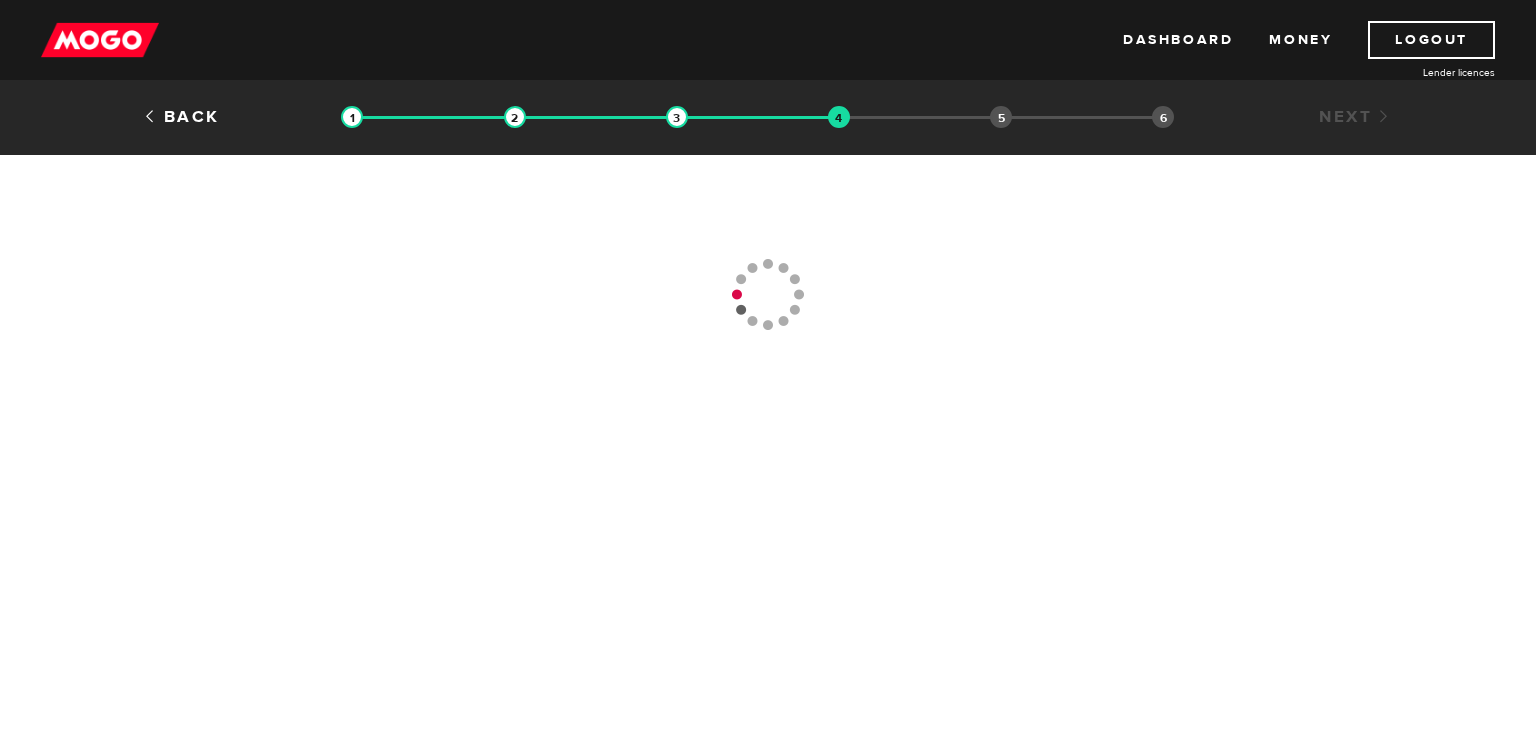 scroll, scrollTop: 0, scrollLeft: 0, axis: both 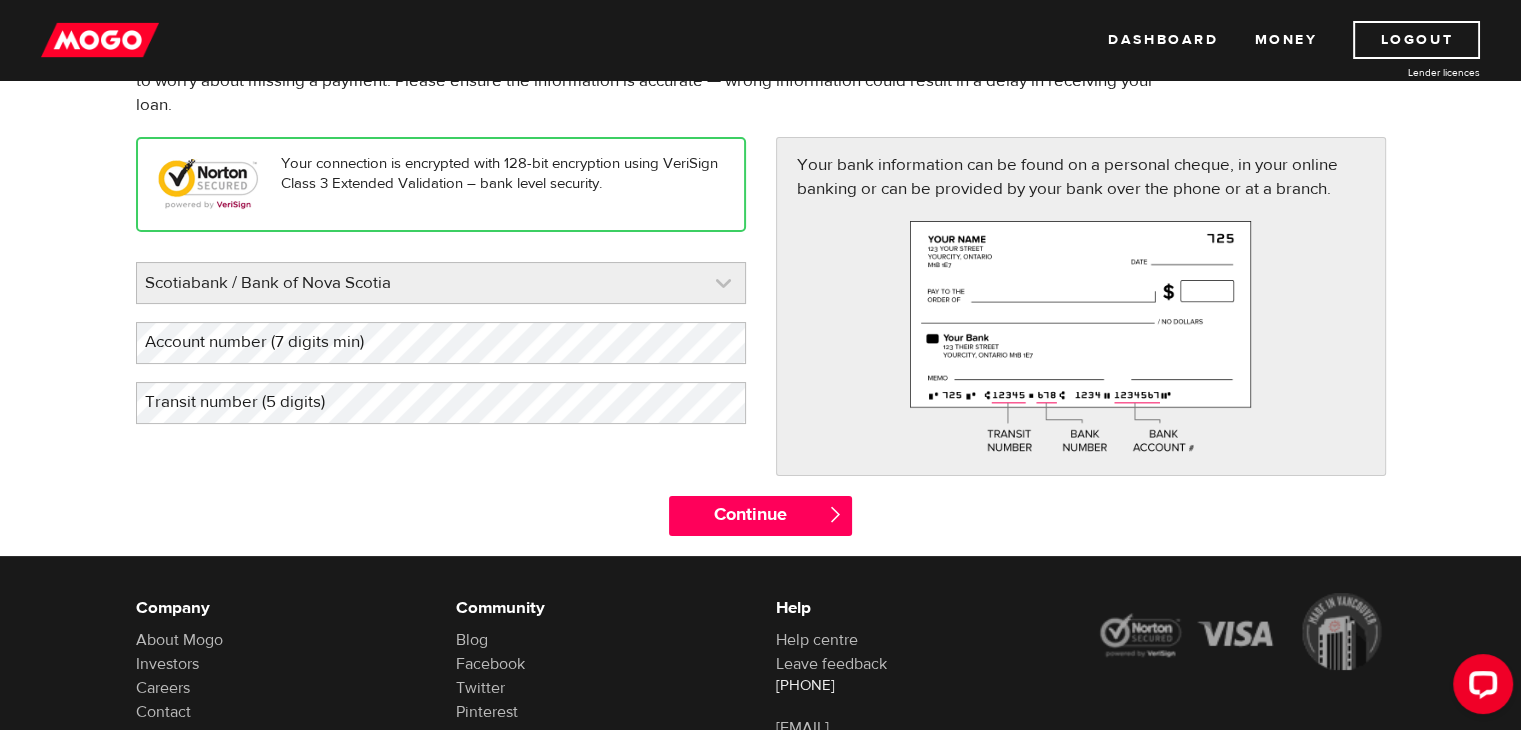 click at bounding box center [441, 283] 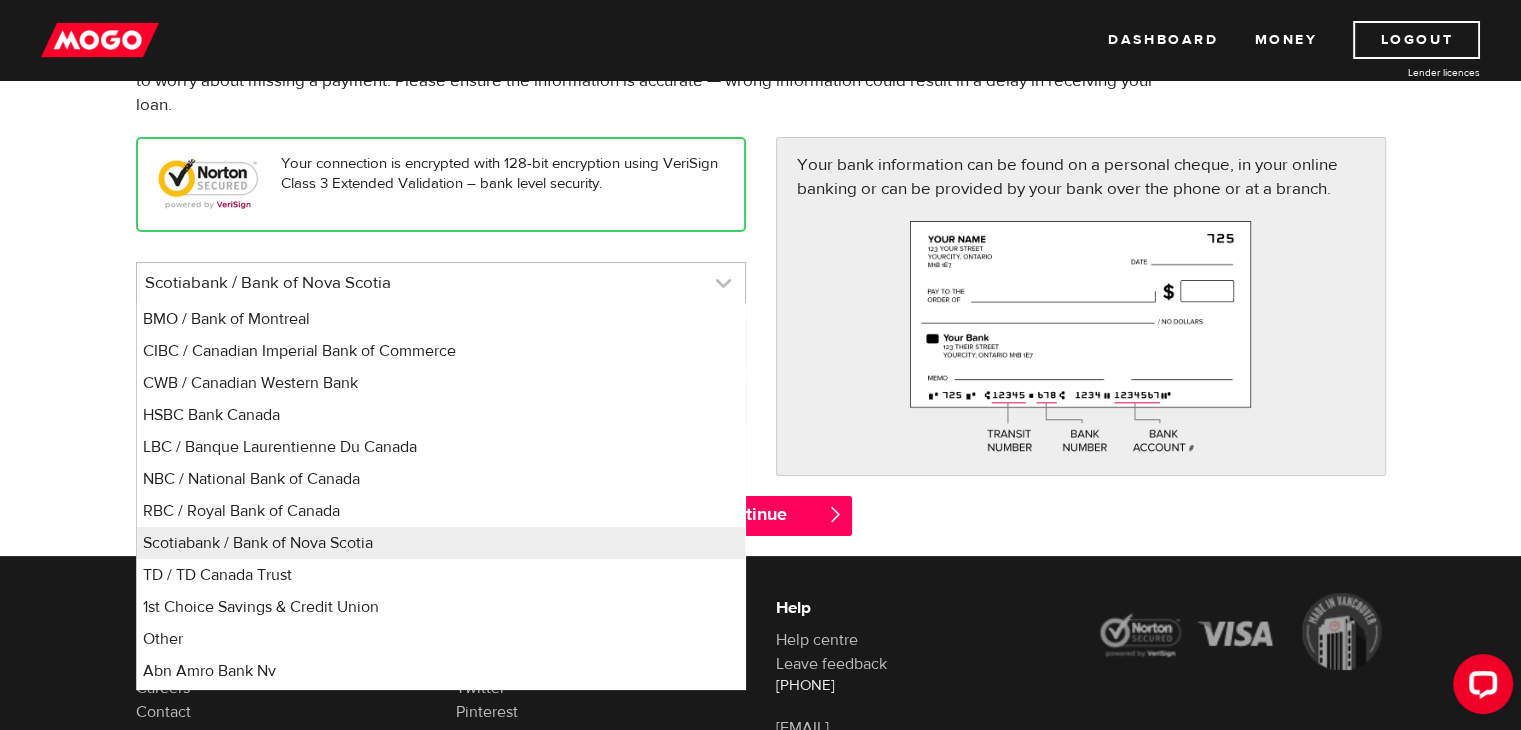 click at bounding box center (441, 283) 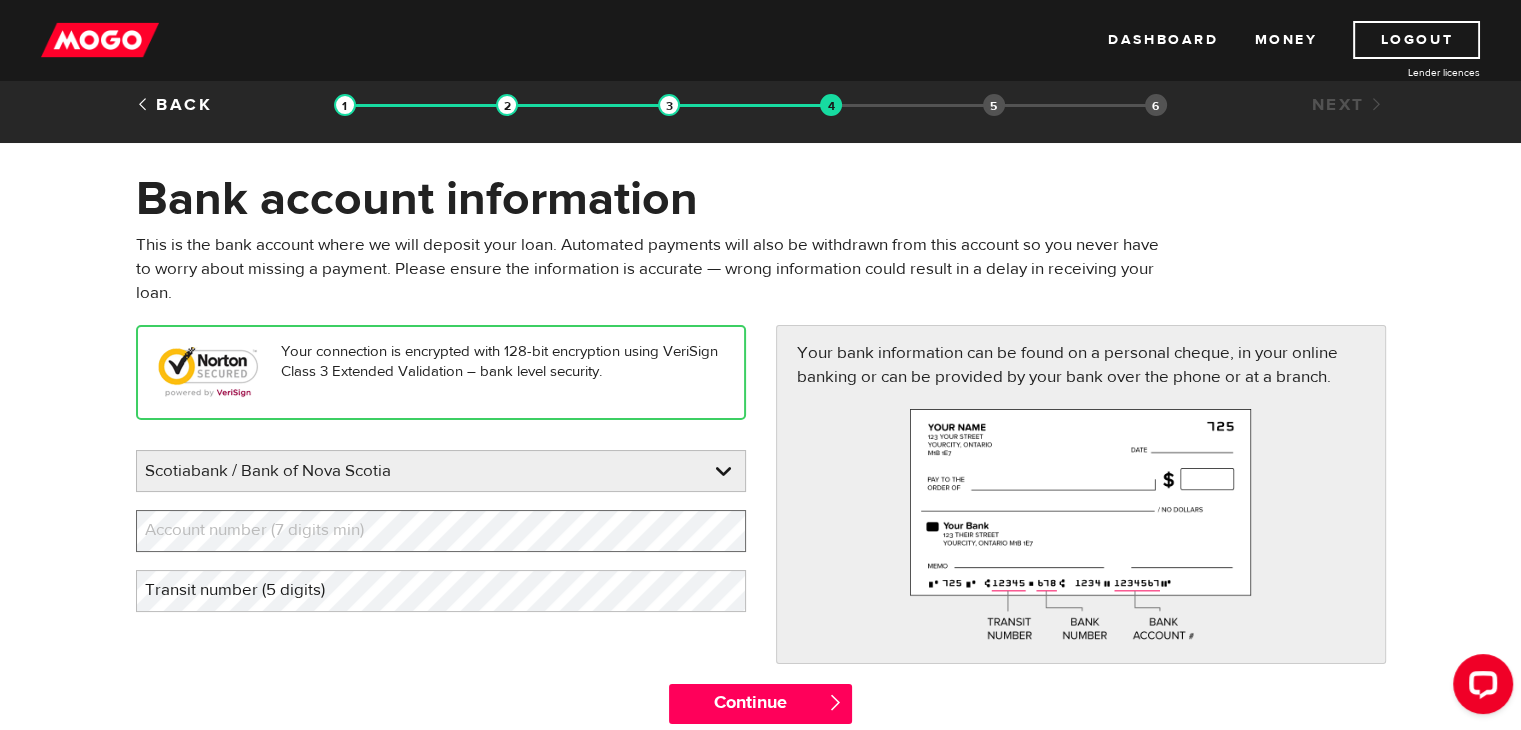 scroll, scrollTop: 0, scrollLeft: 0, axis: both 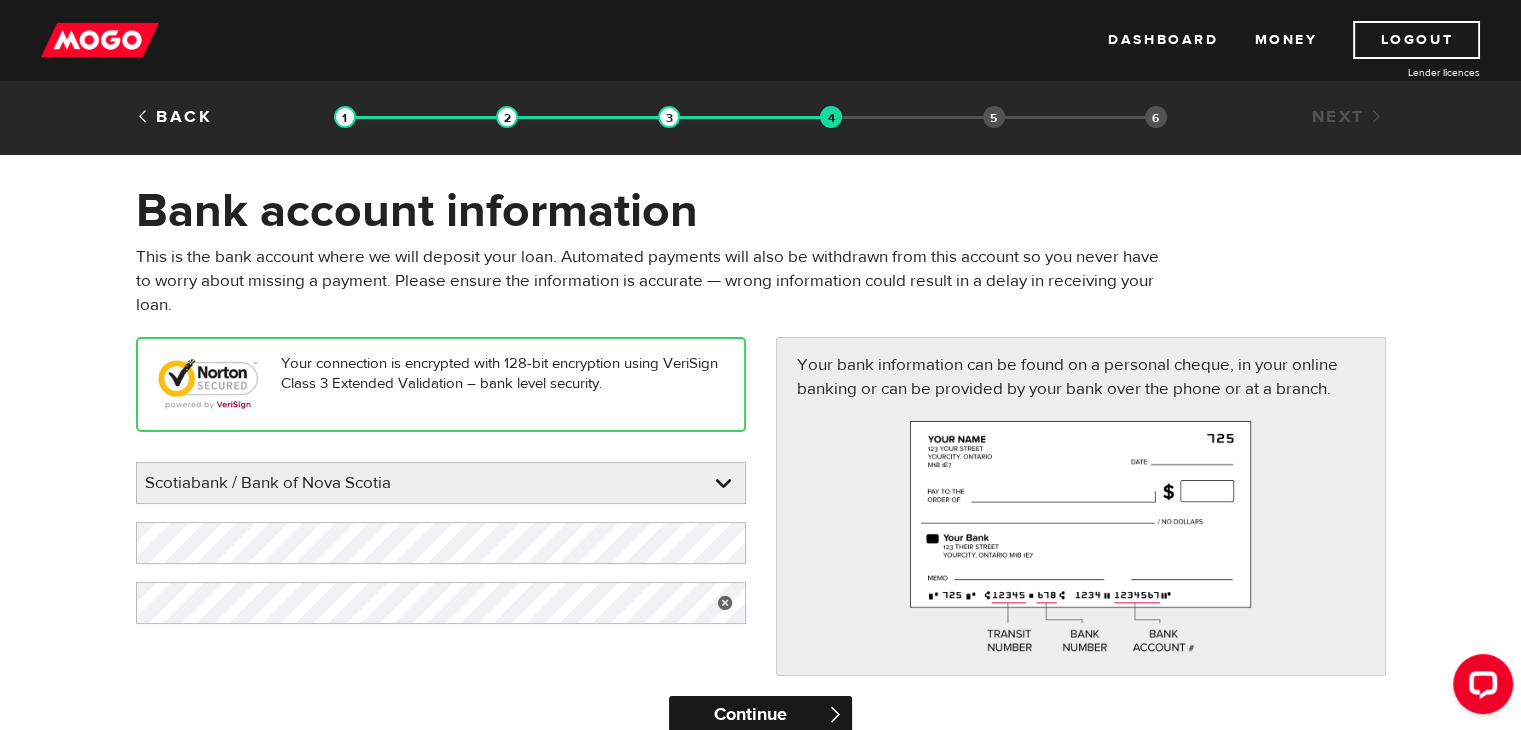 click on "Continue" at bounding box center [760, 716] 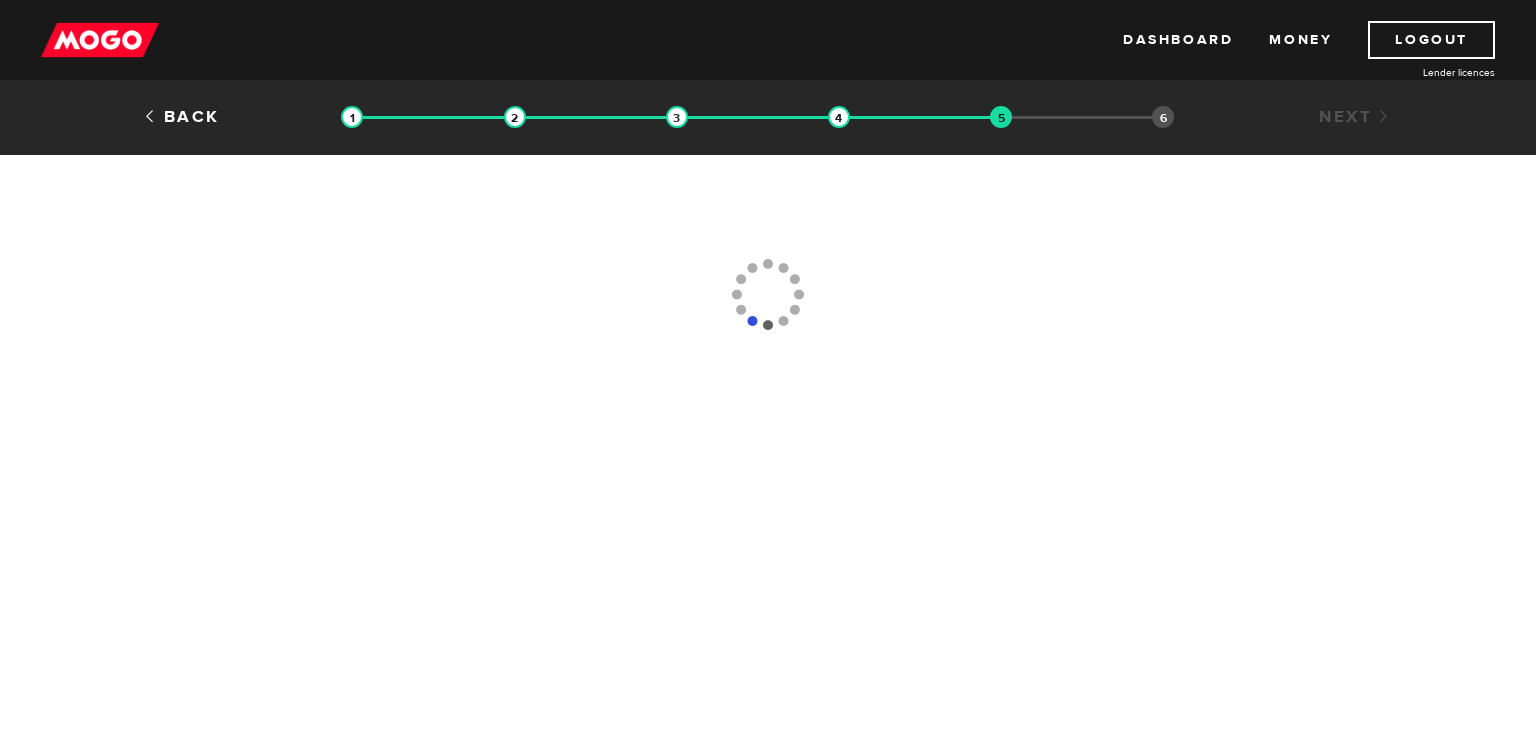 scroll, scrollTop: 0, scrollLeft: 0, axis: both 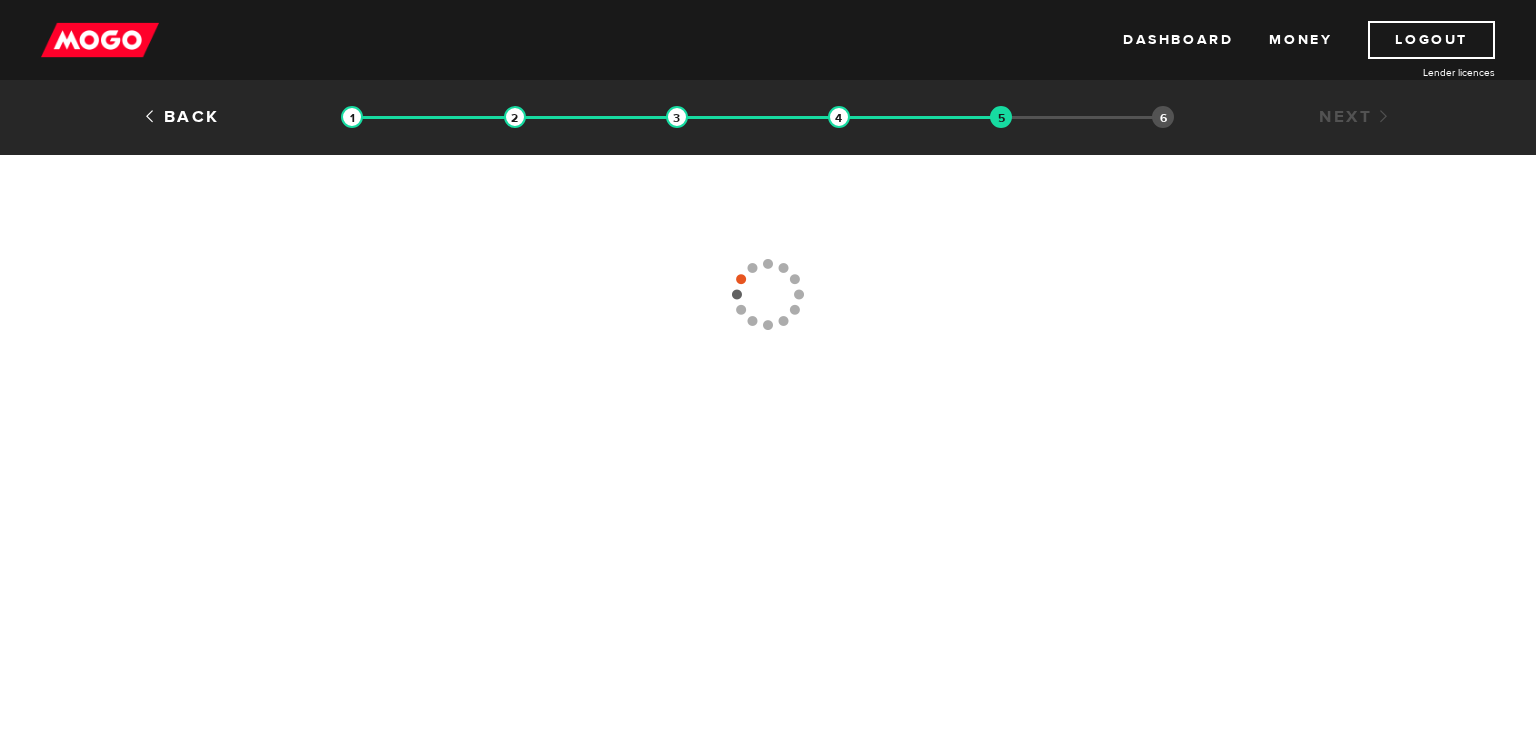 type 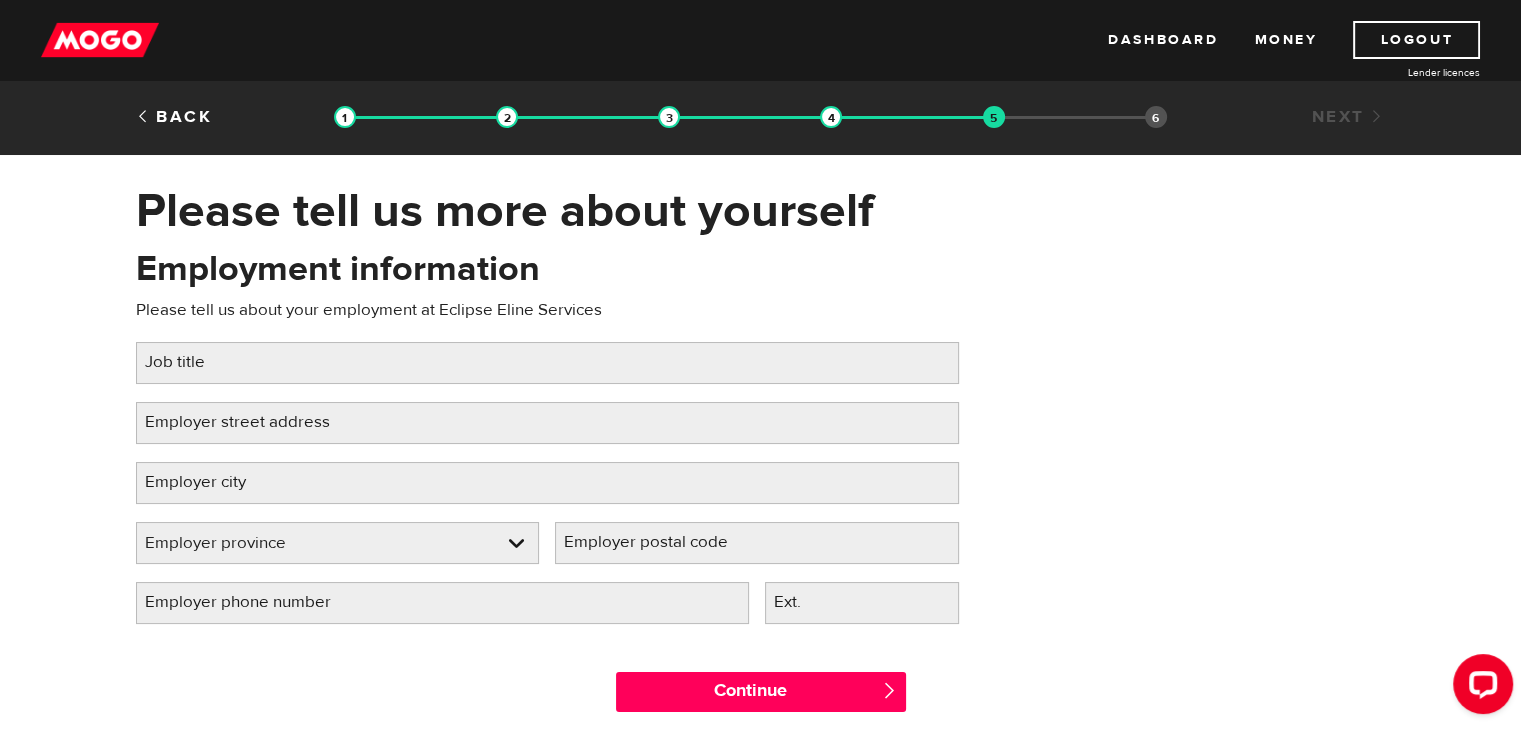 scroll, scrollTop: 0, scrollLeft: 0, axis: both 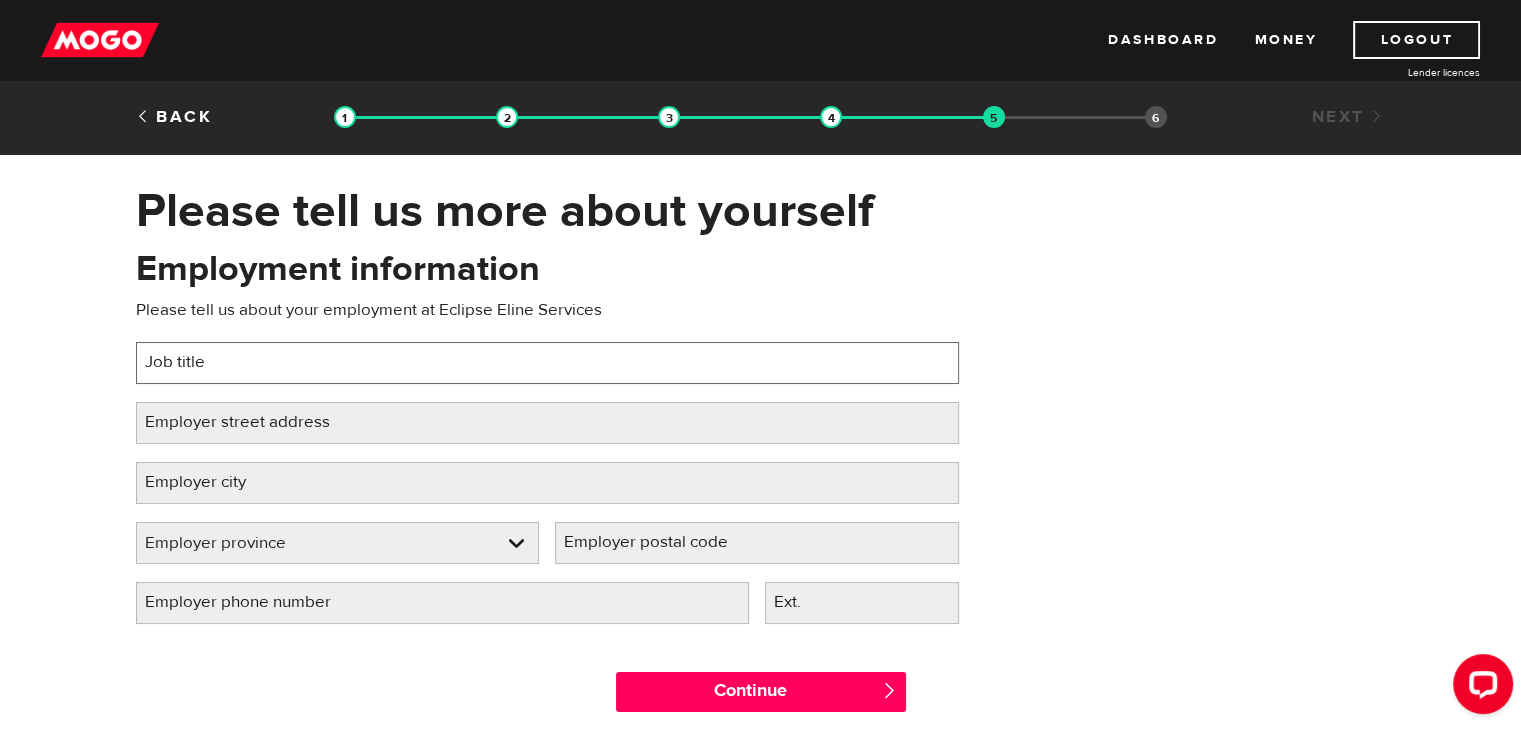 click on "Job title" at bounding box center [547, 363] 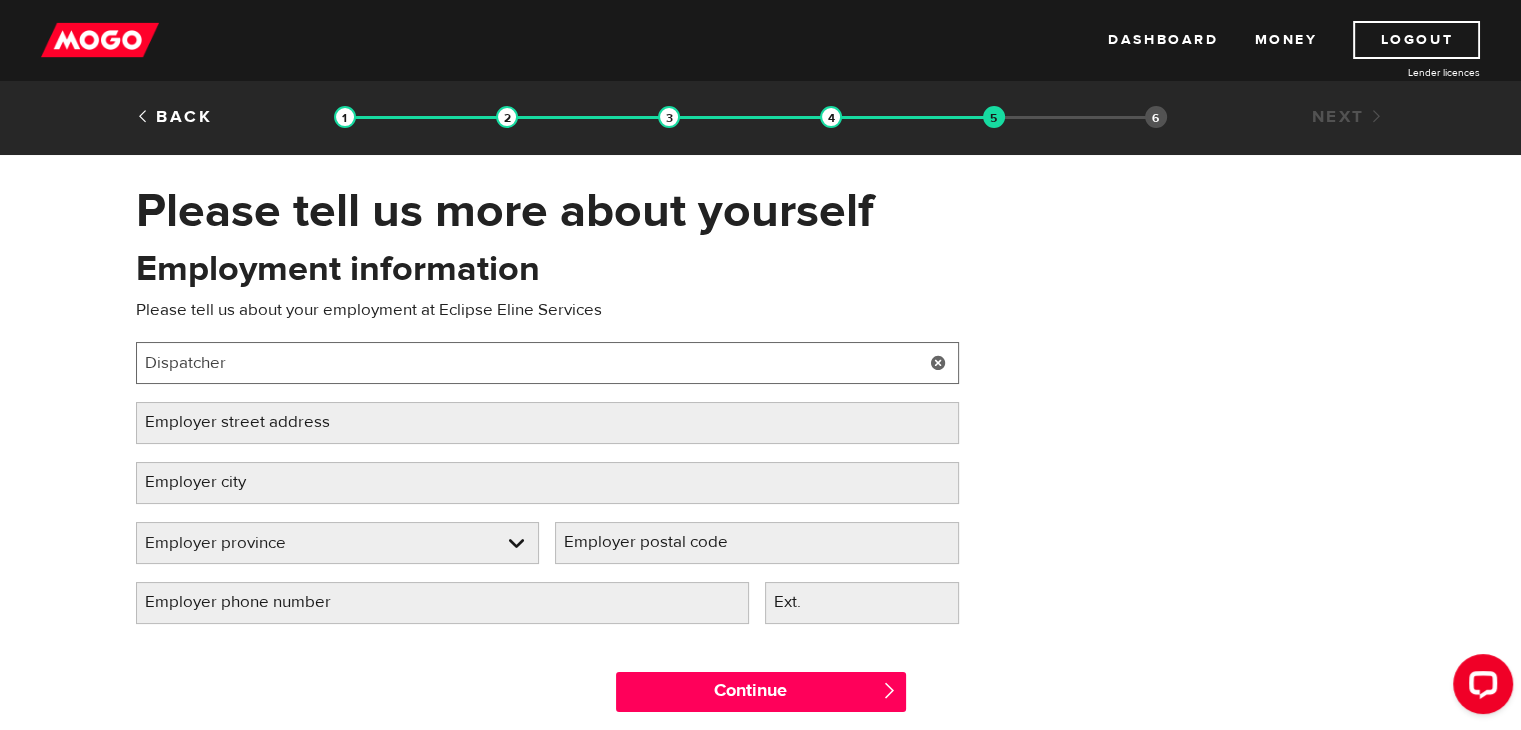 type on "Dispatcher" 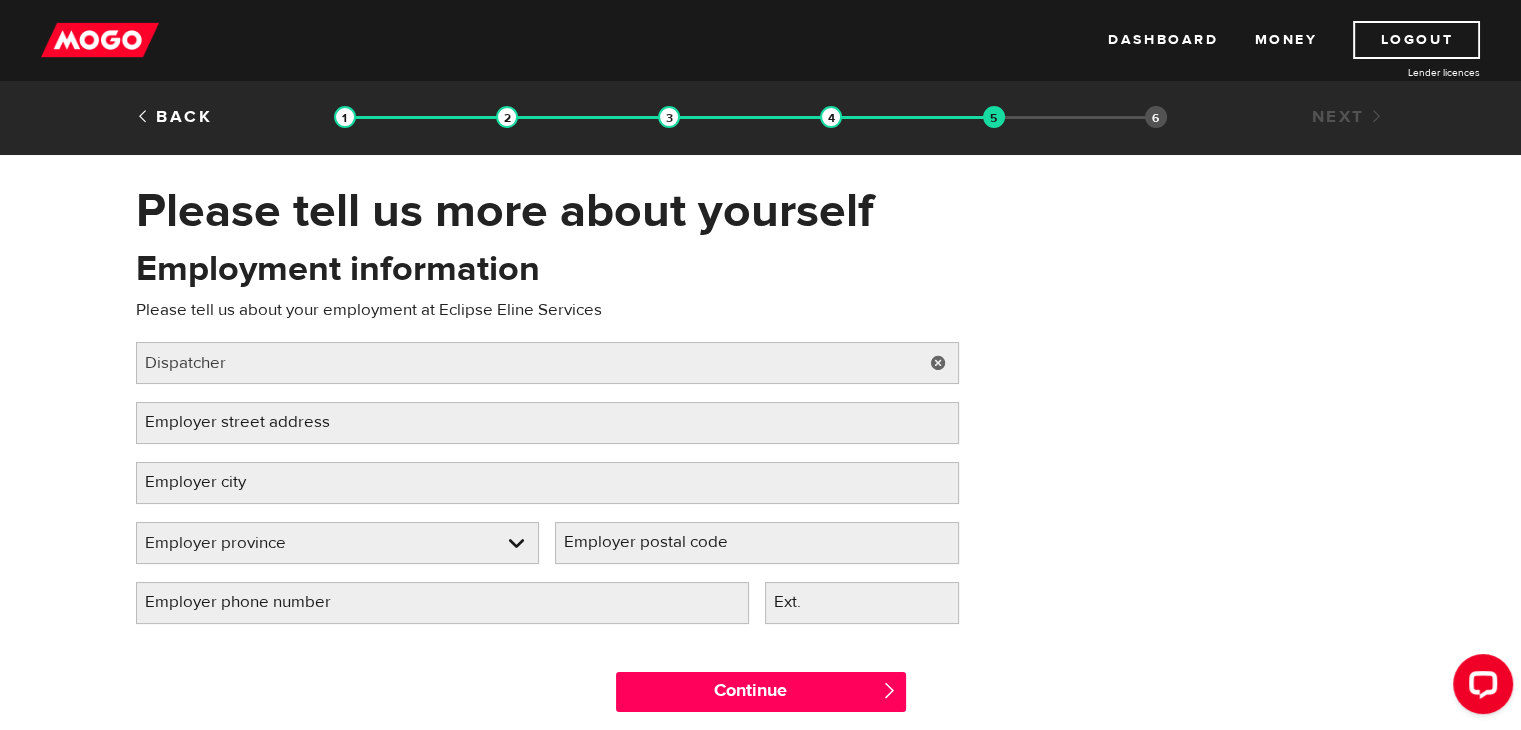 click on "Employer street address" at bounding box center [253, 422] 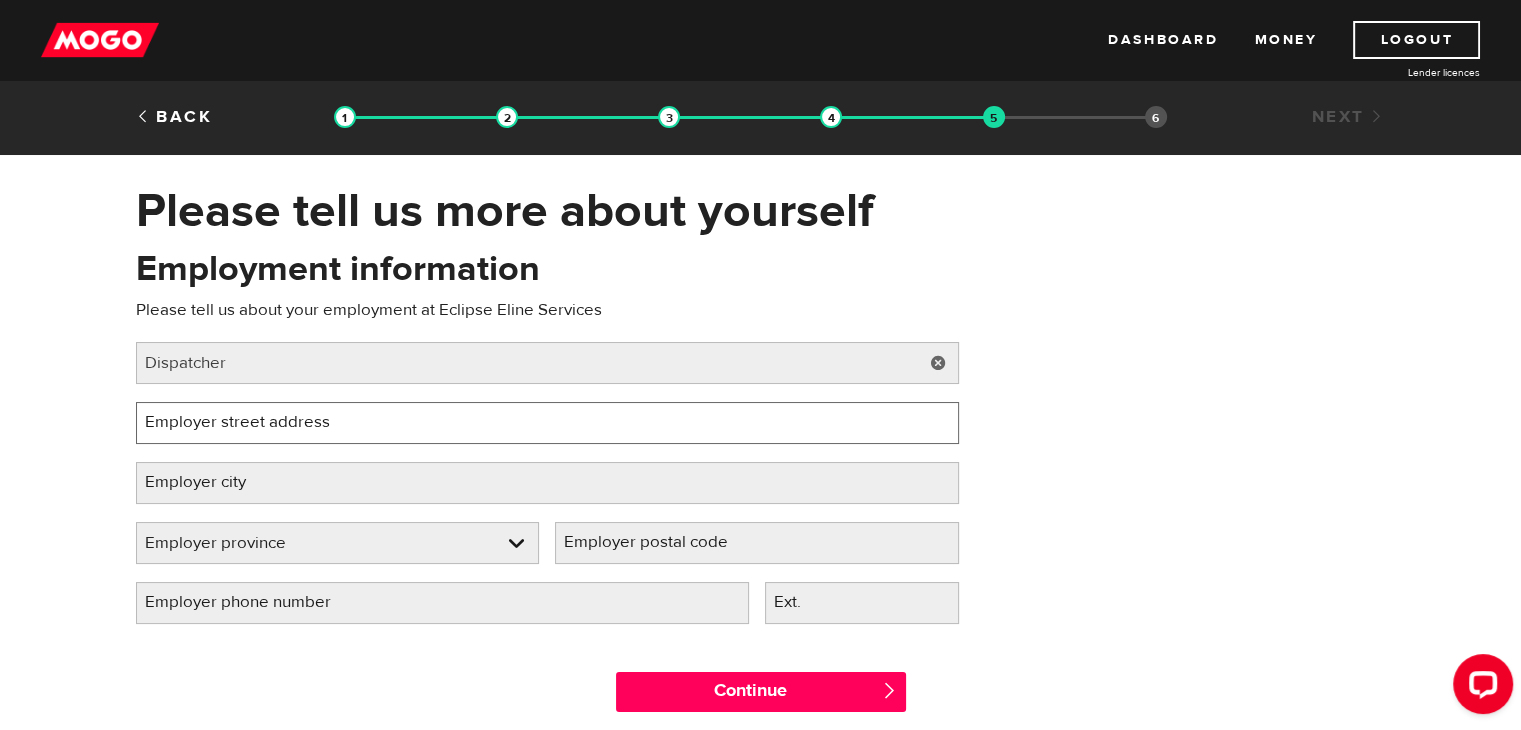 click on "Employer street address" at bounding box center (547, 423) 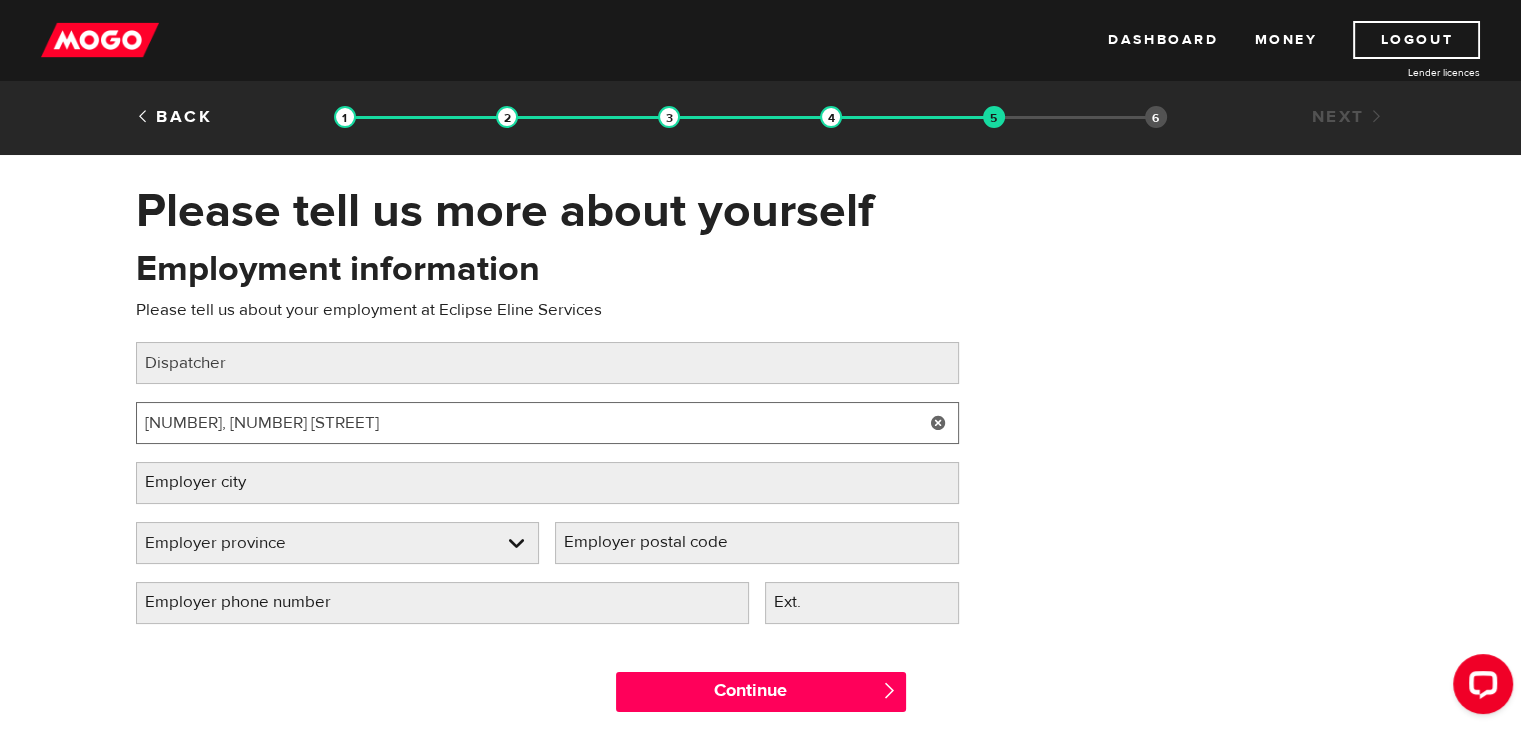 type on "550, 435 4th ave" 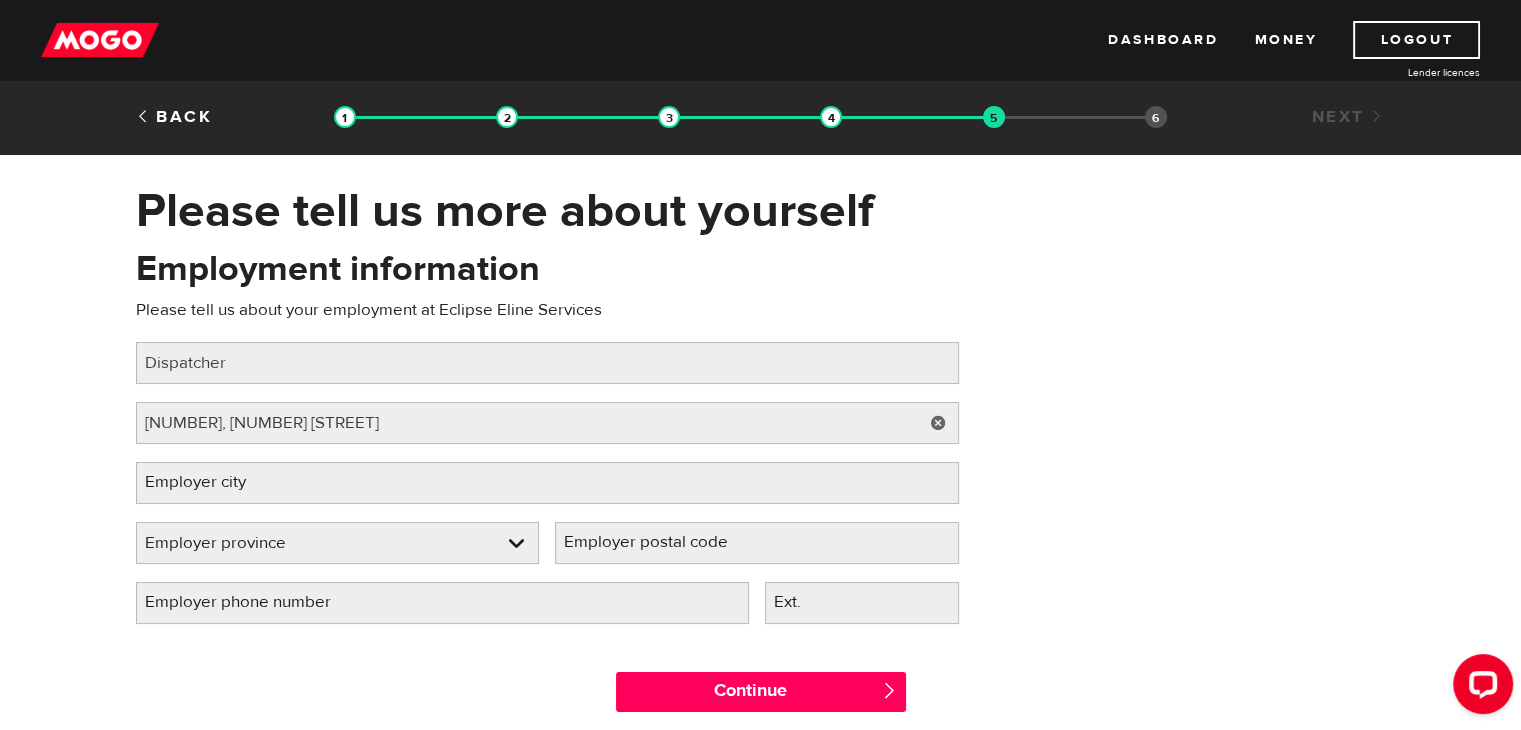 click on "Employer city" at bounding box center (211, 482) 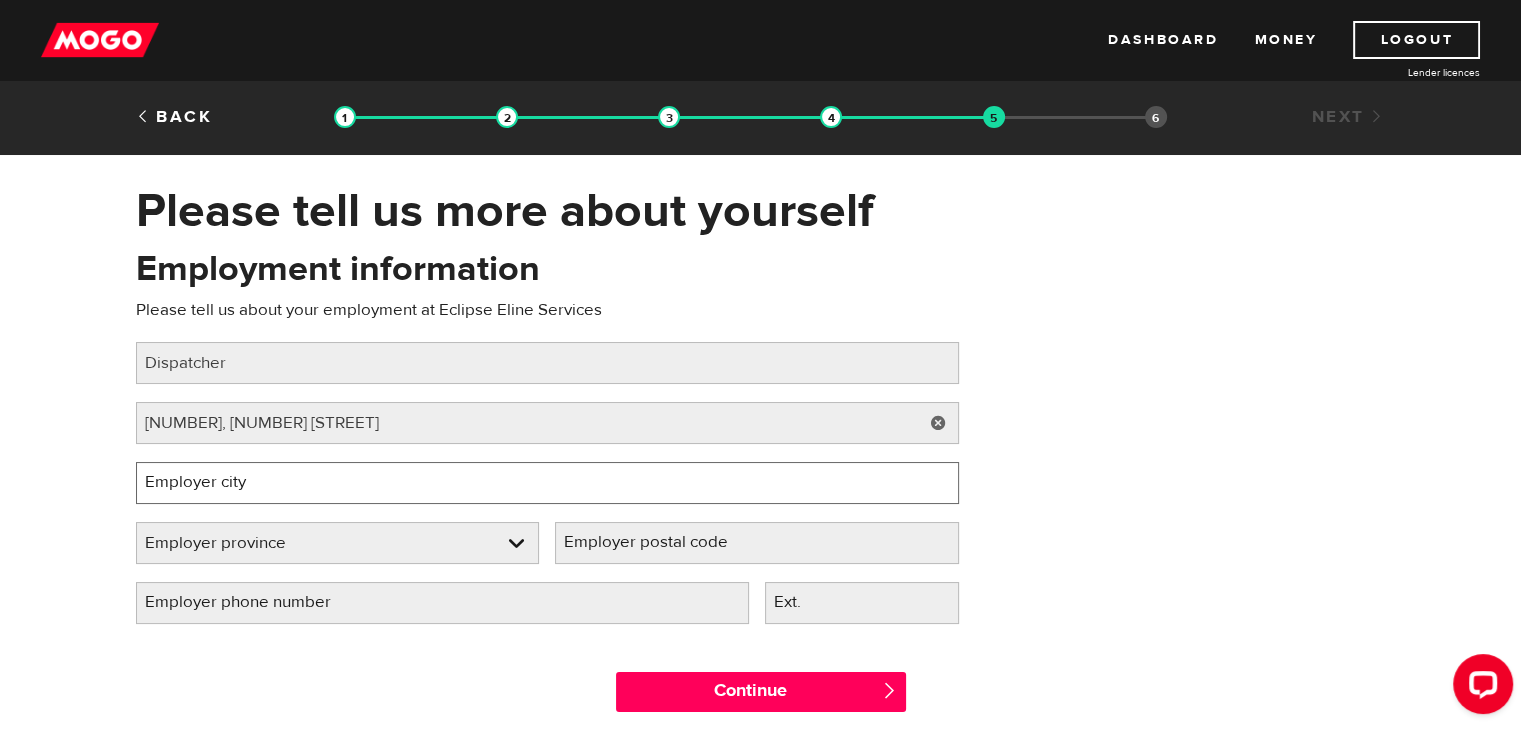 click on "Employer city" at bounding box center [547, 483] 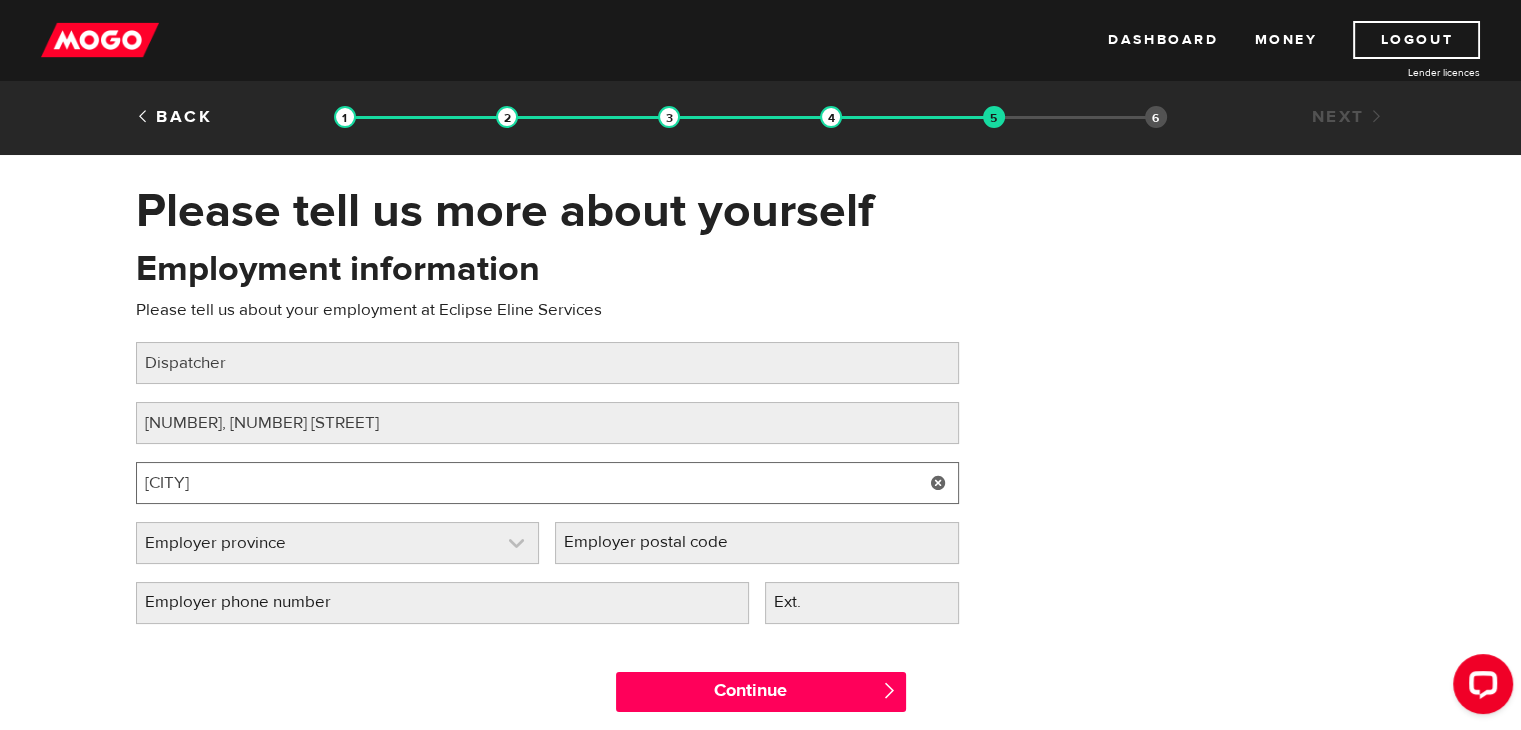 type on "CAlgary" 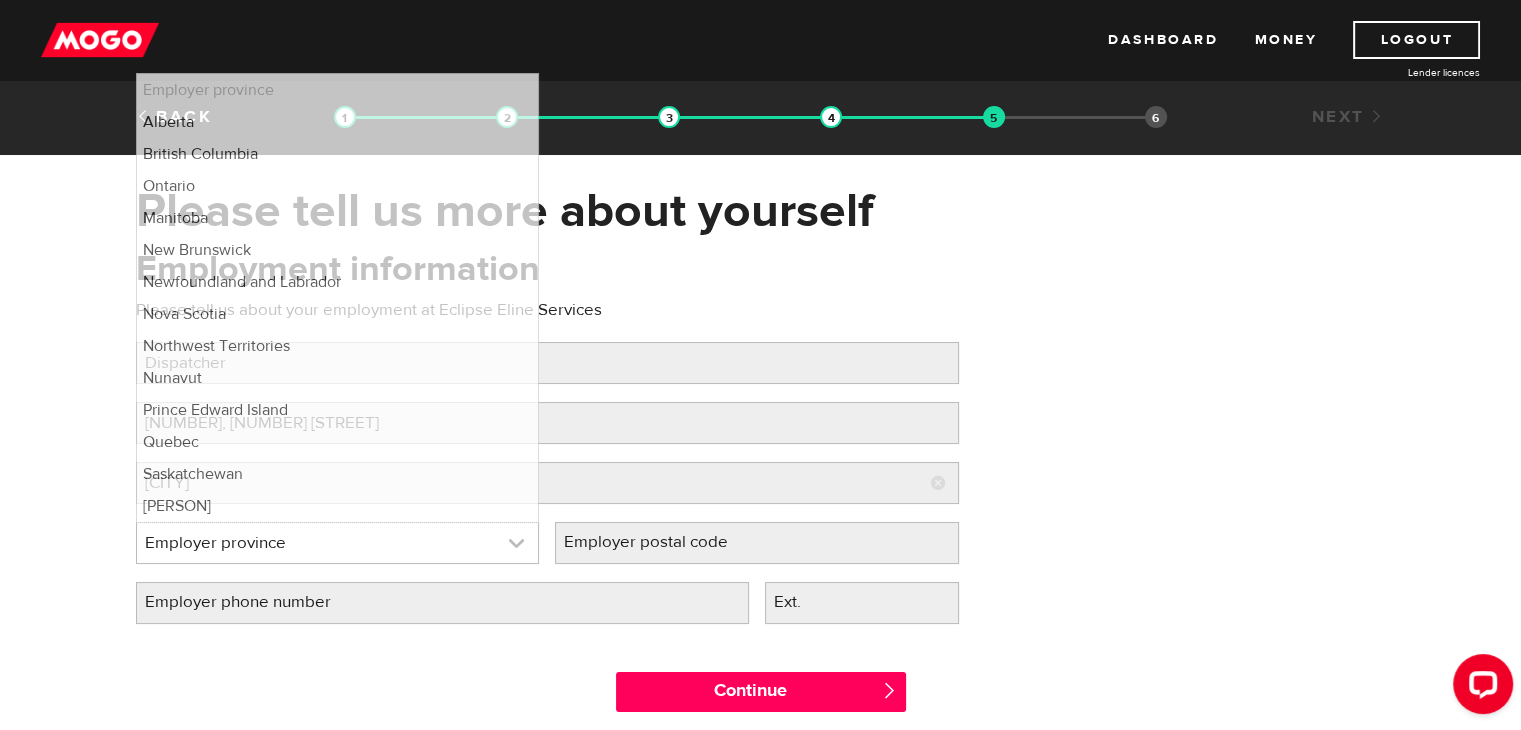 click at bounding box center [338, 543] 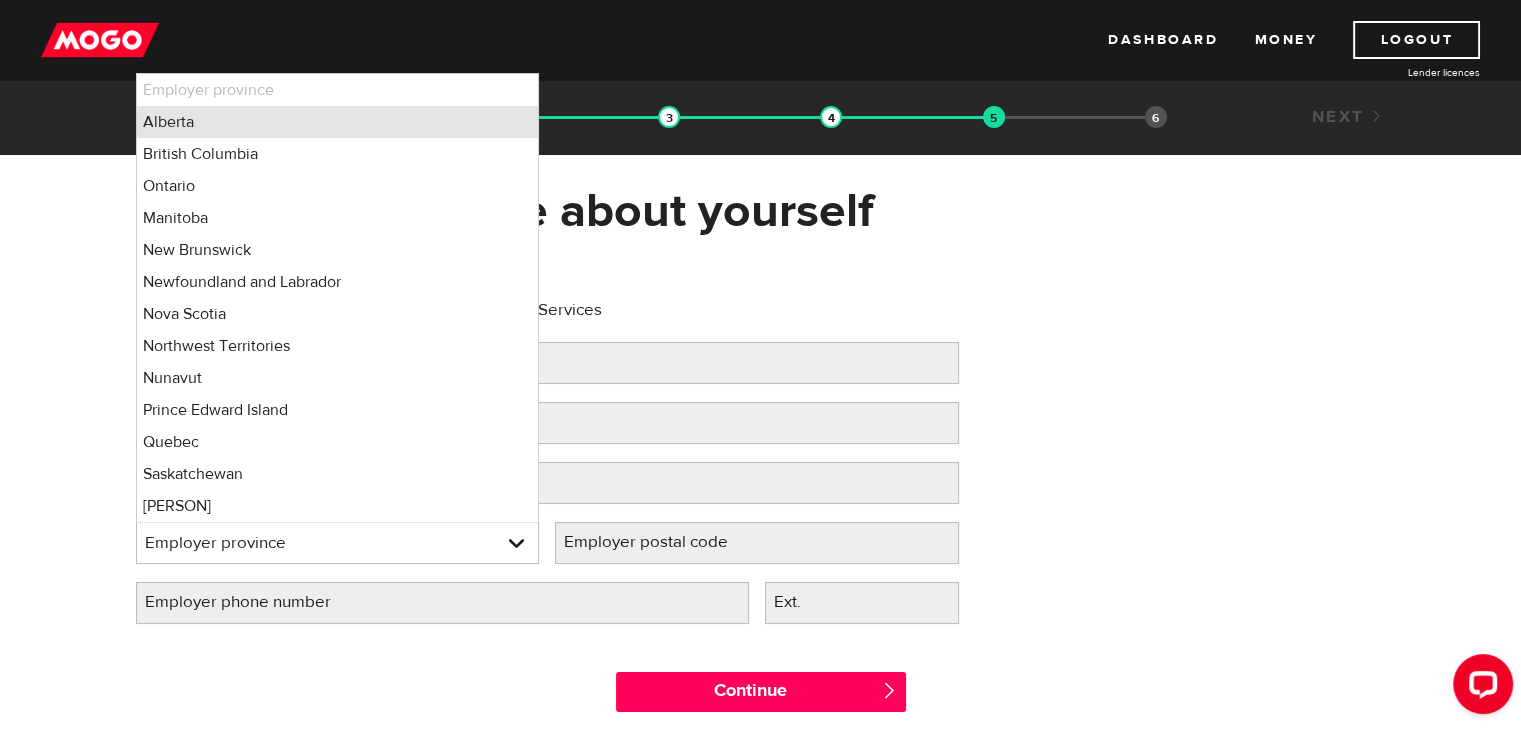 click on "Alberta" at bounding box center (338, 122) 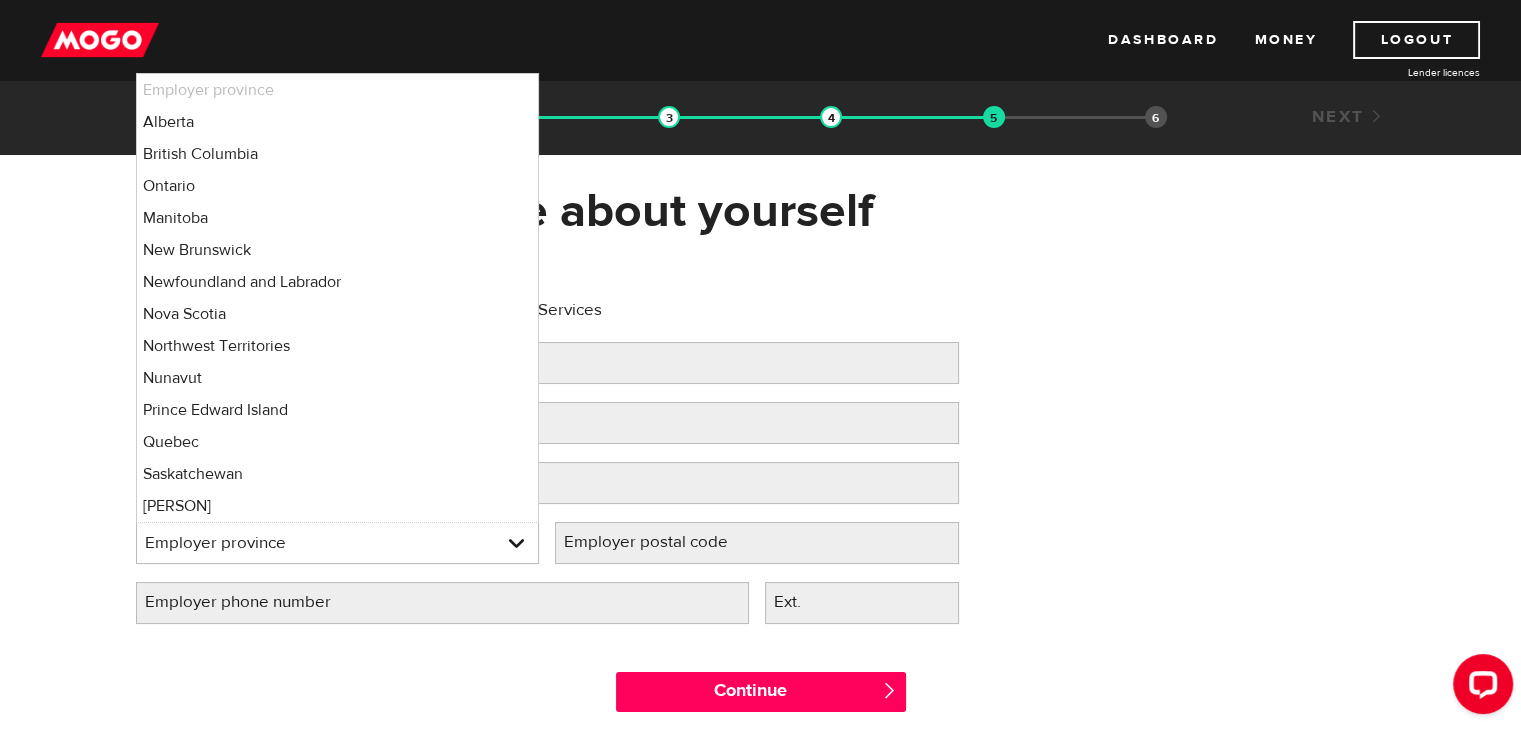 select on "AB" 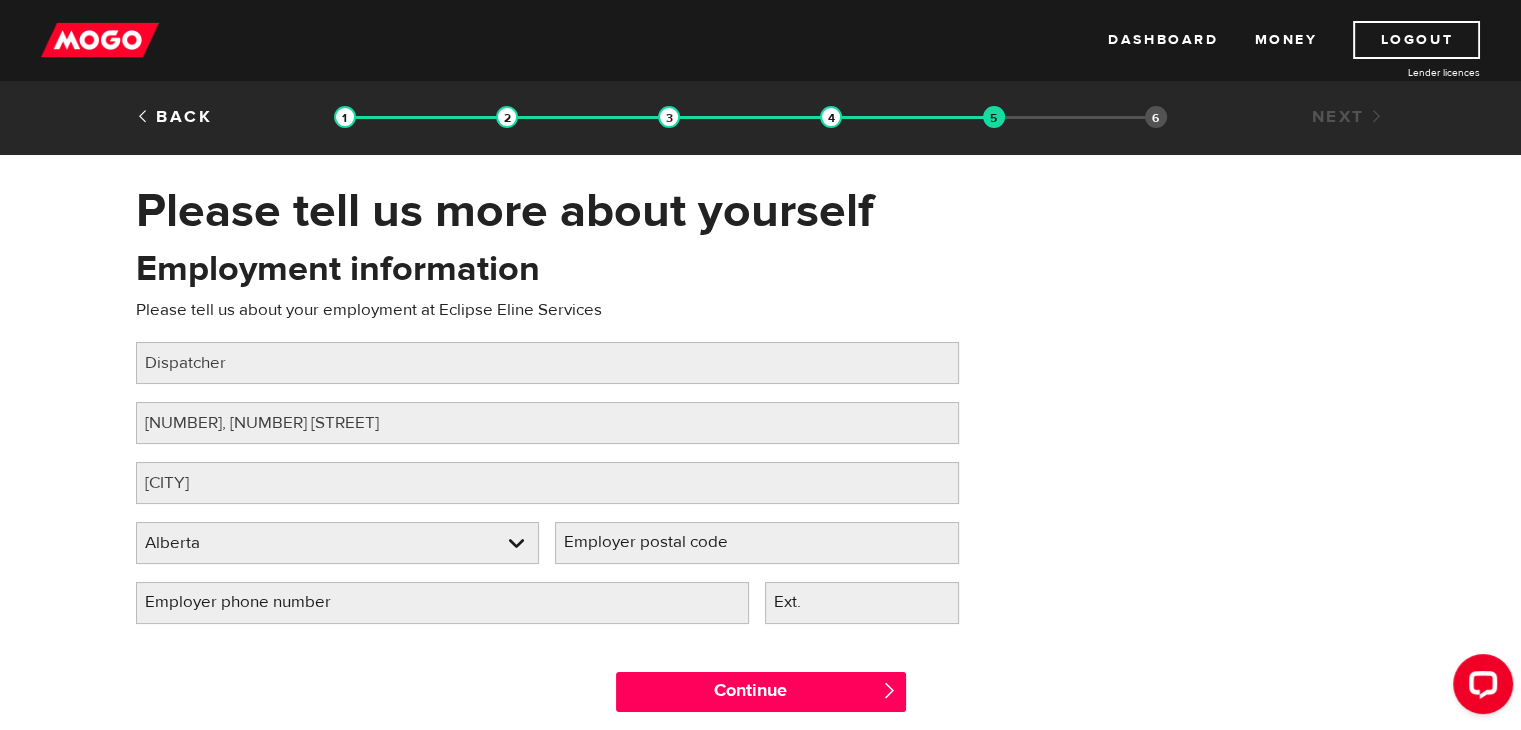 click on "Employer postal code" at bounding box center [662, 542] 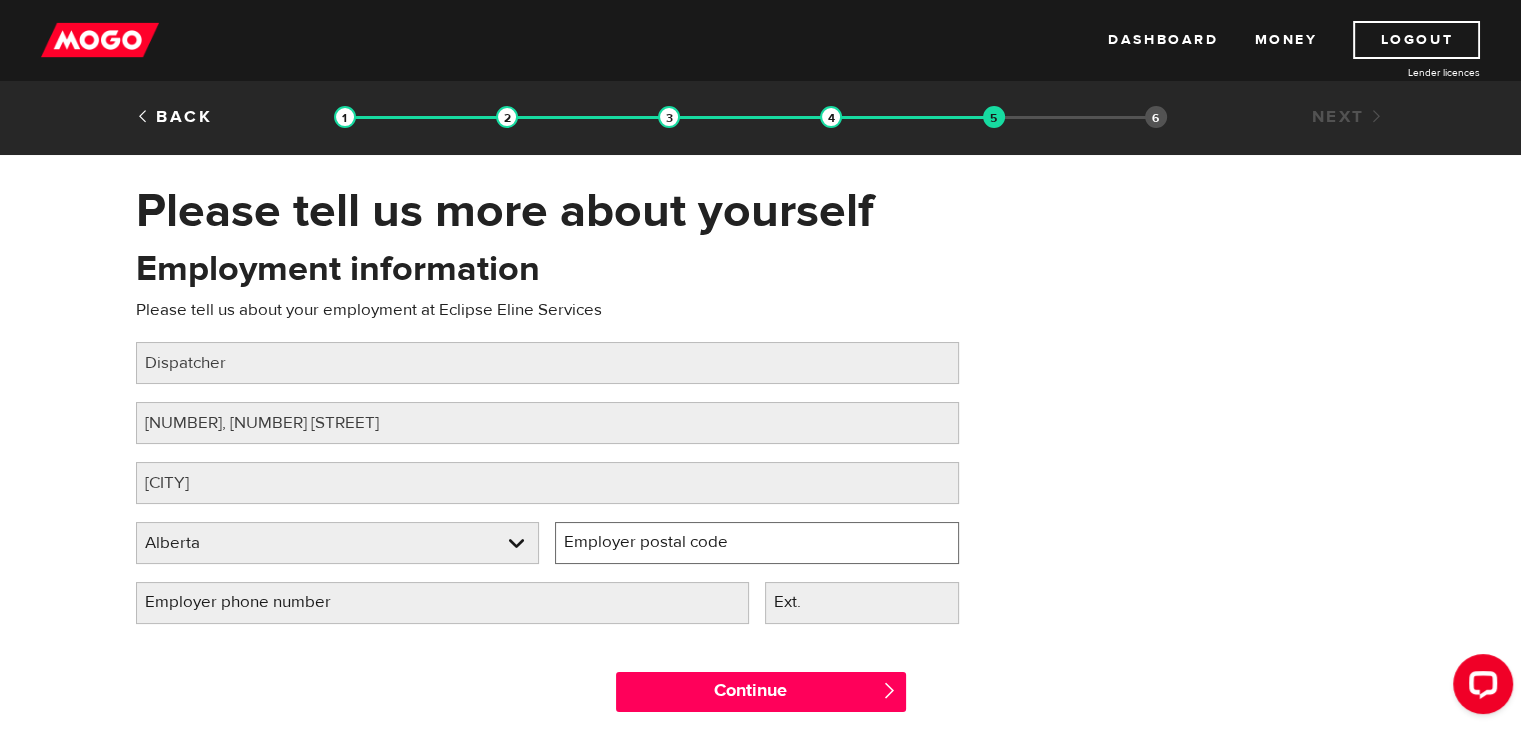click on "Employer postal code" at bounding box center (757, 543) 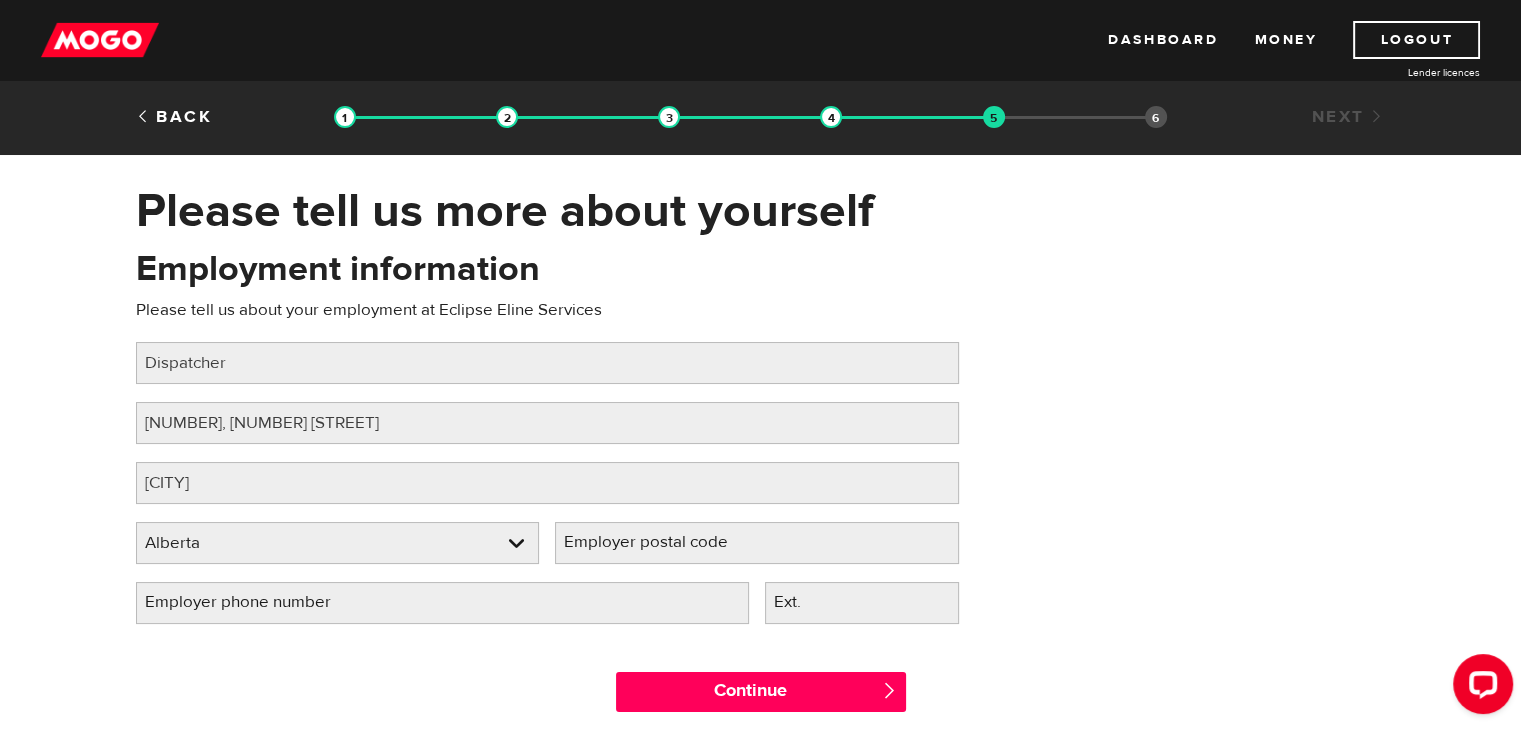 click on "Employer postal code" at bounding box center (662, 542) 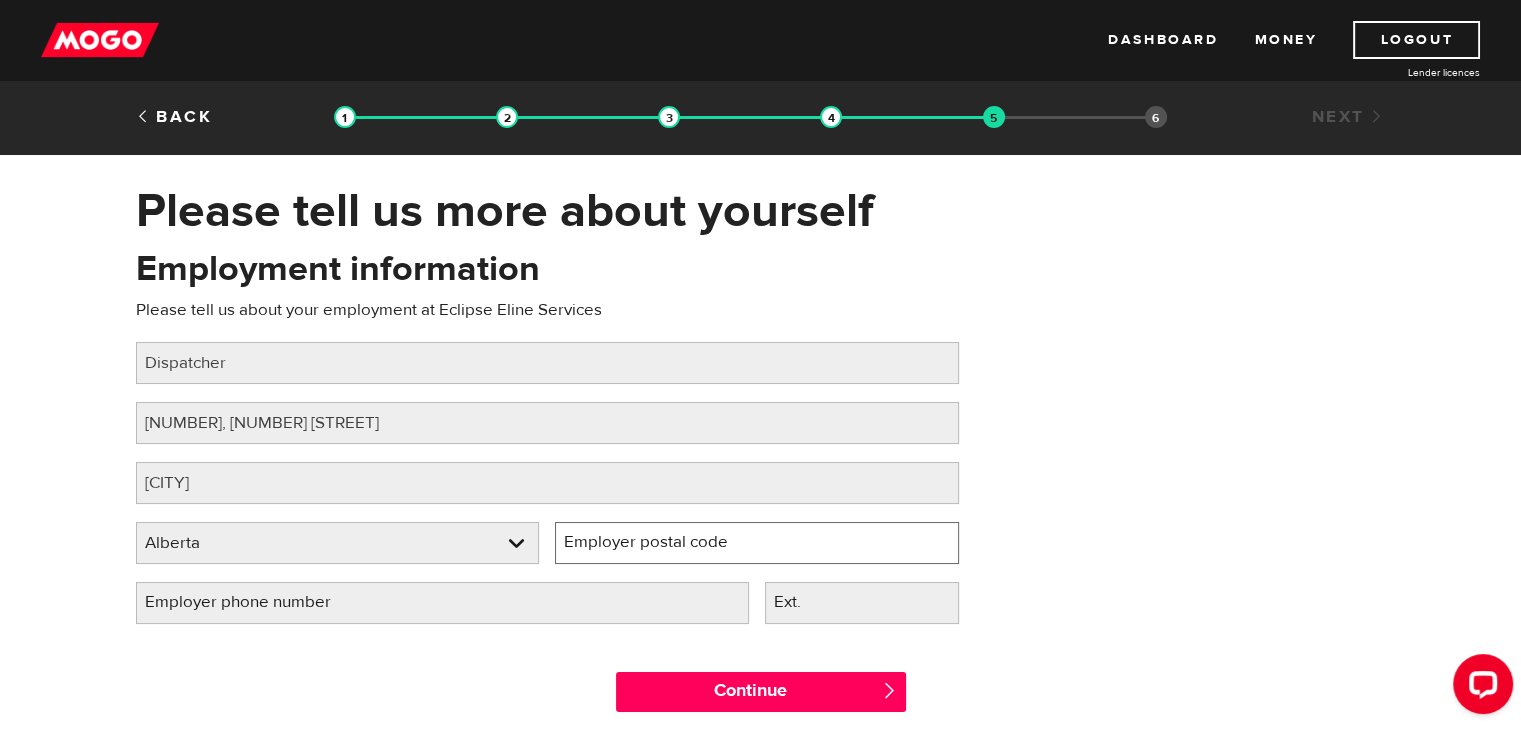 click on "Employer postal code" at bounding box center [757, 543] 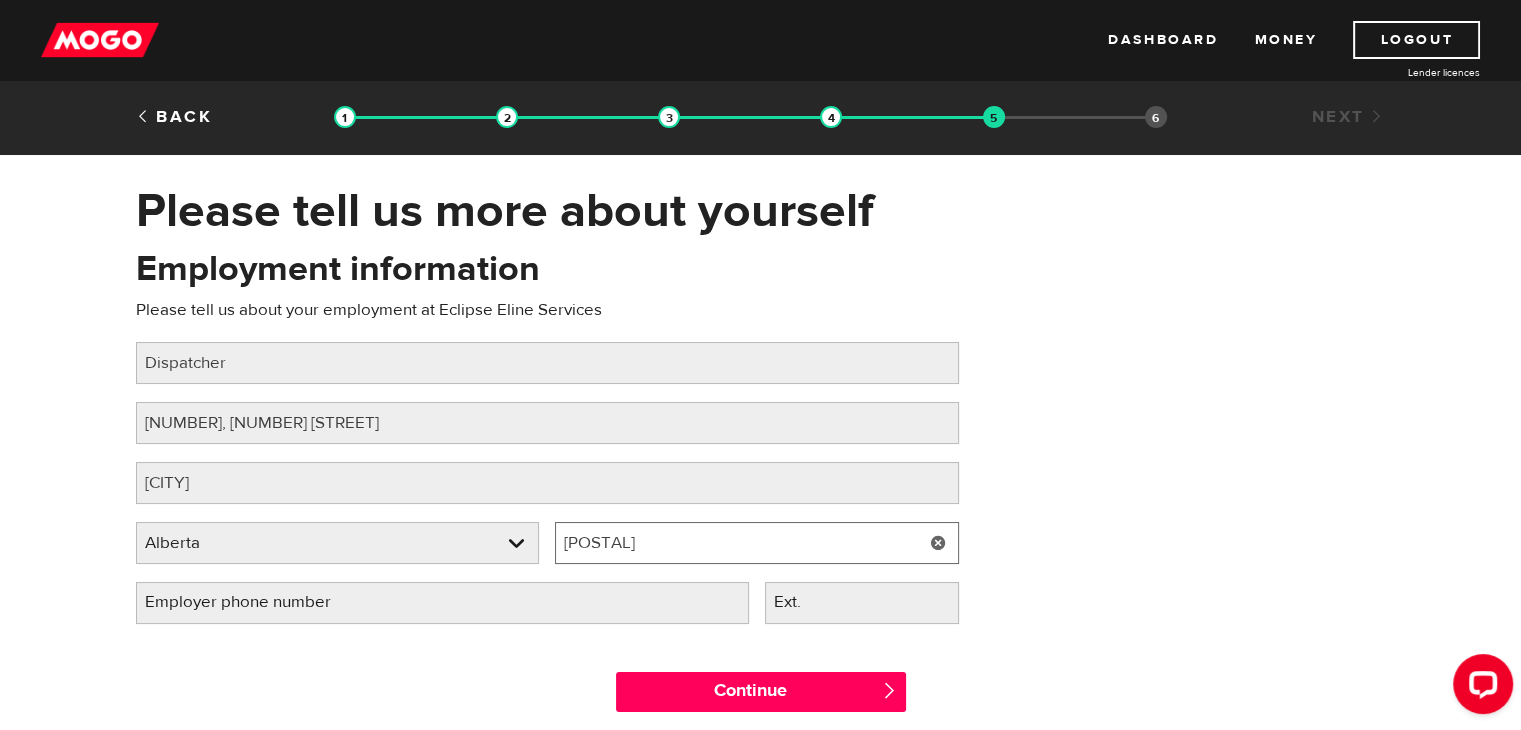 type on "T2P 3A8" 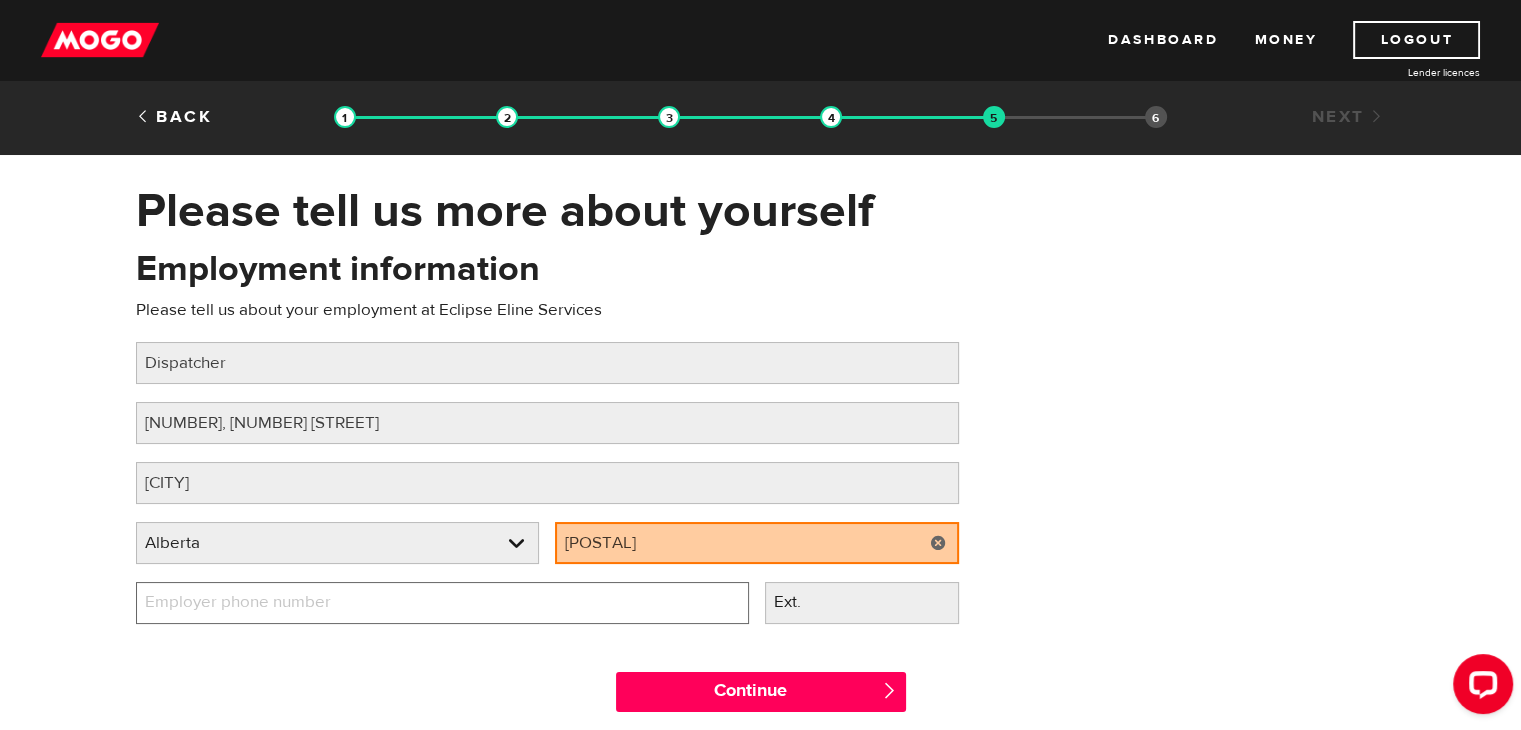 click on "Employer phone number" at bounding box center (442, 603) 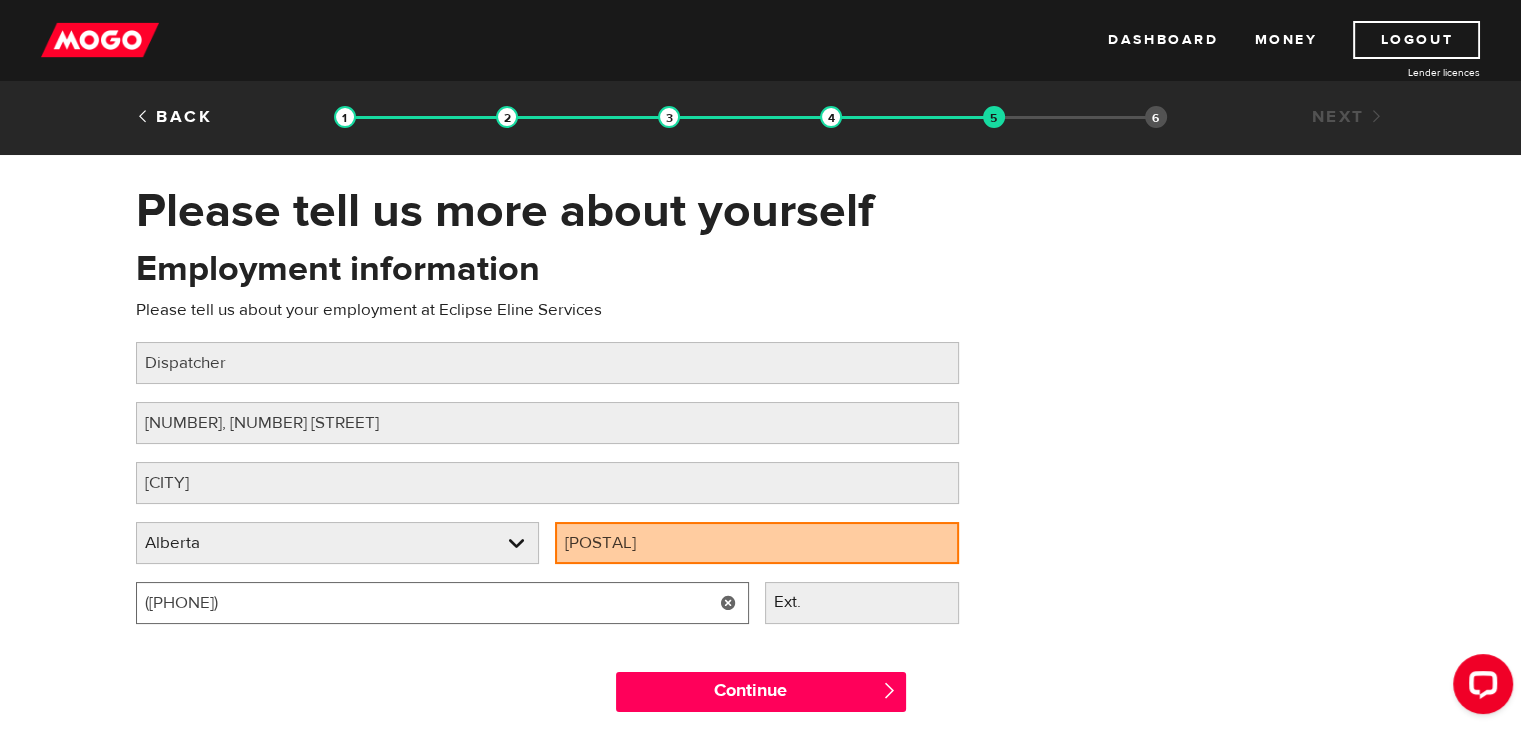 type on "(888) 949-7373" 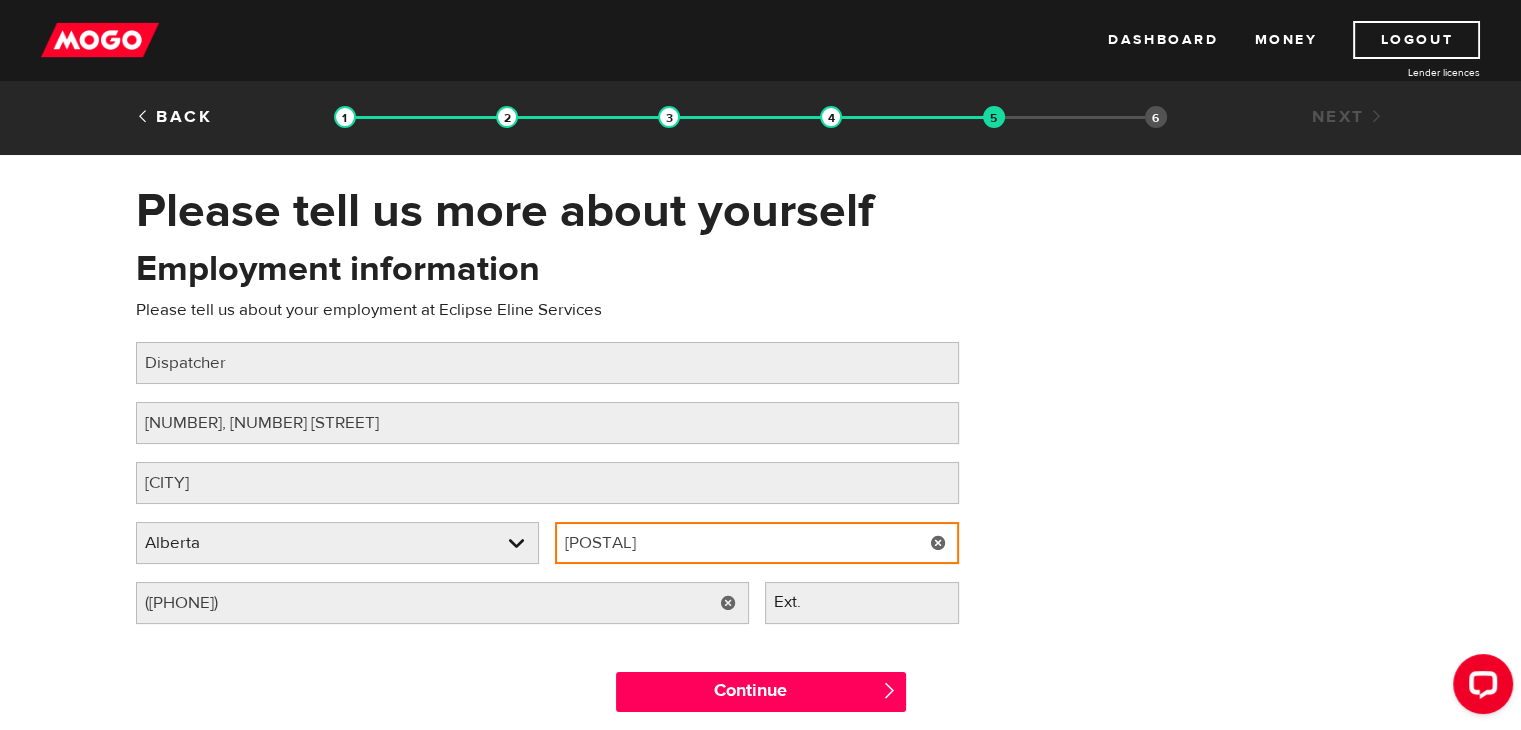 click on "T2P 3A8" at bounding box center [757, 543] 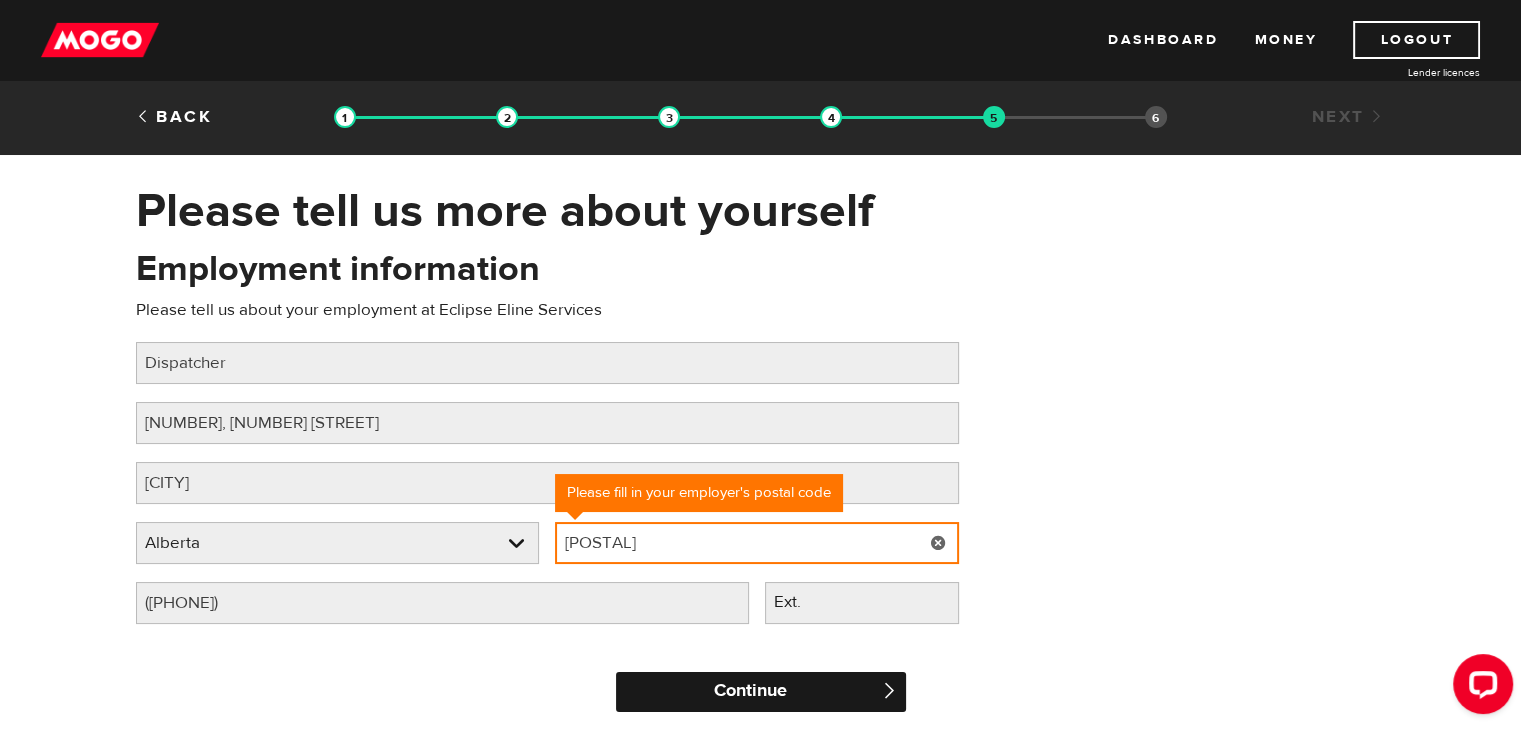 type on "T2P3A8" 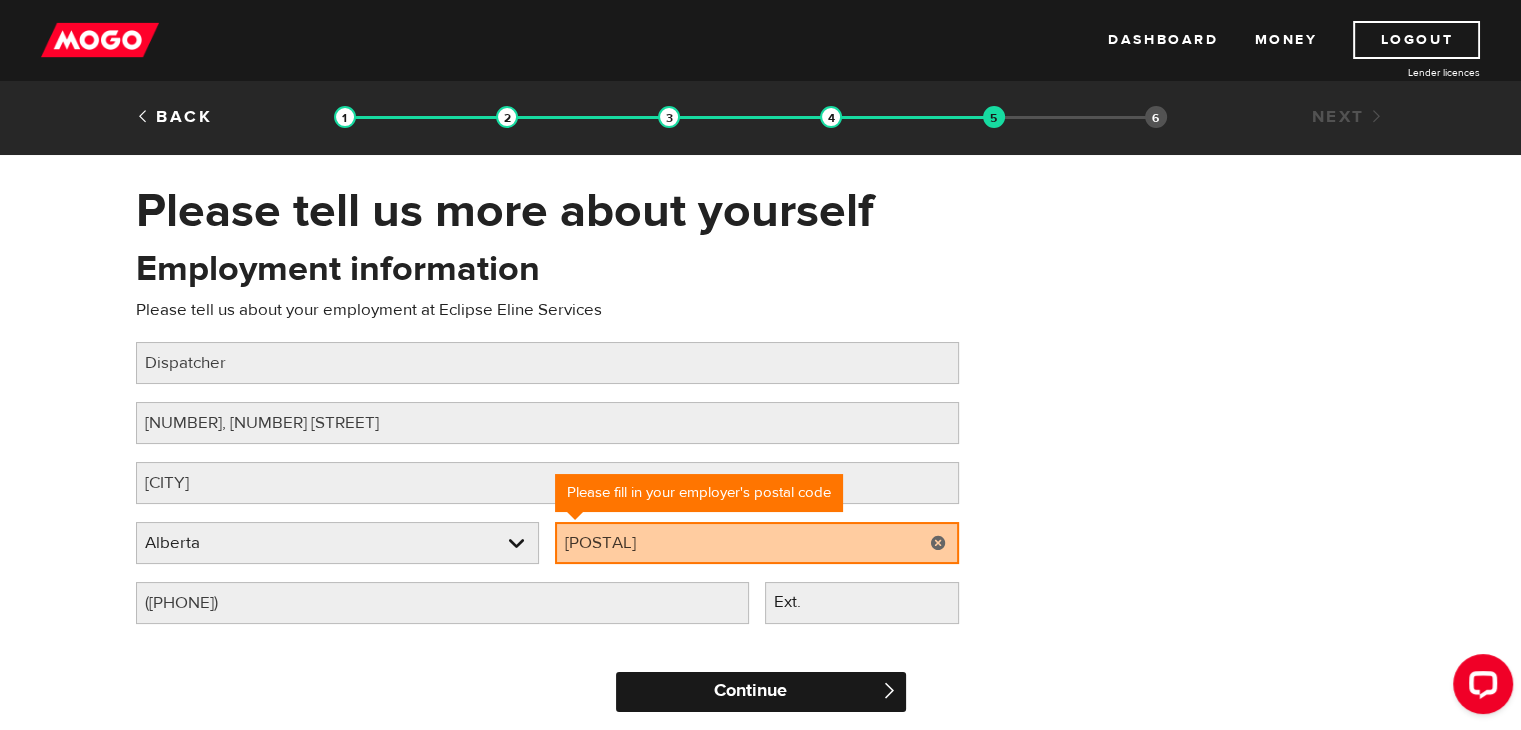 click on "Continue" at bounding box center [761, 692] 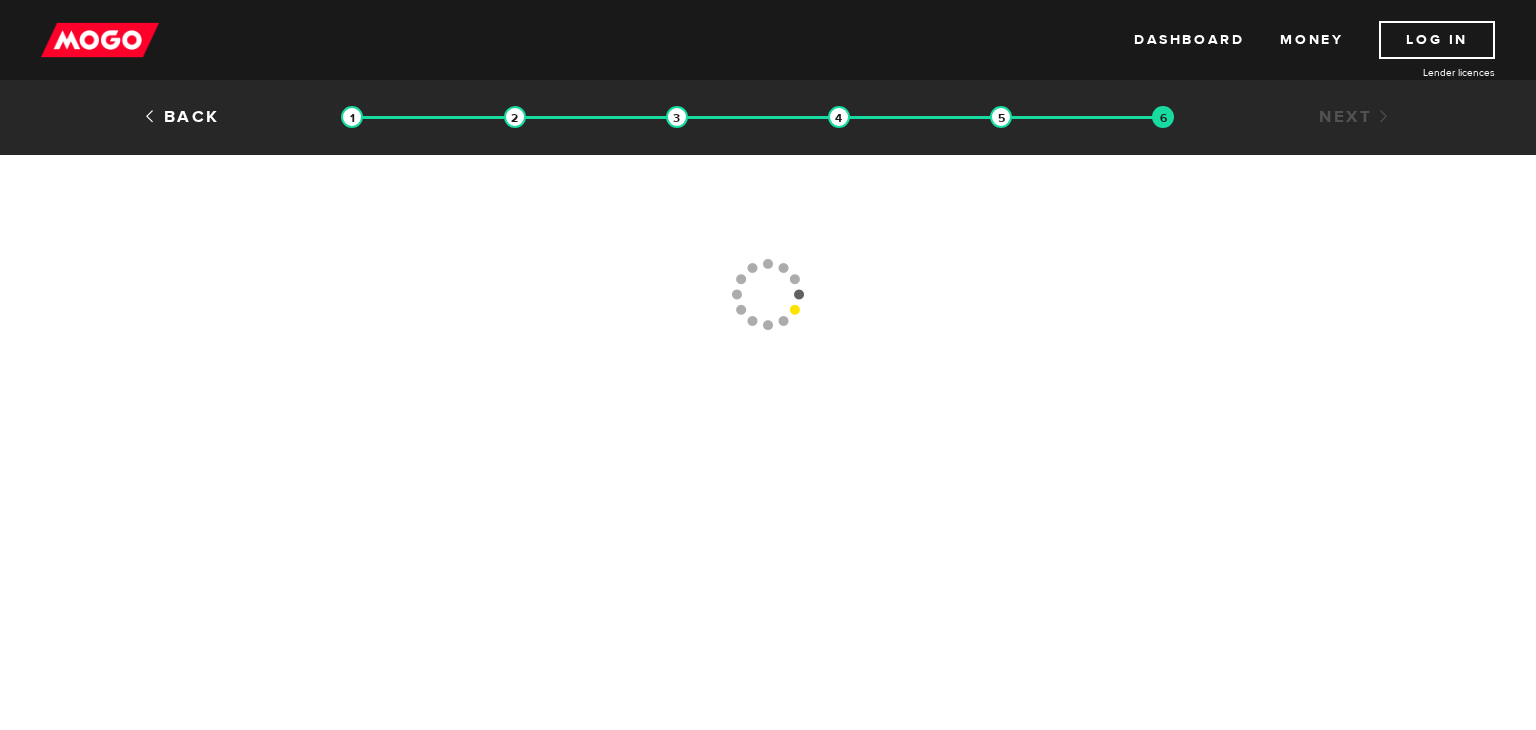 scroll, scrollTop: 0, scrollLeft: 0, axis: both 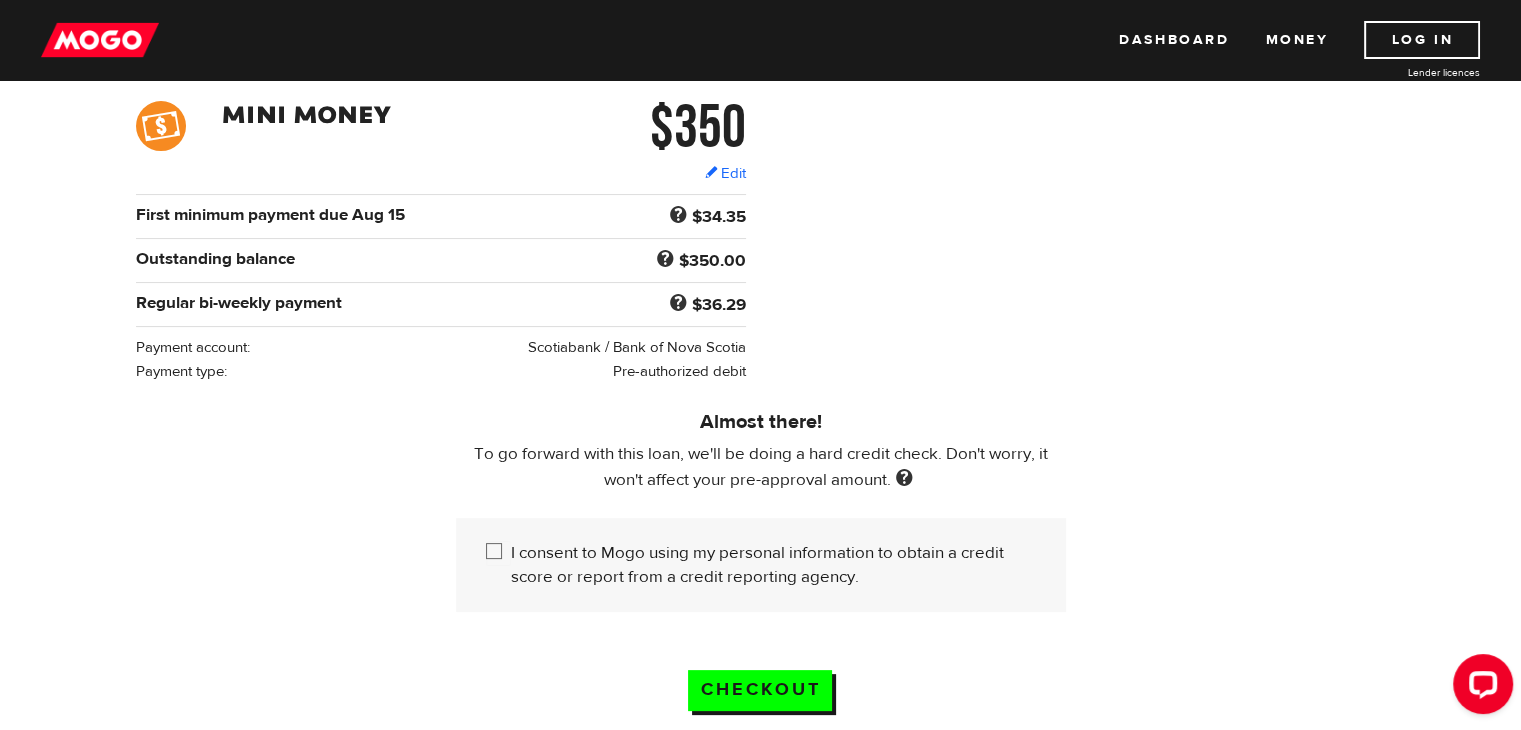 click on "I consent to Mogo using my personal information to obtain a credit score or report from a credit reporting agency." at bounding box center [498, 553] 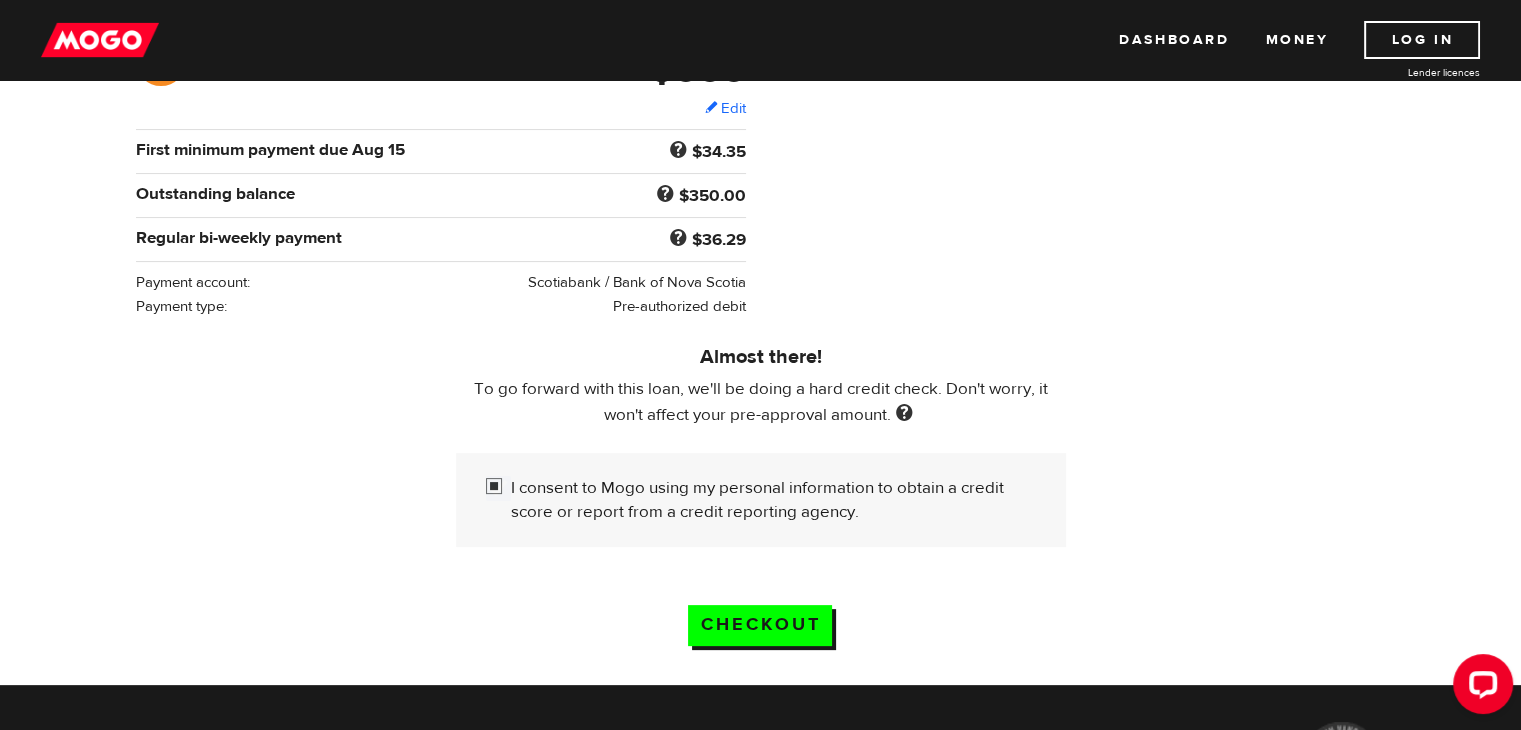 scroll, scrollTop: 400, scrollLeft: 0, axis: vertical 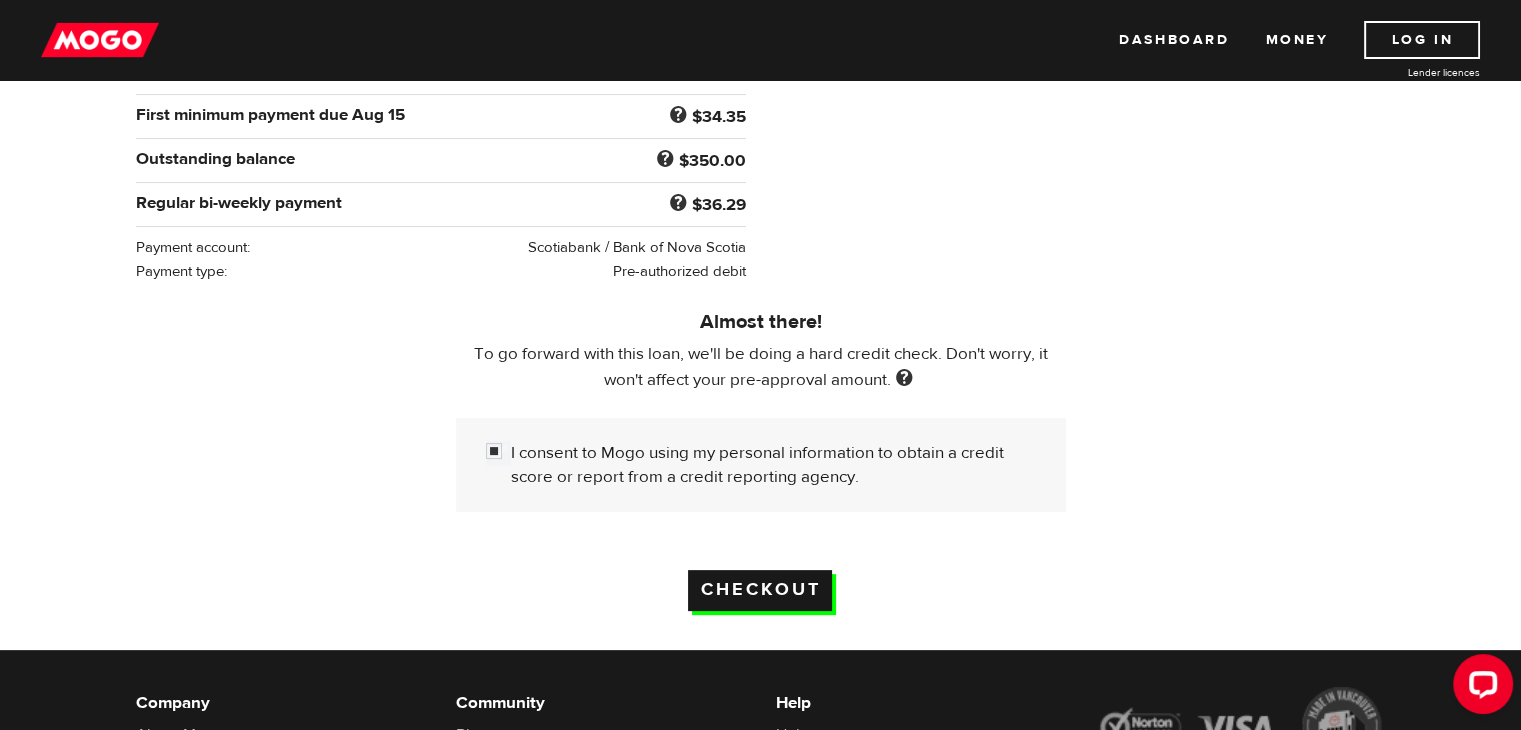 click on "Checkout" at bounding box center [760, 590] 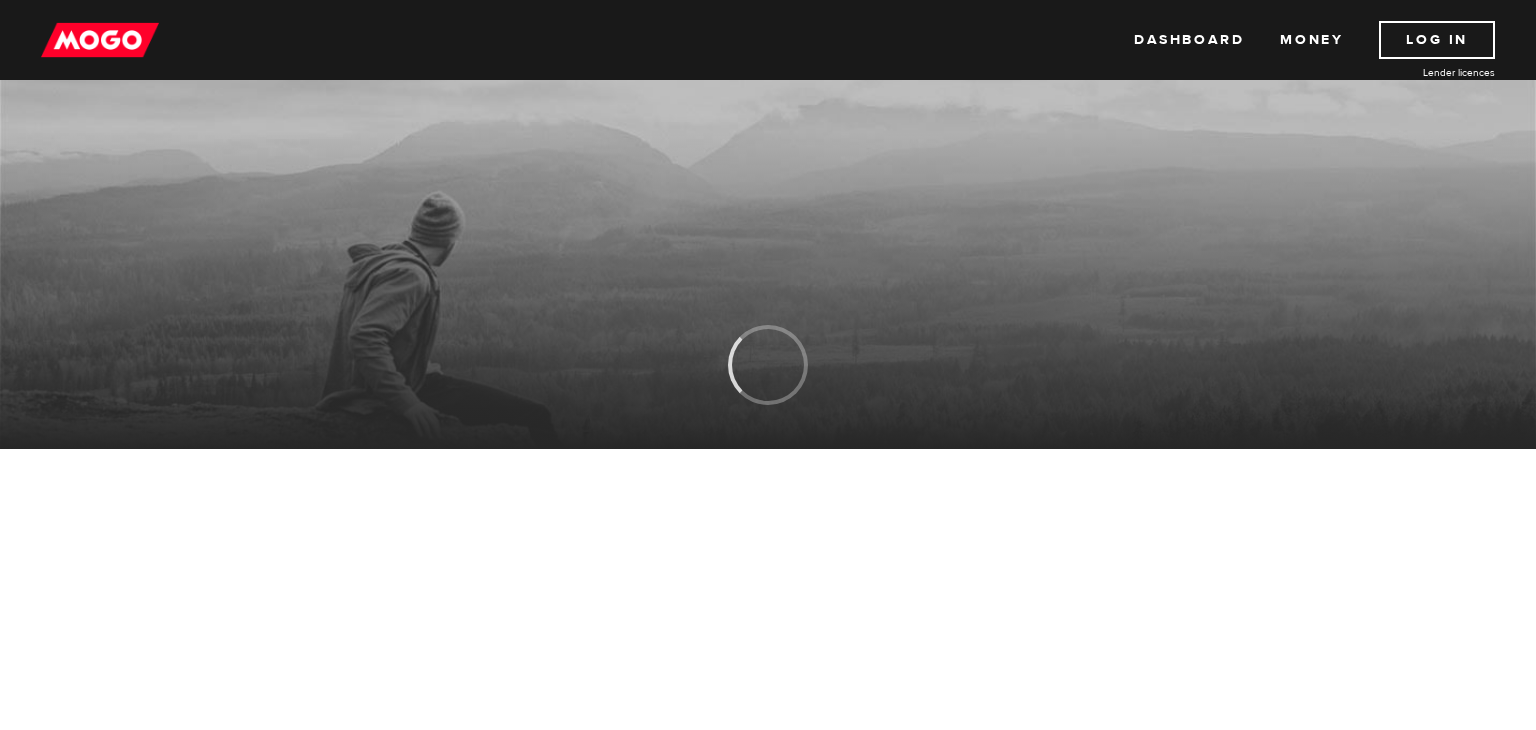 scroll, scrollTop: 0, scrollLeft: 0, axis: both 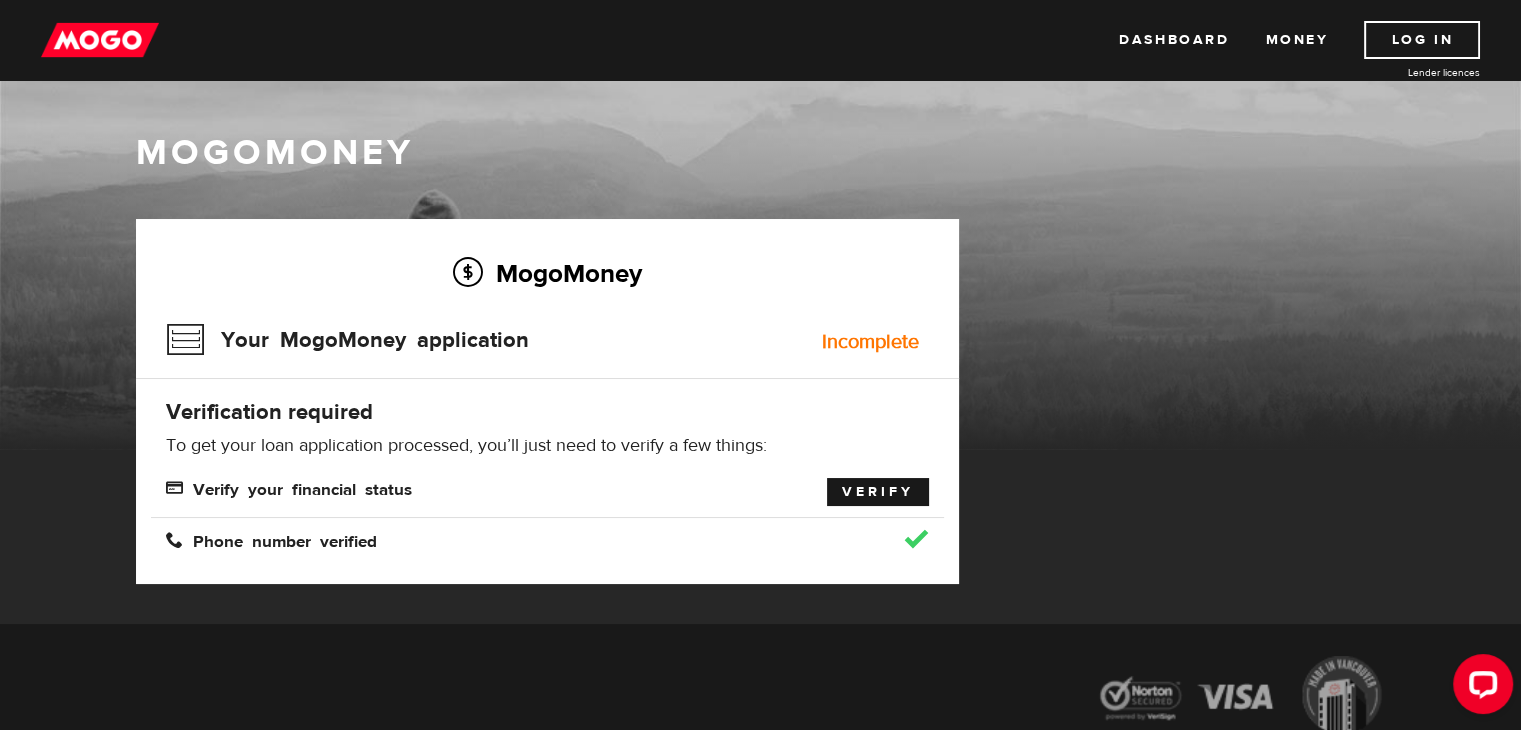 click on "Verify" at bounding box center (878, 492) 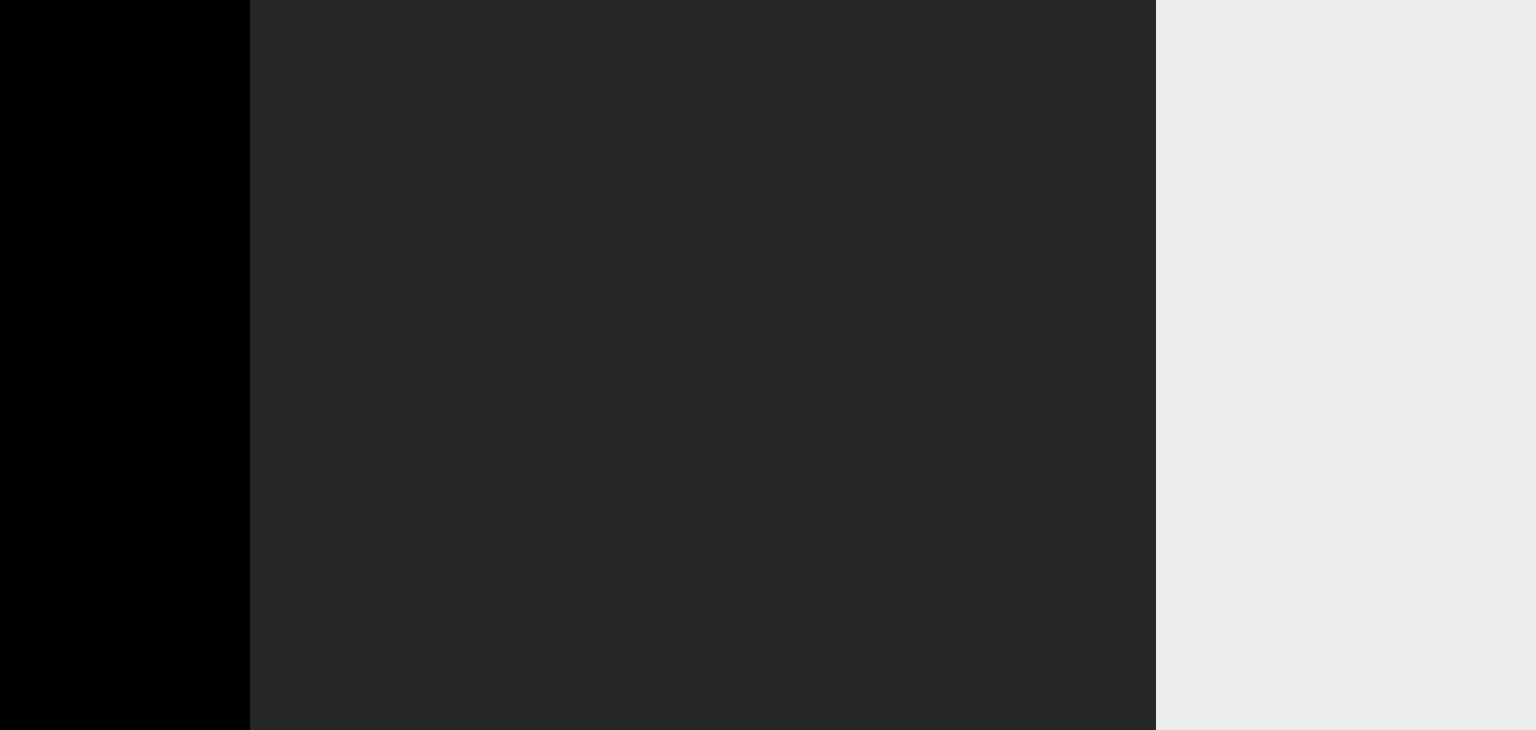 scroll, scrollTop: 0, scrollLeft: 0, axis: both 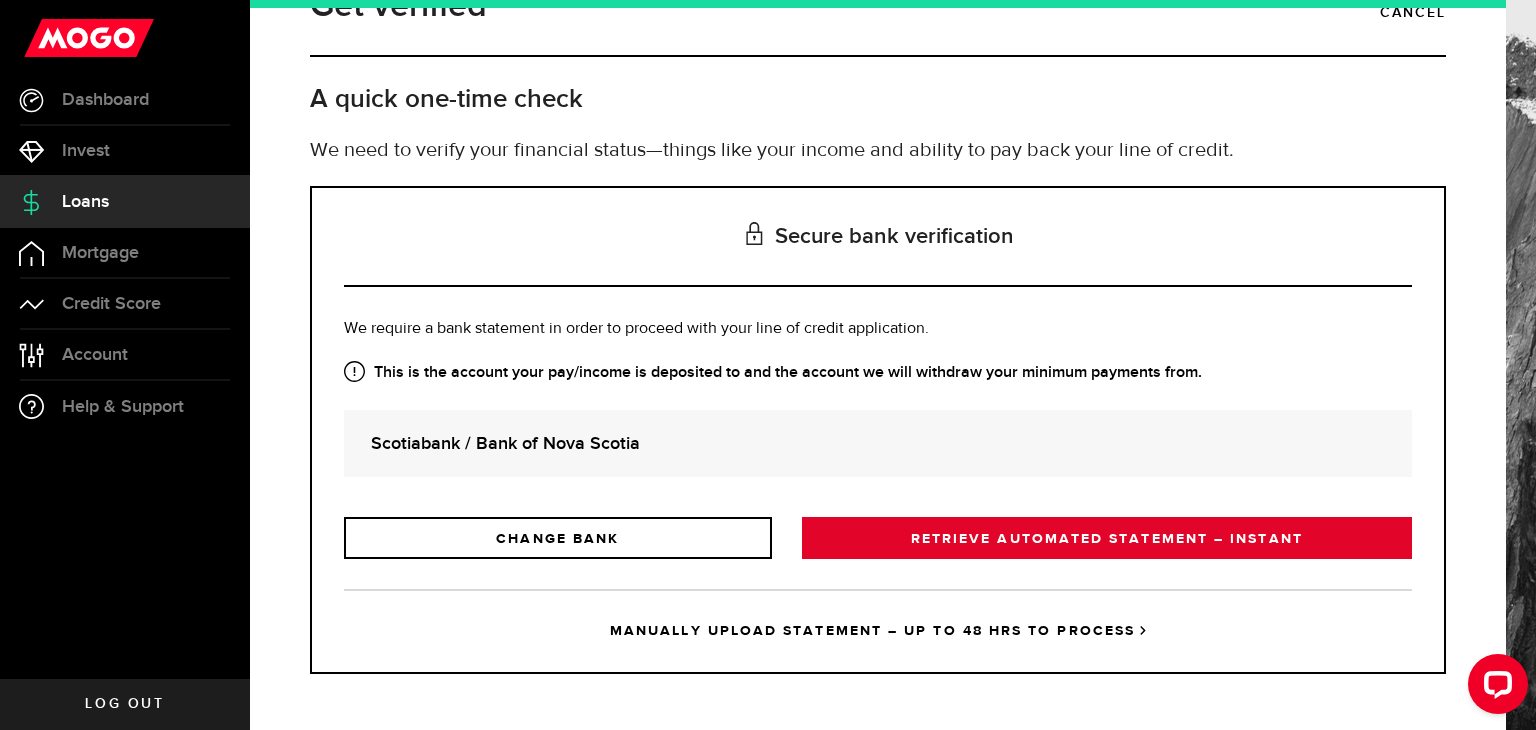click on "RETRIEVE AUTOMATED STATEMENT – INSTANT" at bounding box center [1107, 538] 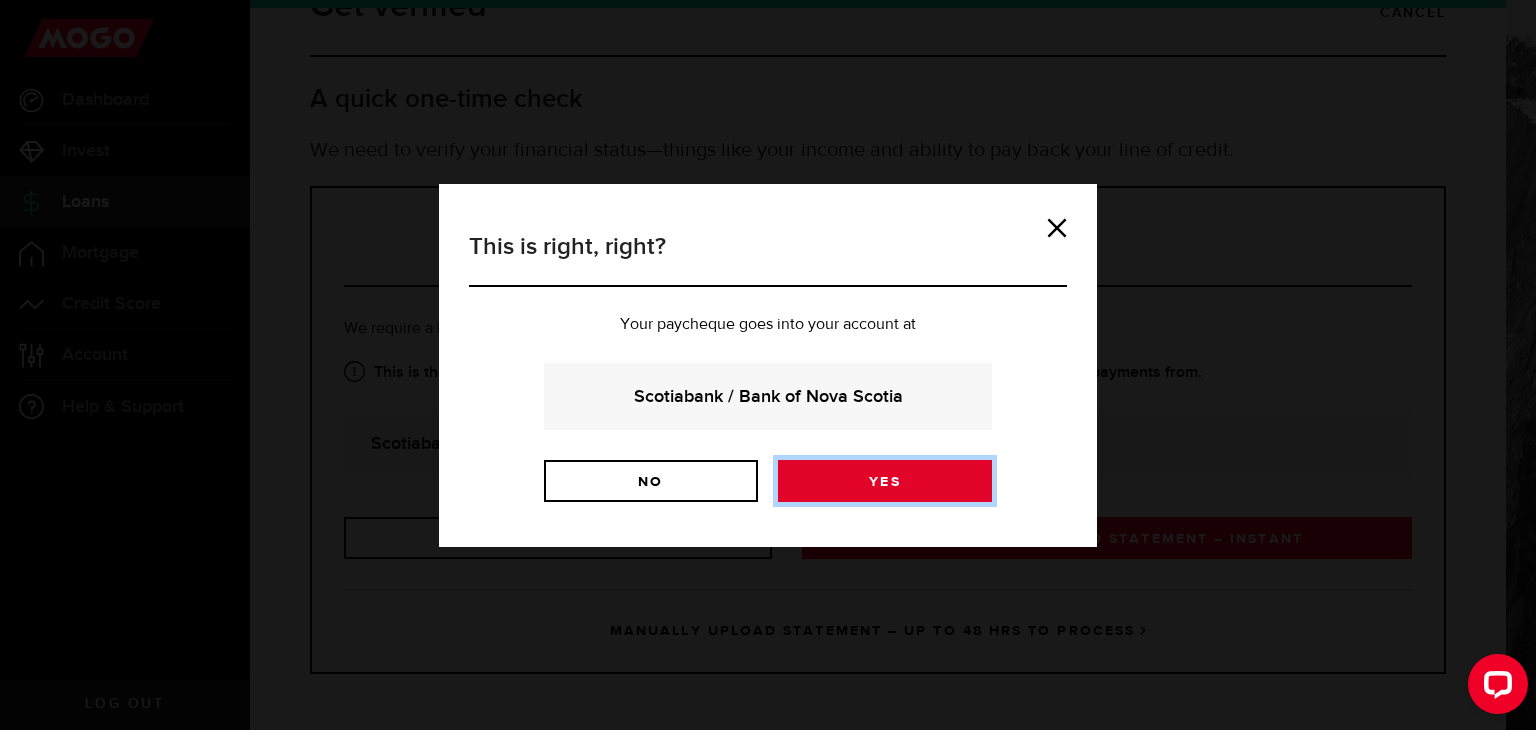 click on "Yes" at bounding box center (885, 481) 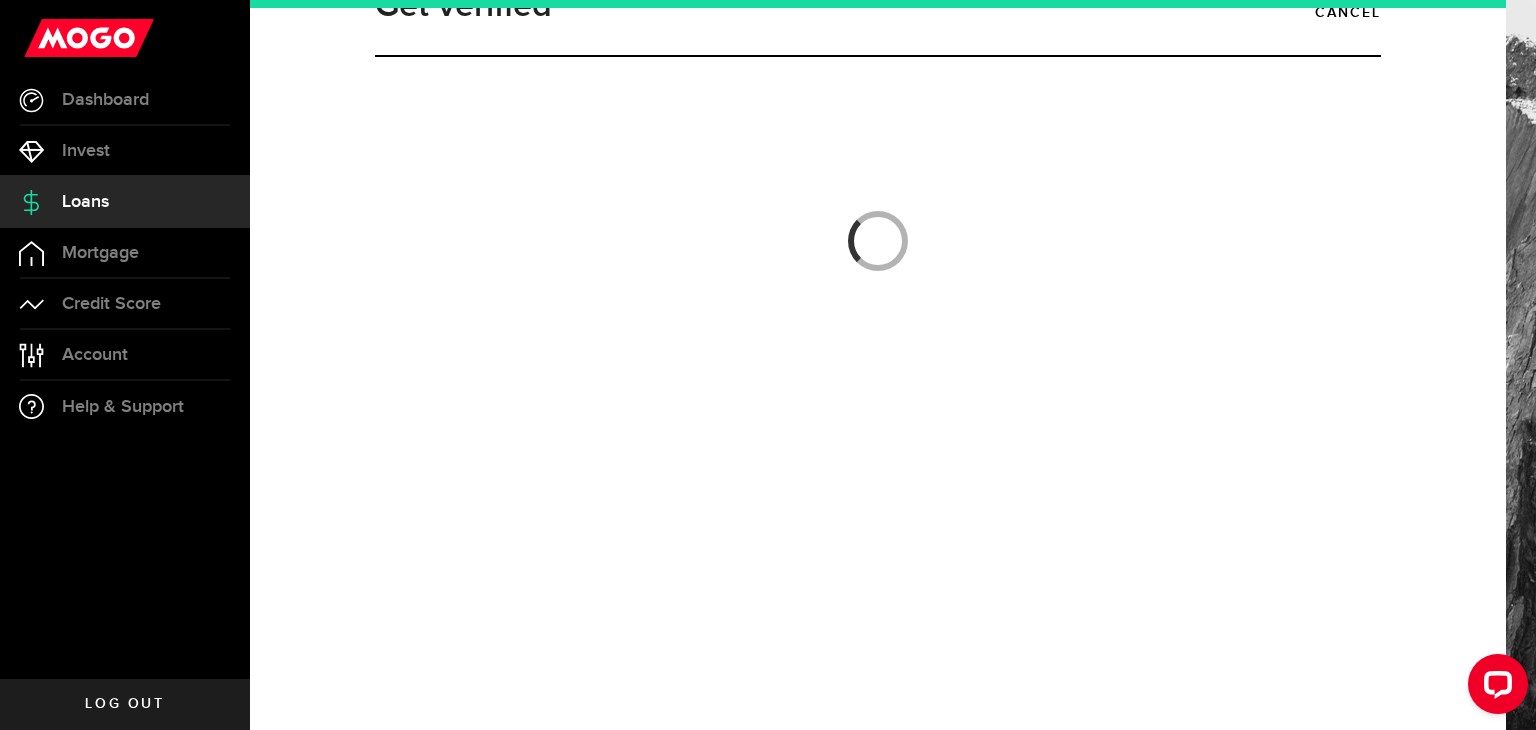 scroll, scrollTop: 0, scrollLeft: 0, axis: both 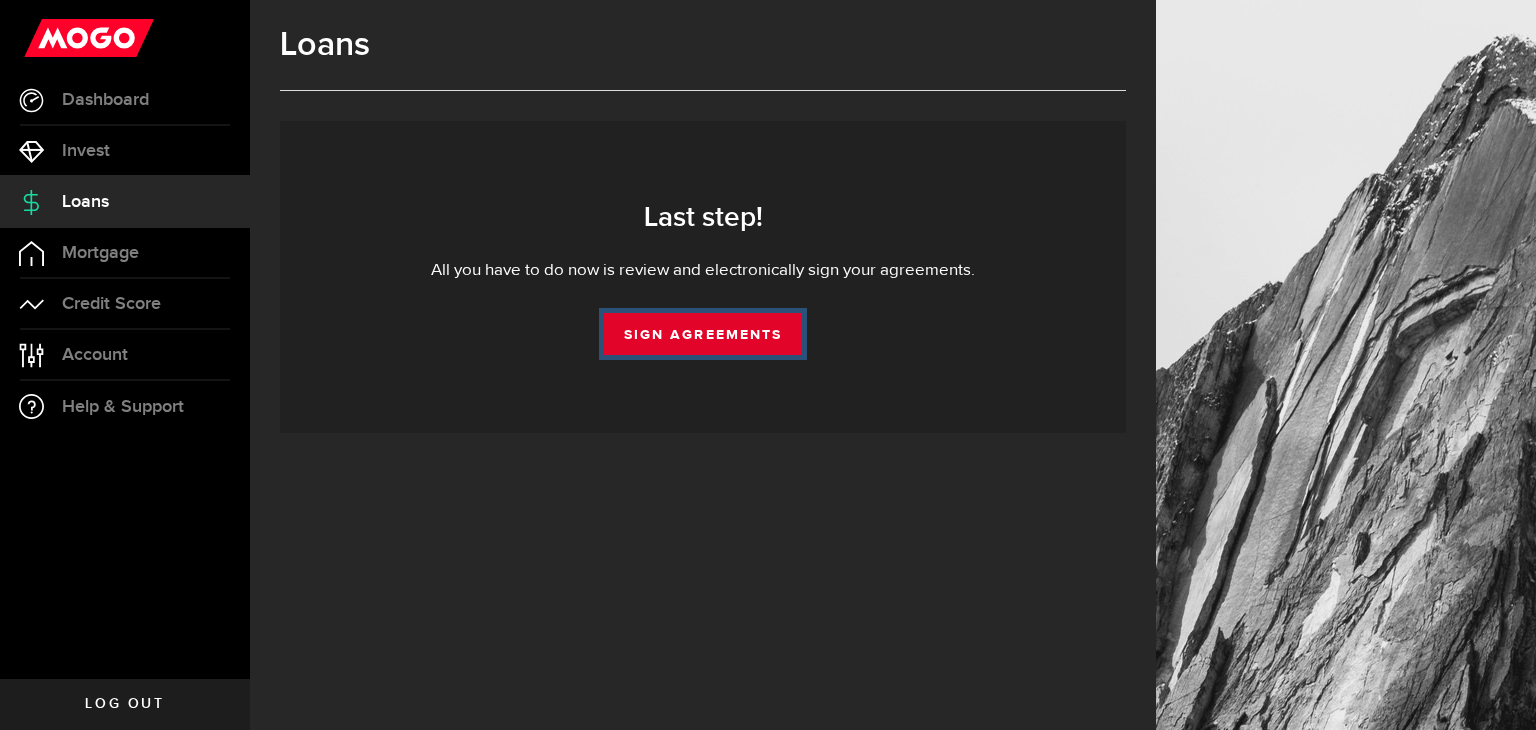 click on "Sign Agreements" at bounding box center (703, 334) 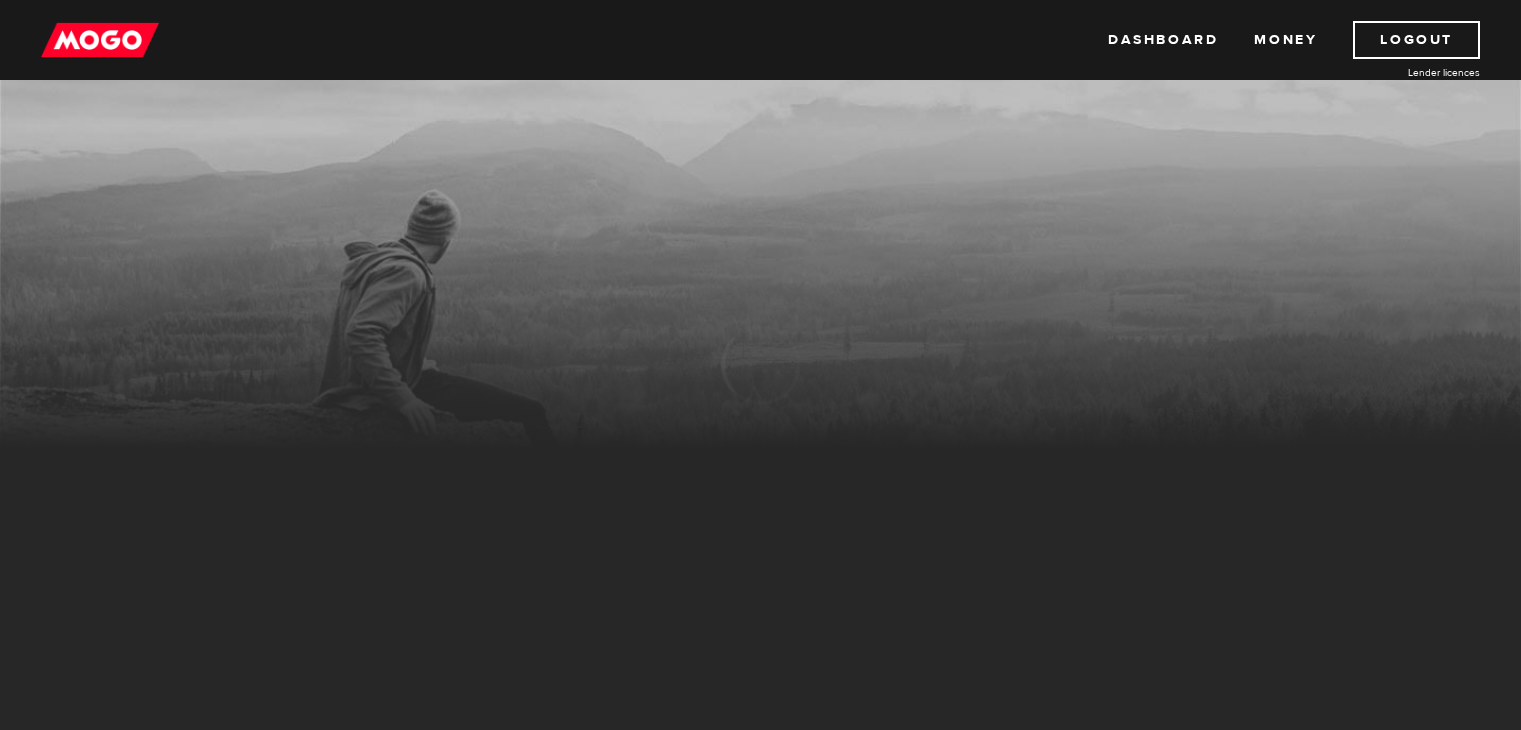 scroll, scrollTop: 0, scrollLeft: 0, axis: both 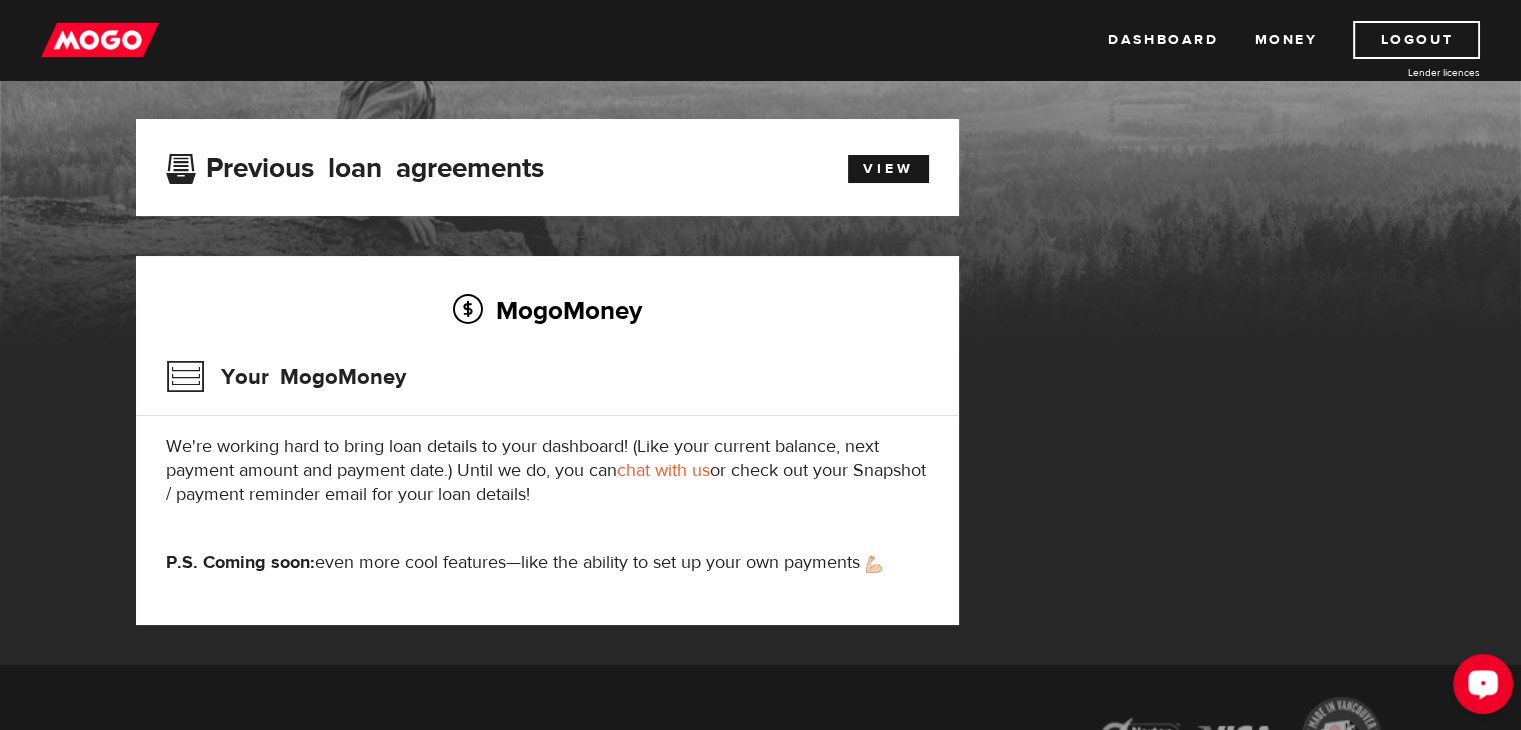 click at bounding box center [1483, 683] 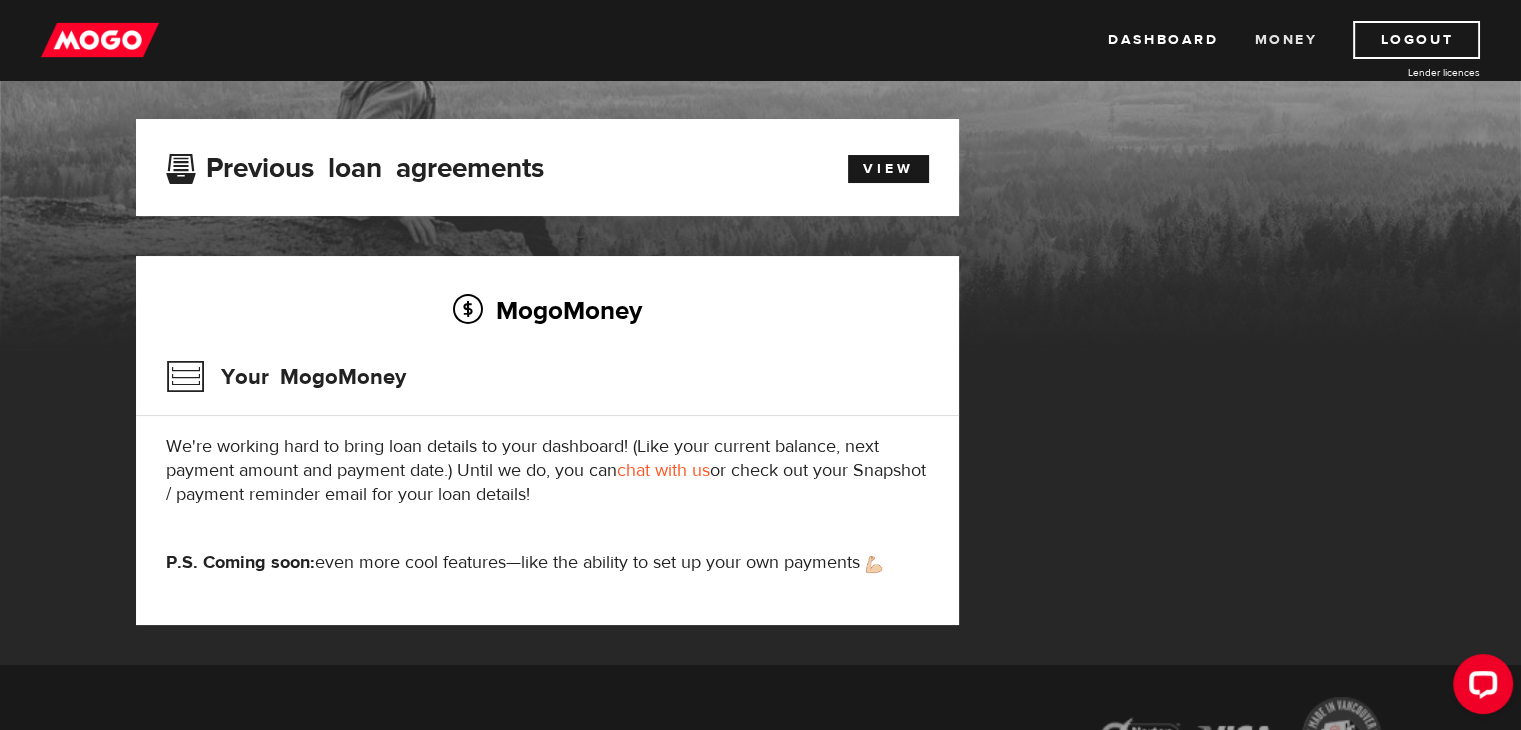 click on "Money" at bounding box center (1285, 40) 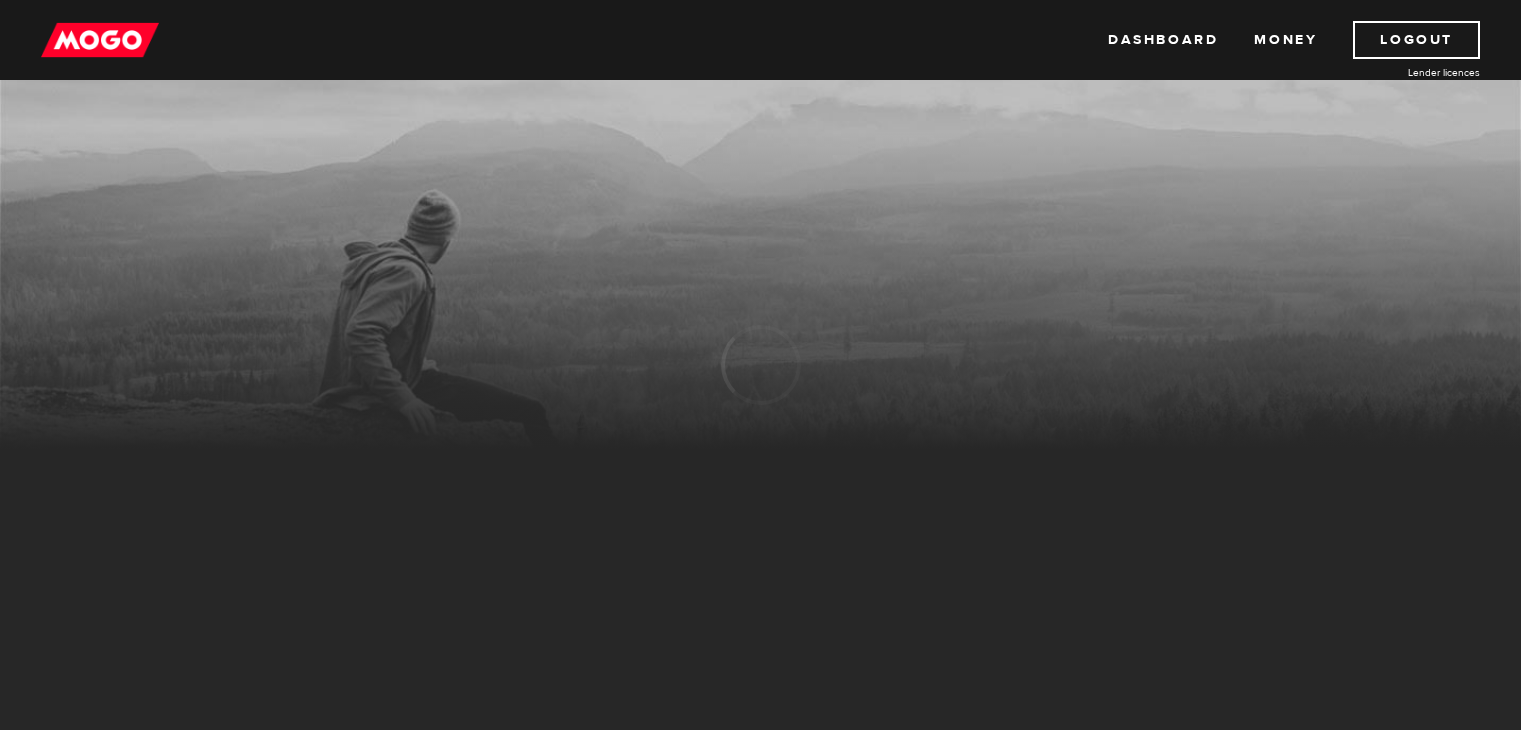 scroll, scrollTop: 0, scrollLeft: 0, axis: both 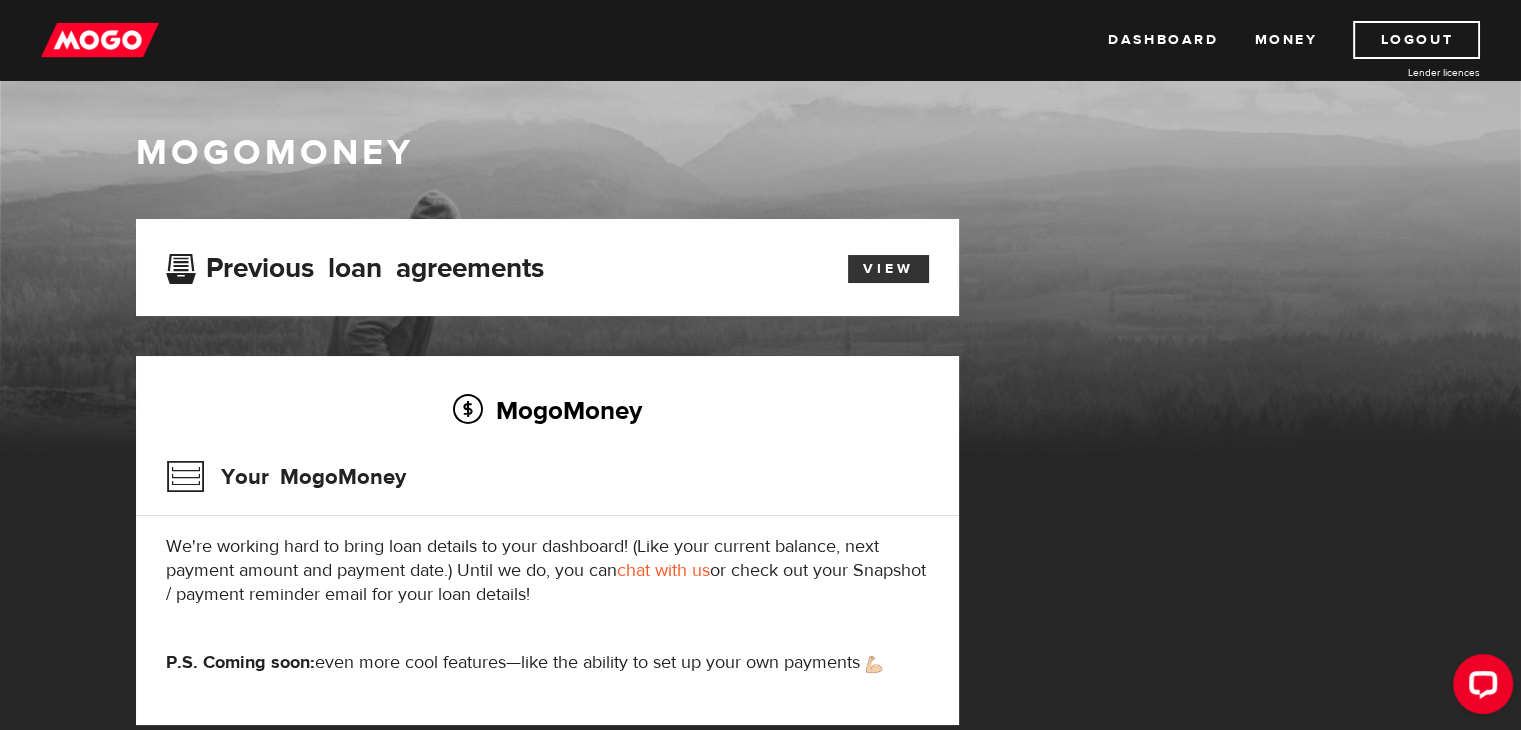 click on "View" at bounding box center (888, 269) 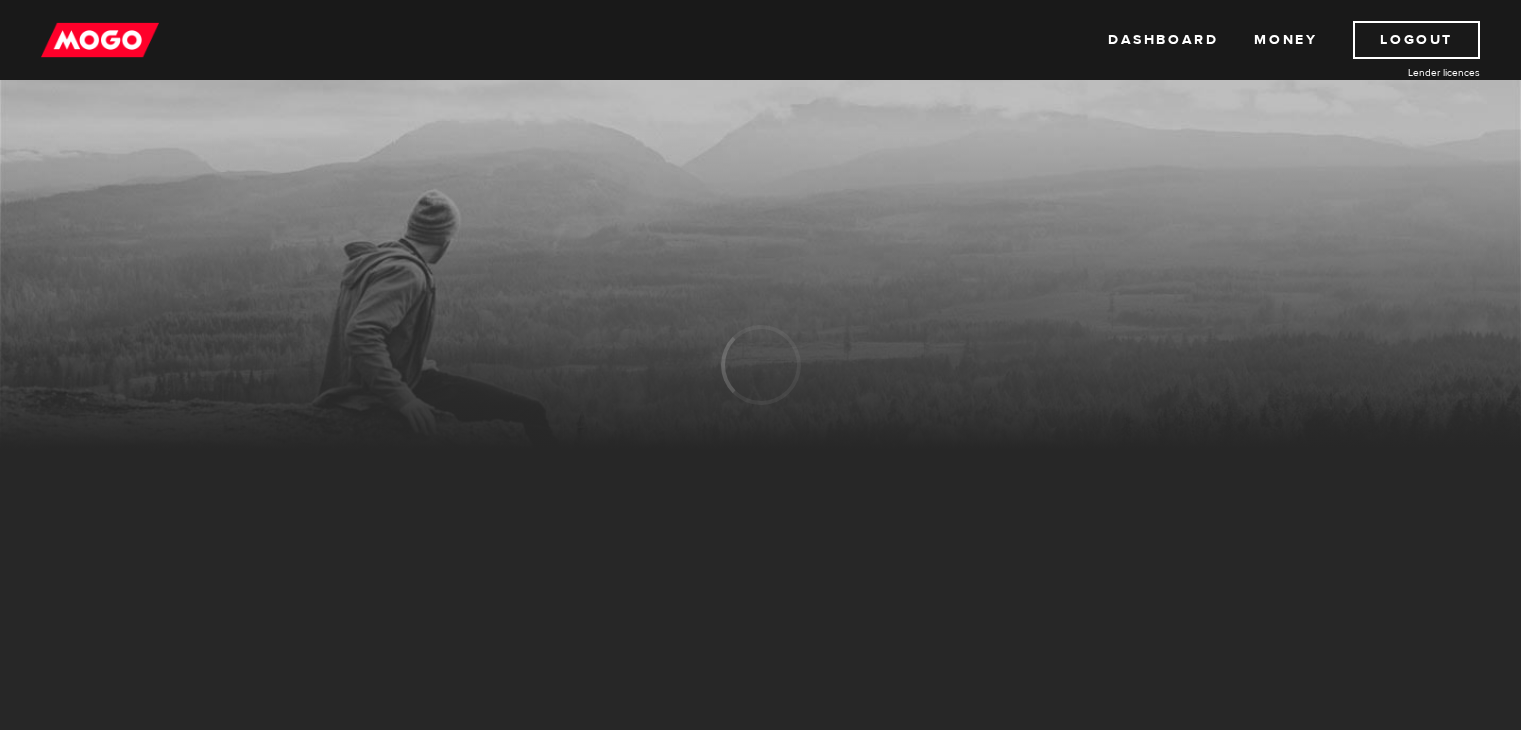 scroll, scrollTop: 0, scrollLeft: 0, axis: both 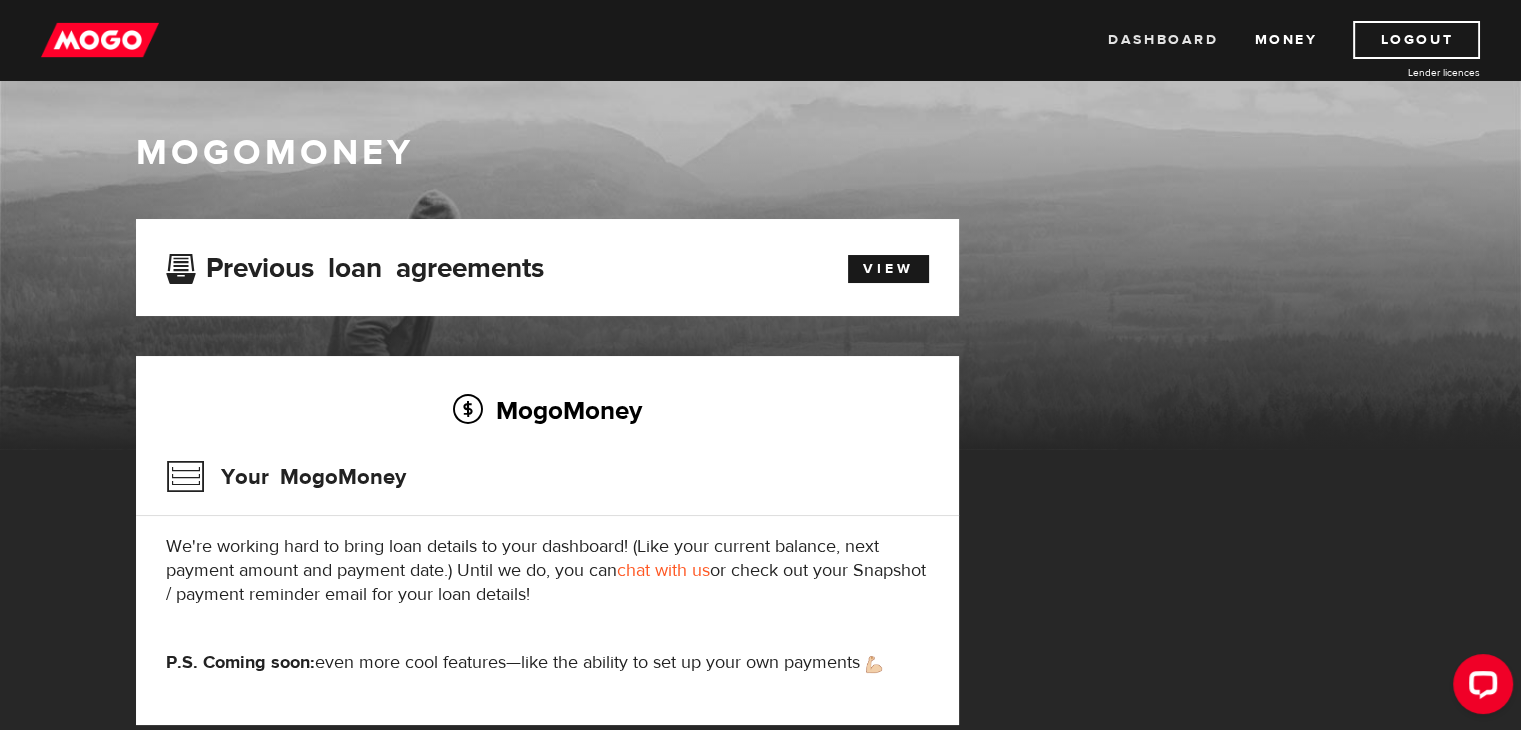 click on "Dashboard" at bounding box center (1163, 40) 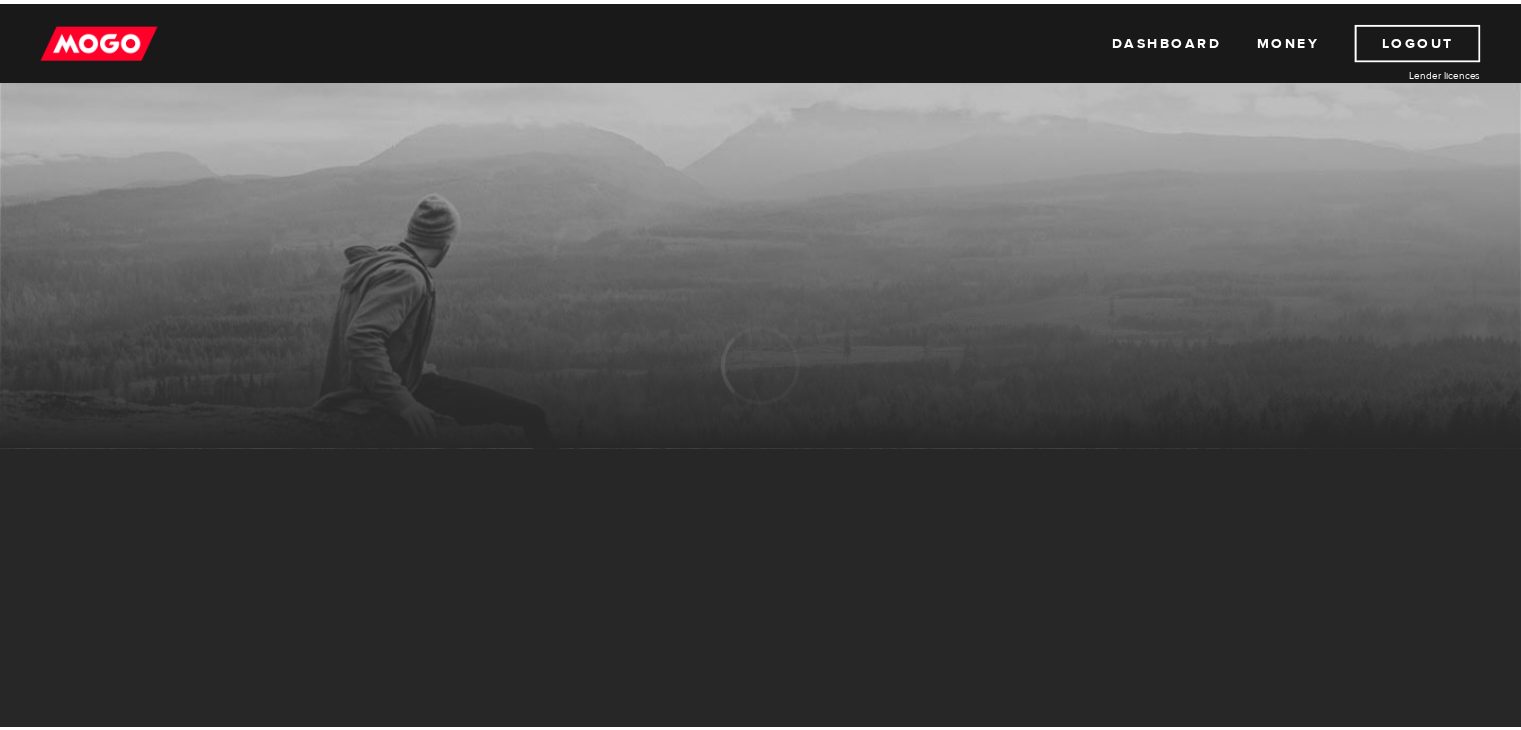 scroll, scrollTop: 0, scrollLeft: 0, axis: both 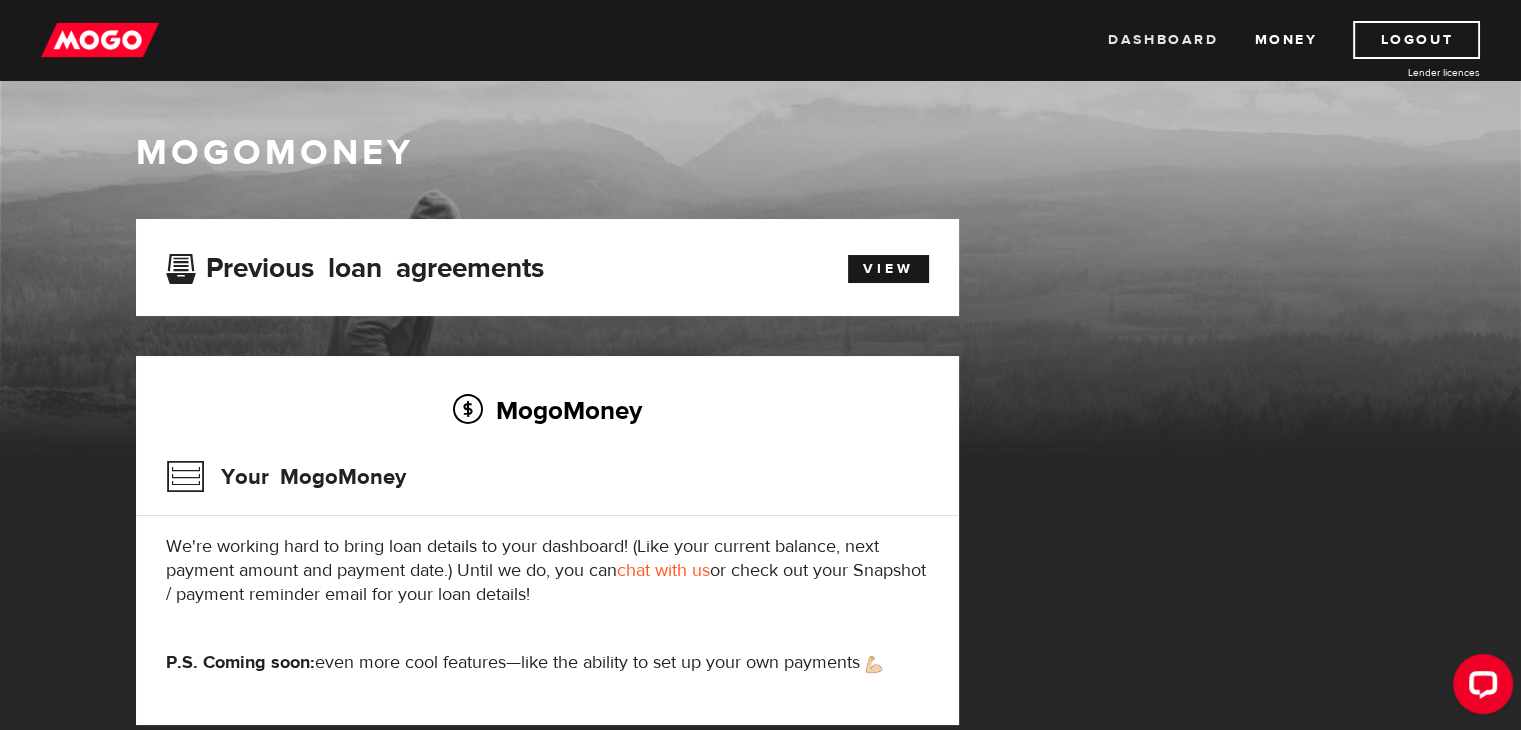 click on "Dashboard" at bounding box center (1163, 40) 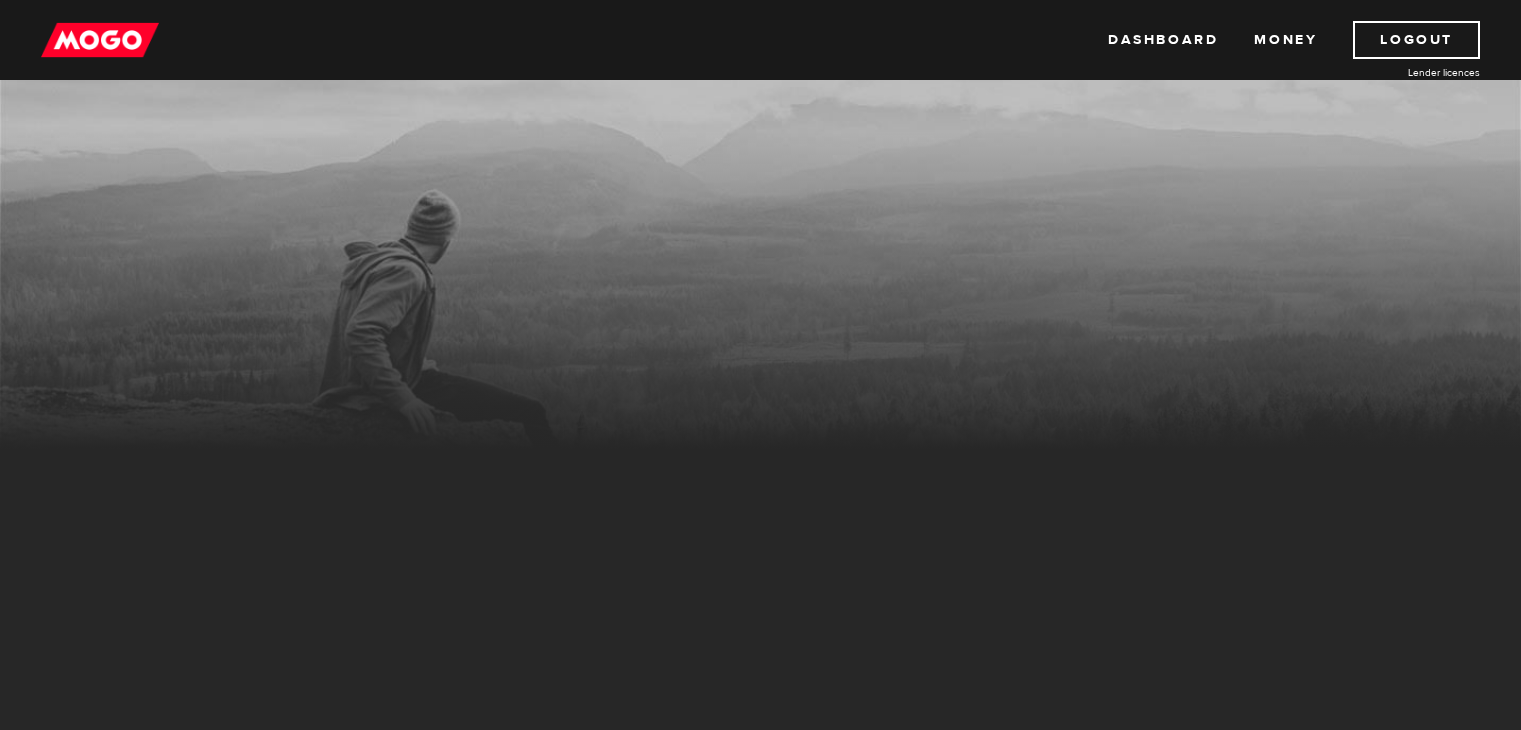 scroll, scrollTop: 0, scrollLeft: 0, axis: both 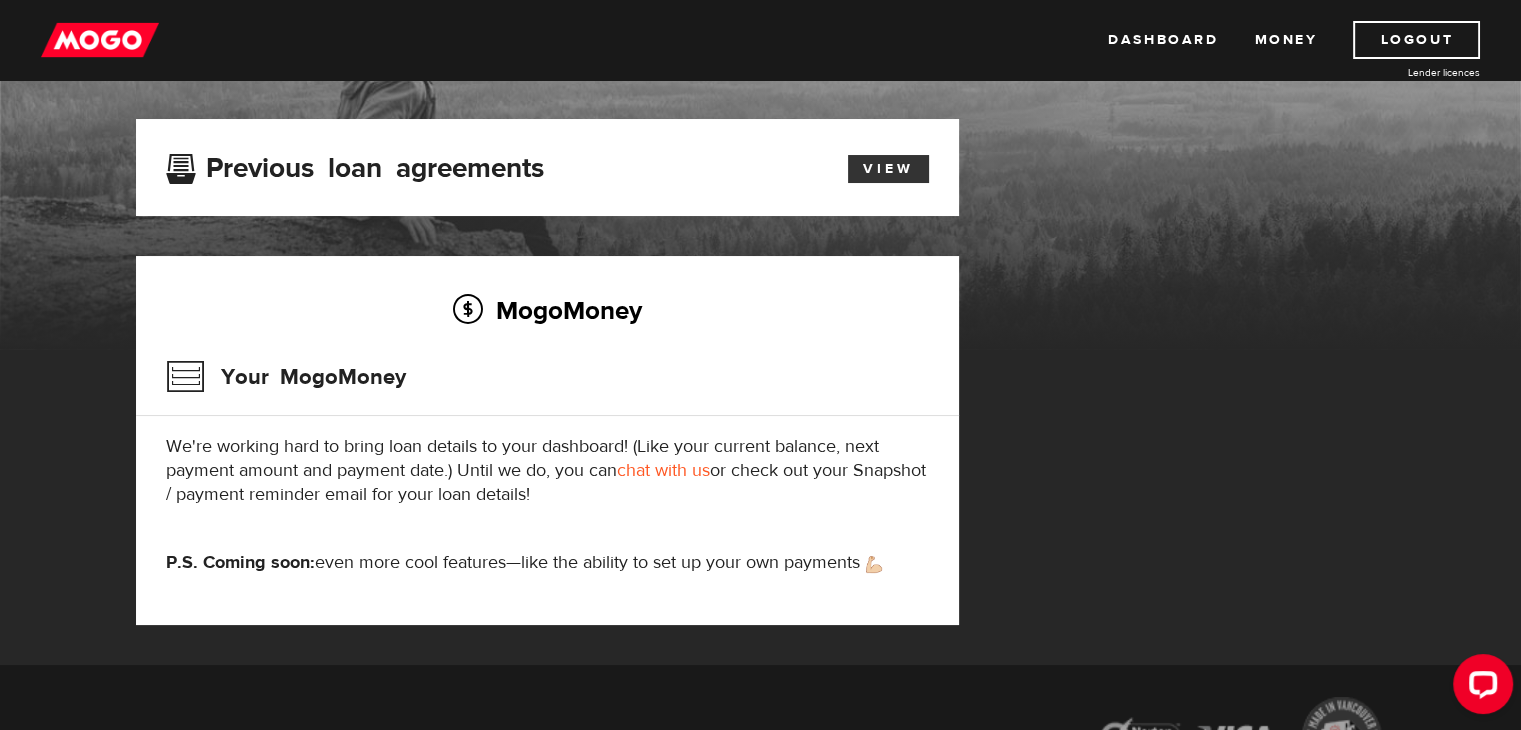 click on "View" at bounding box center (888, 169) 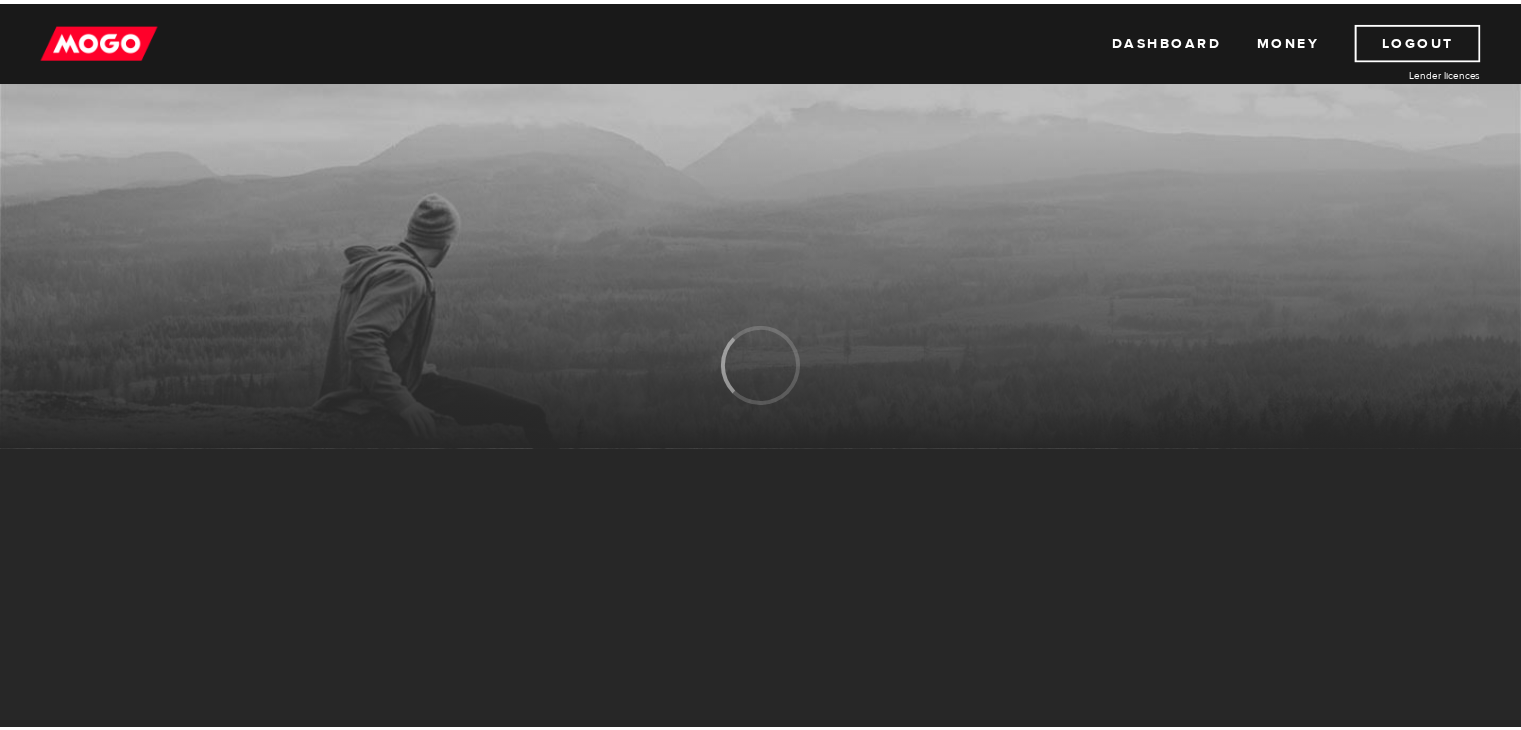 scroll, scrollTop: 0, scrollLeft: 0, axis: both 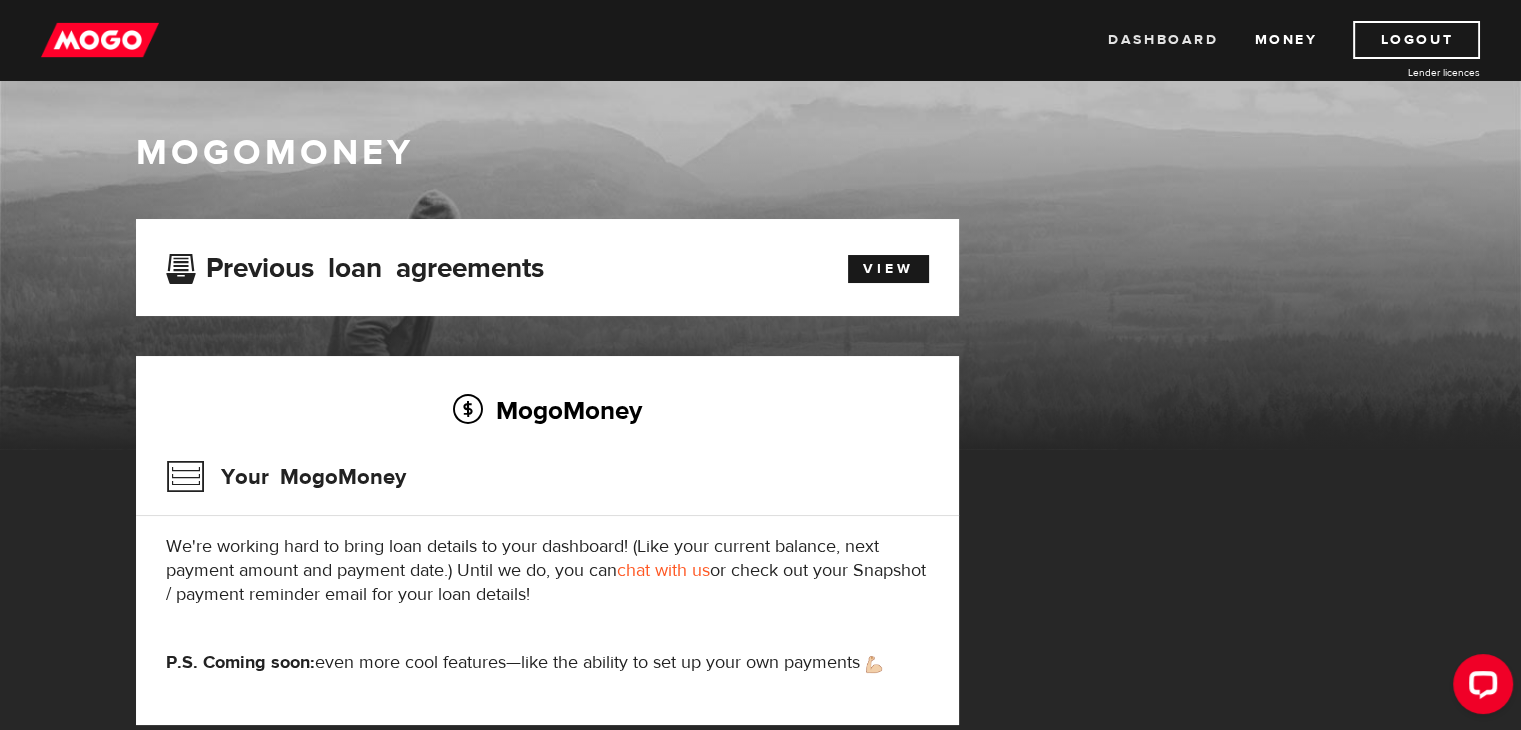 click on "Dashboard" at bounding box center (1163, 40) 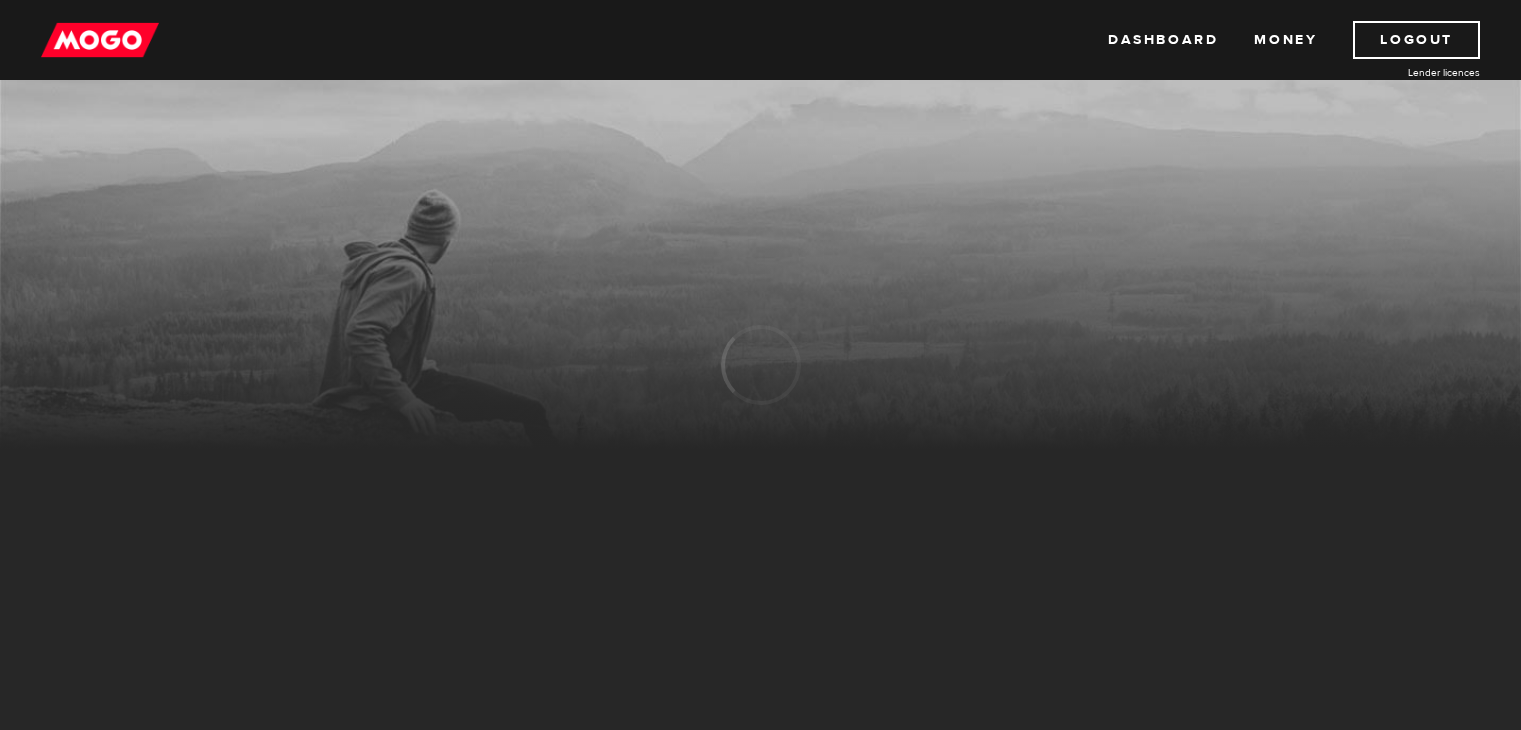 scroll, scrollTop: 0, scrollLeft: 0, axis: both 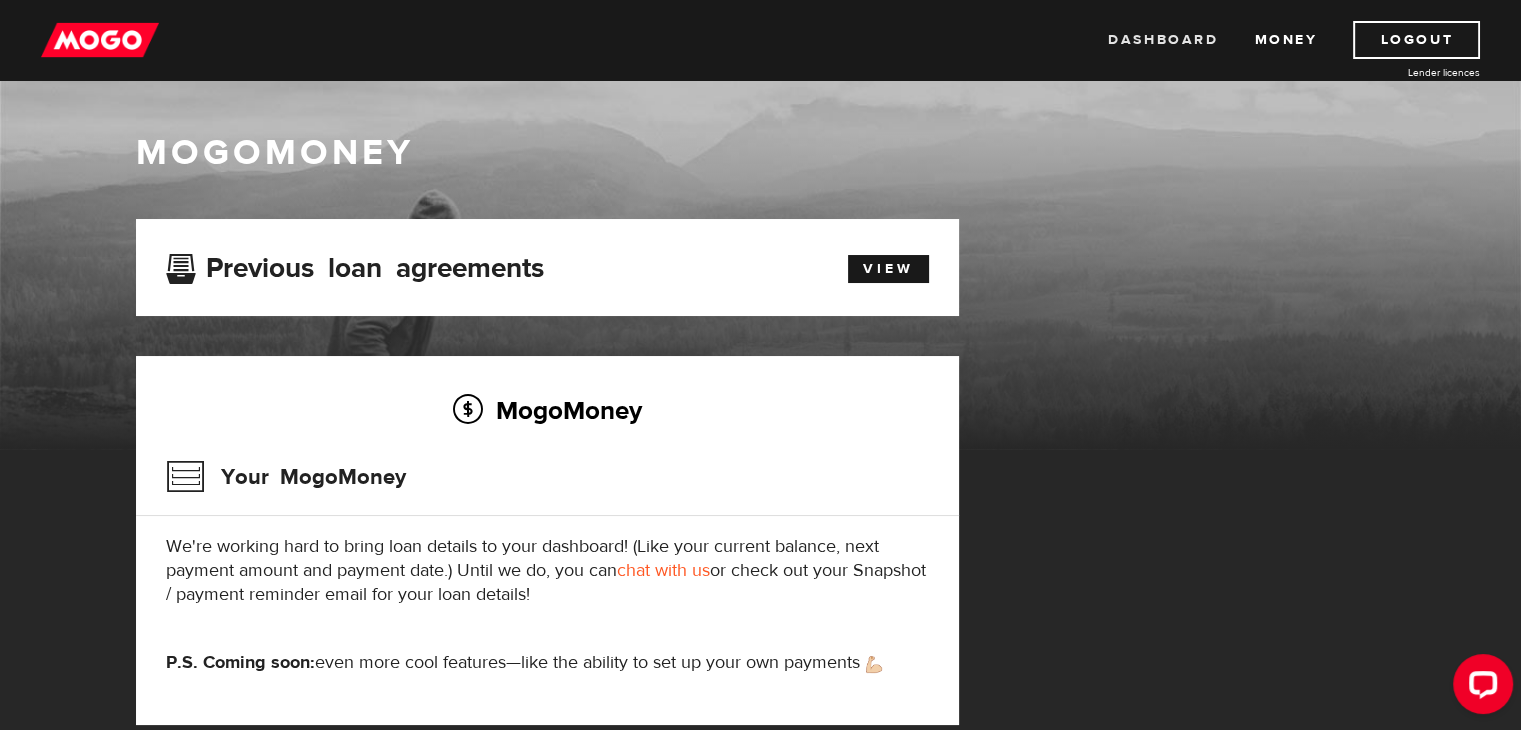 click on "Dashboard" at bounding box center (1163, 40) 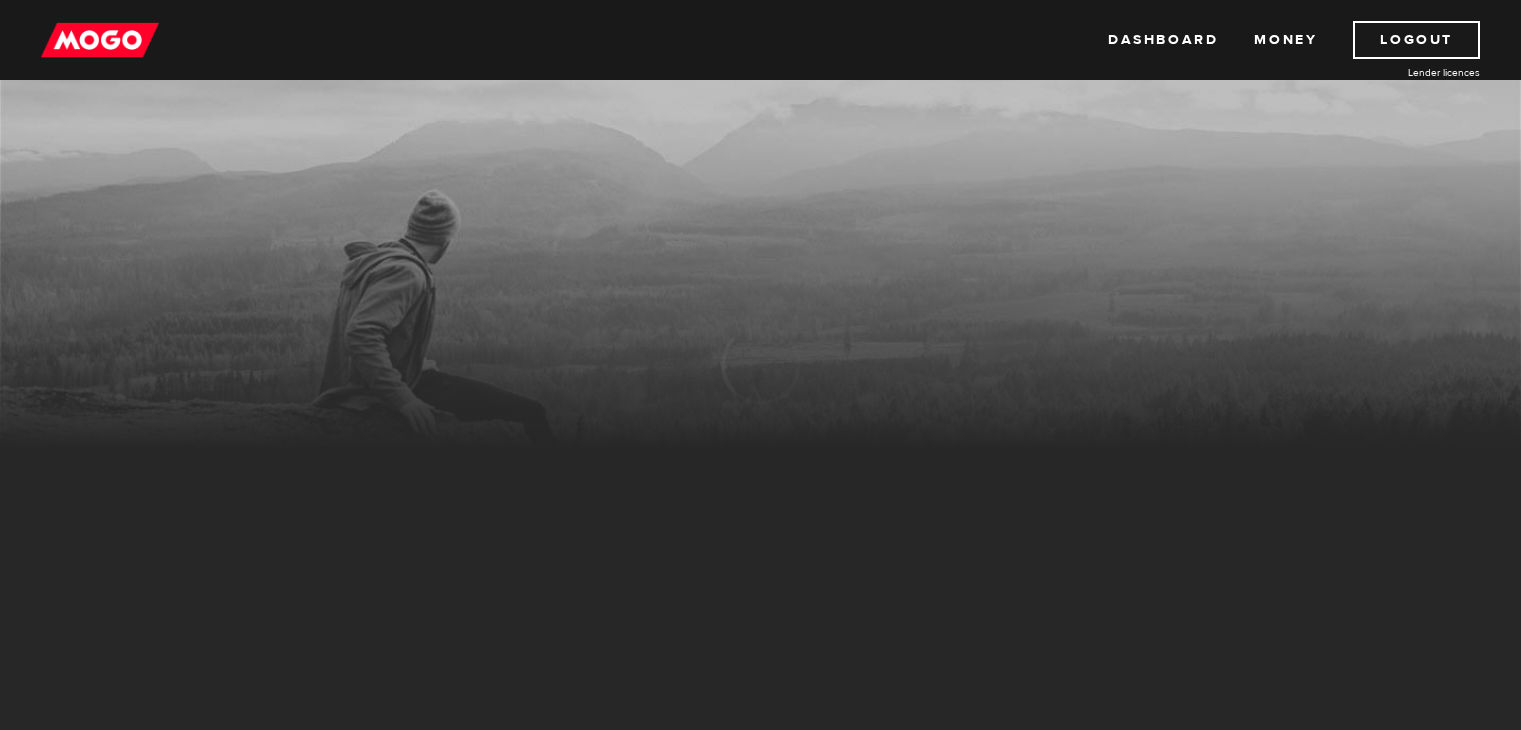 scroll, scrollTop: 0, scrollLeft: 0, axis: both 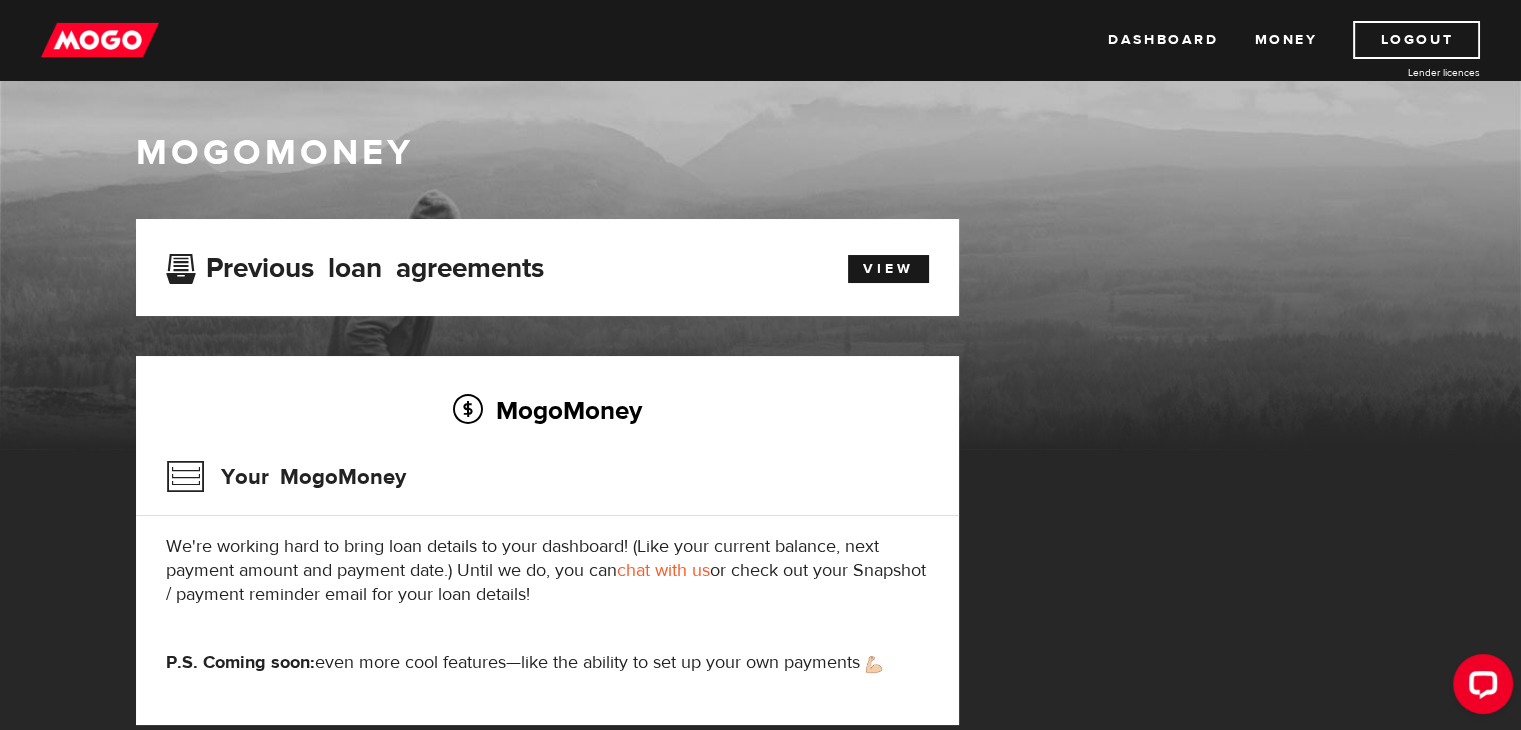 click on "chat with us" at bounding box center (663, 570) 